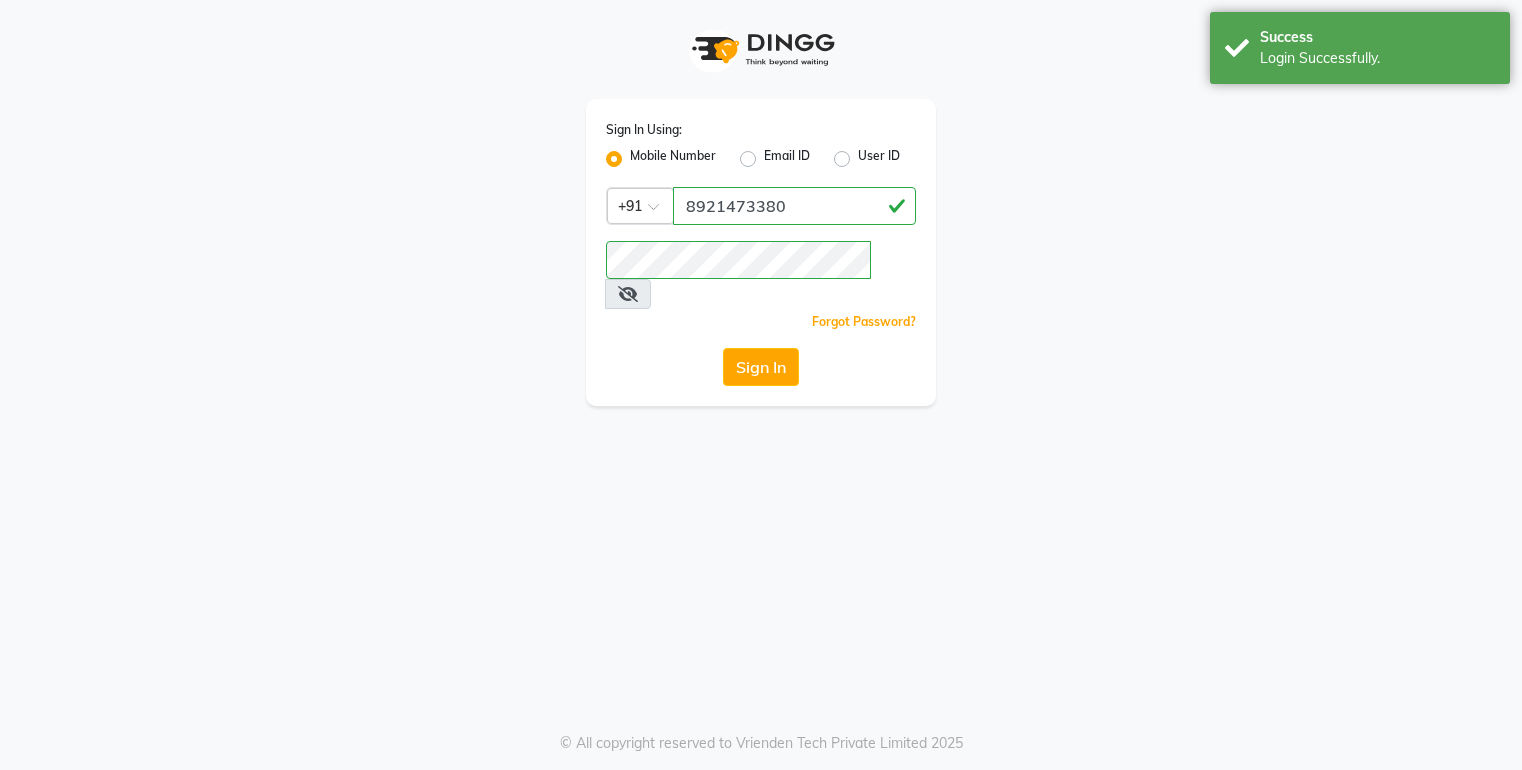 scroll, scrollTop: 0, scrollLeft: 0, axis: both 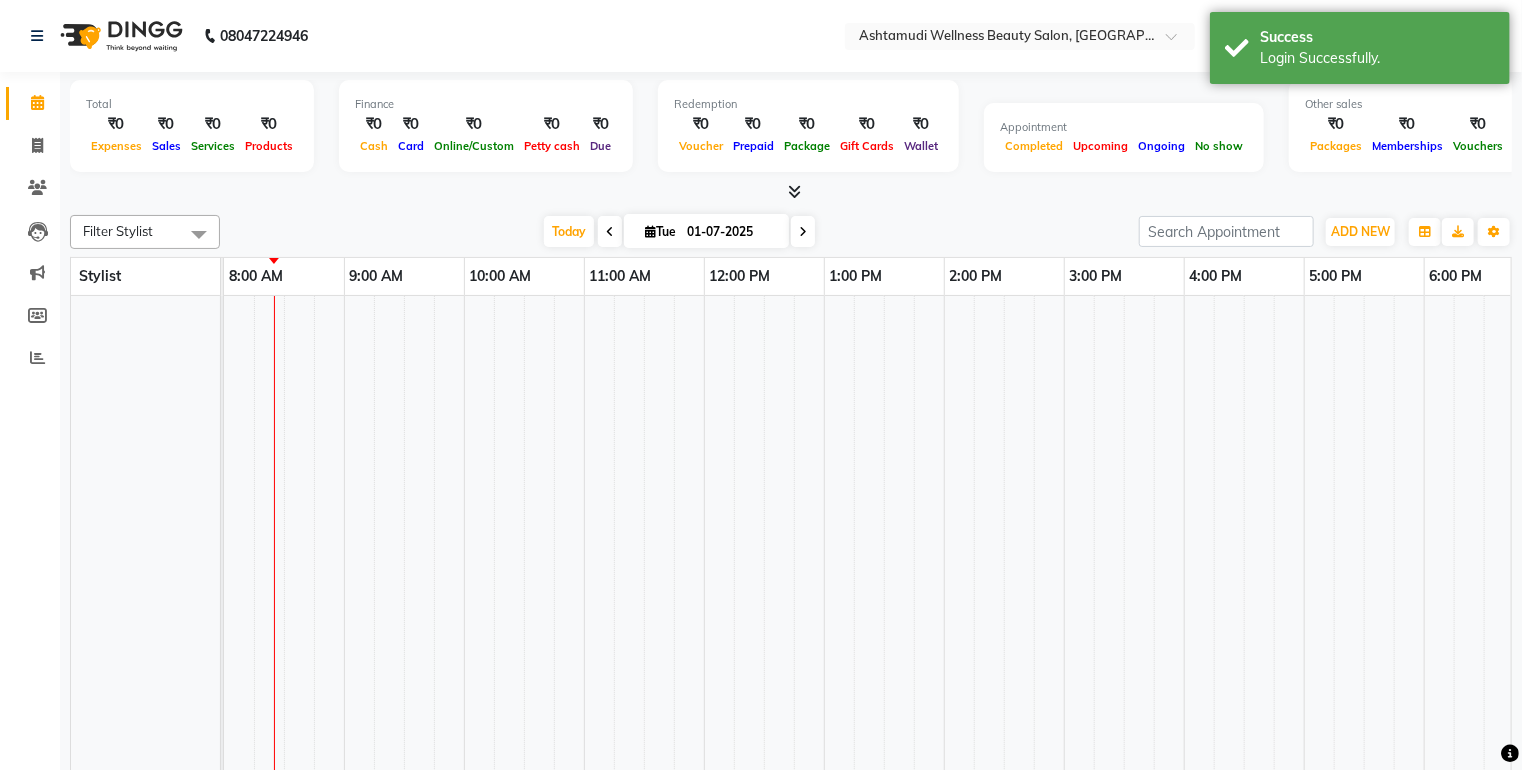 select on "en" 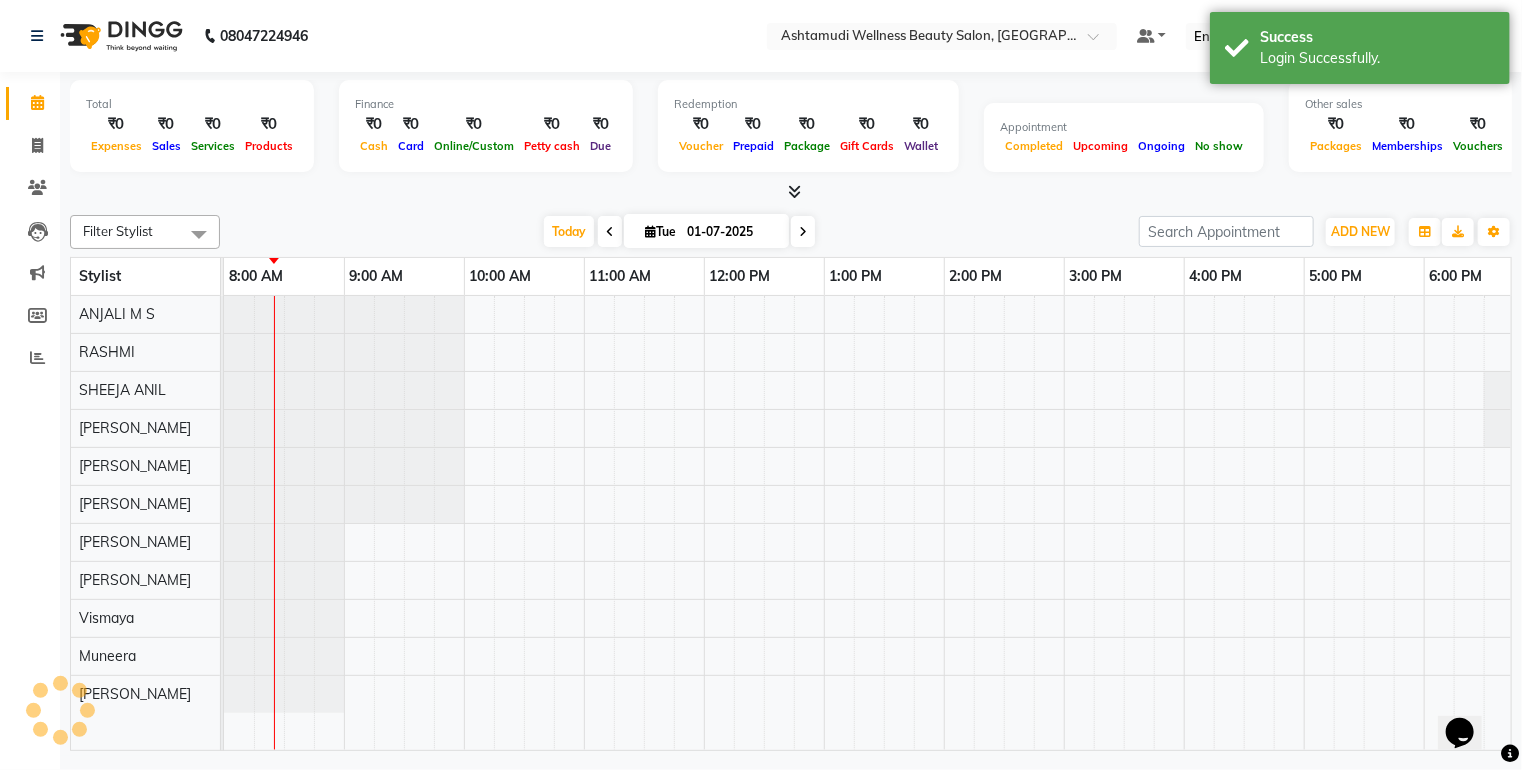 scroll, scrollTop: 0, scrollLeft: 0, axis: both 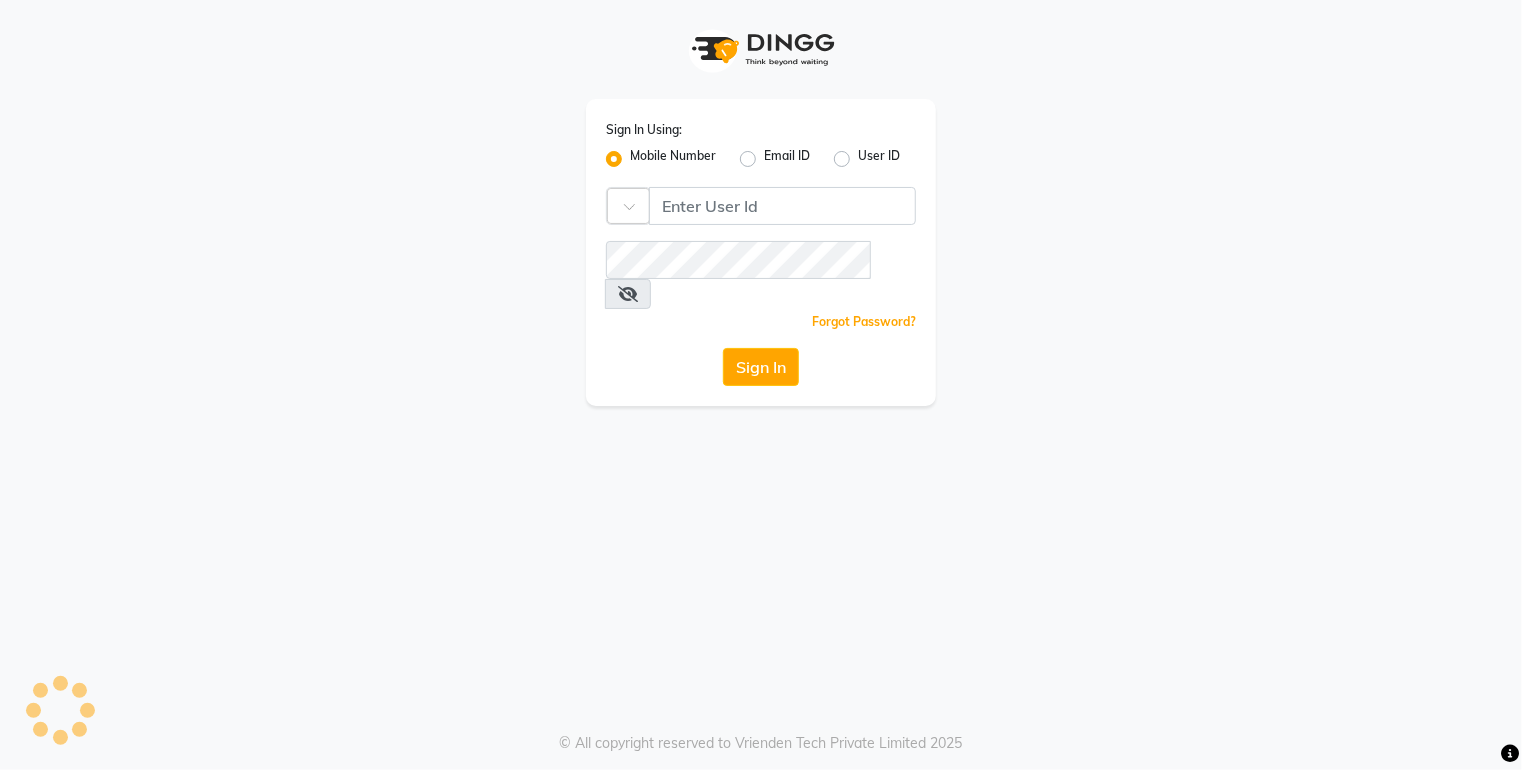 drag, startPoint x: 804, startPoint y: 444, endPoint x: 815, endPoint y: 457, distance: 17.029387 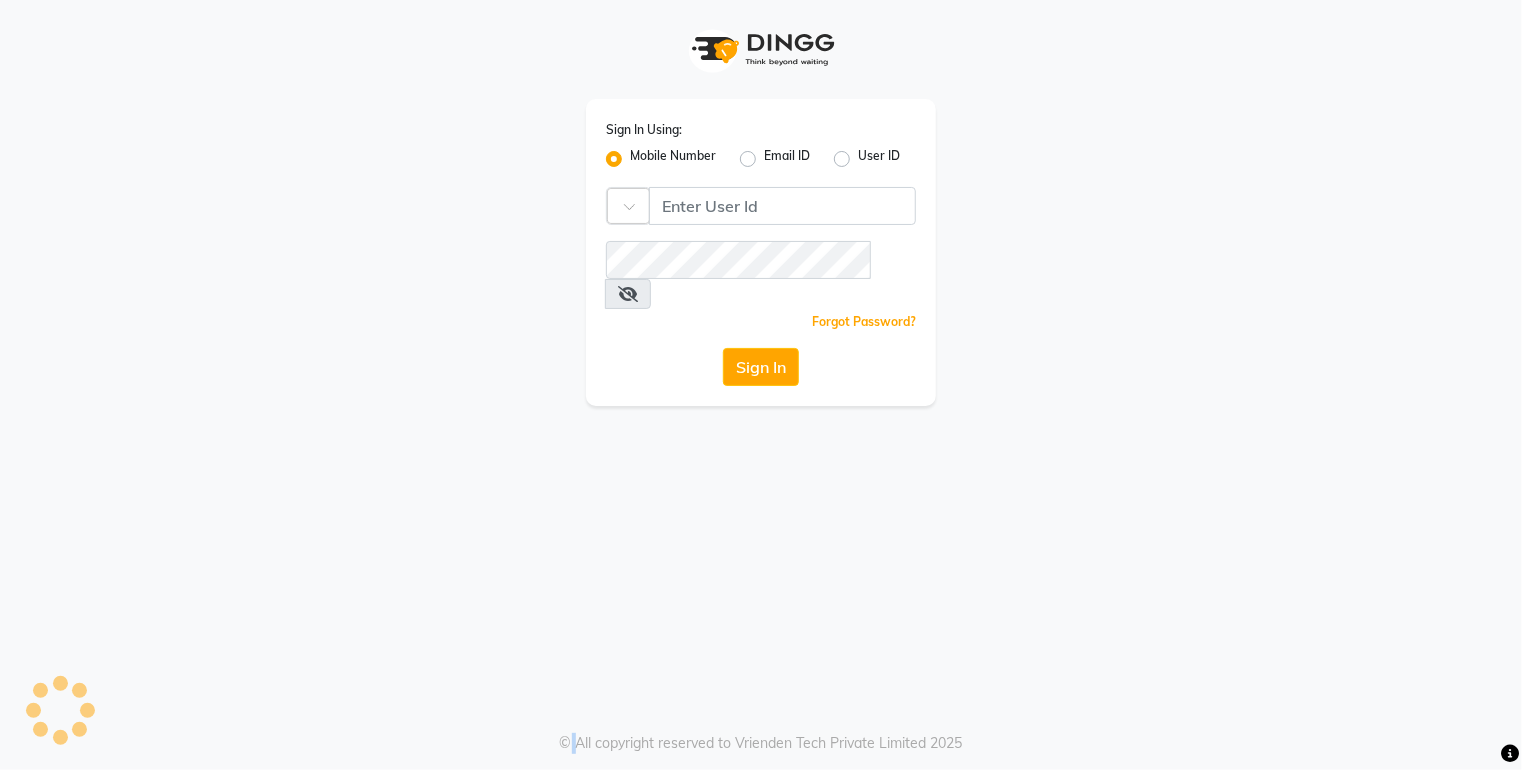 drag, startPoint x: 815, startPoint y: 457, endPoint x: 839, endPoint y: 466, distance: 25.632011 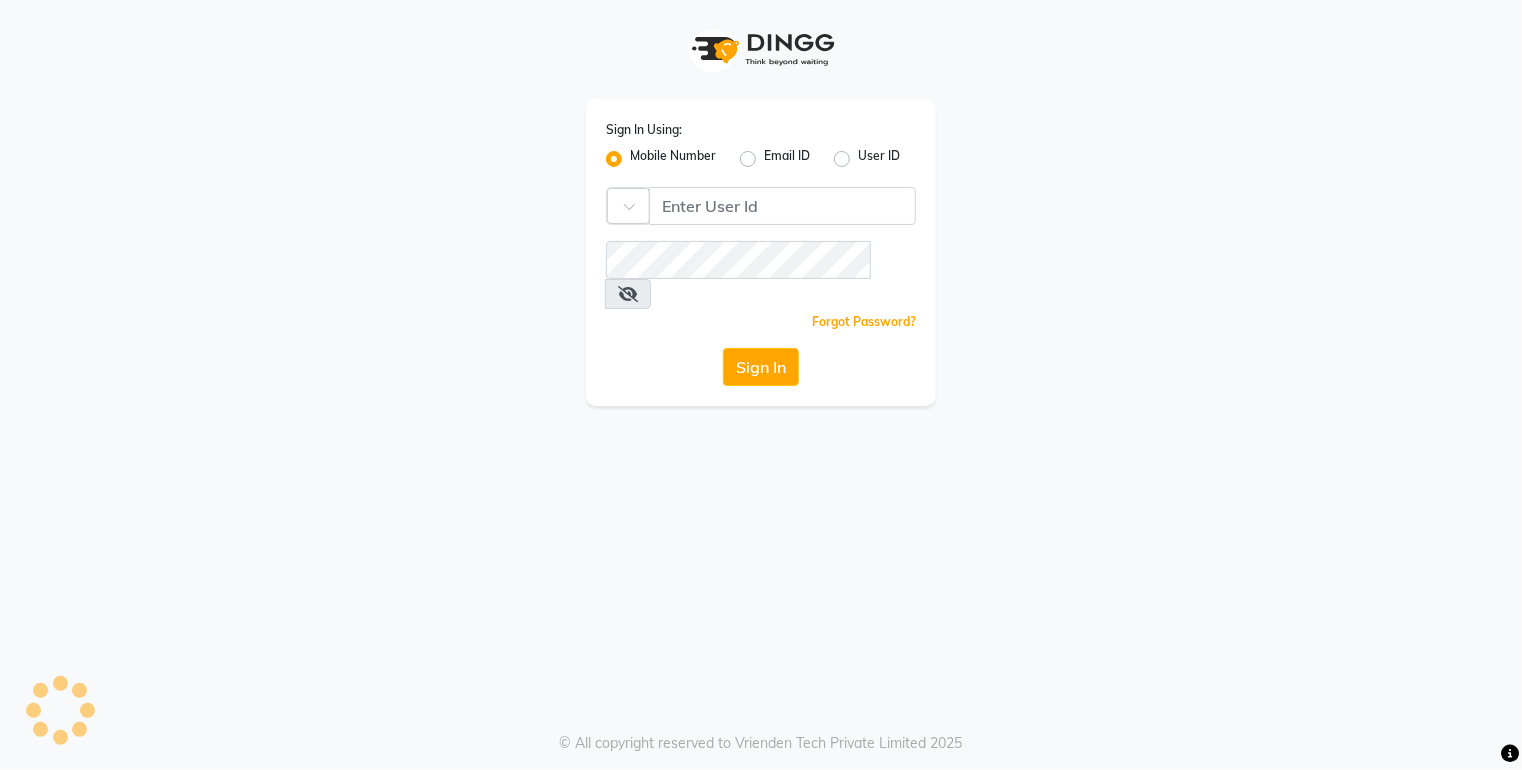 click on "Sign In Using: Mobile Number Email ID User ID Country Code ×  Remember me Forgot Password?  Sign In   © All copyright reserved to Vrienden Tech Private Limited 2025" at bounding box center [761, 385] 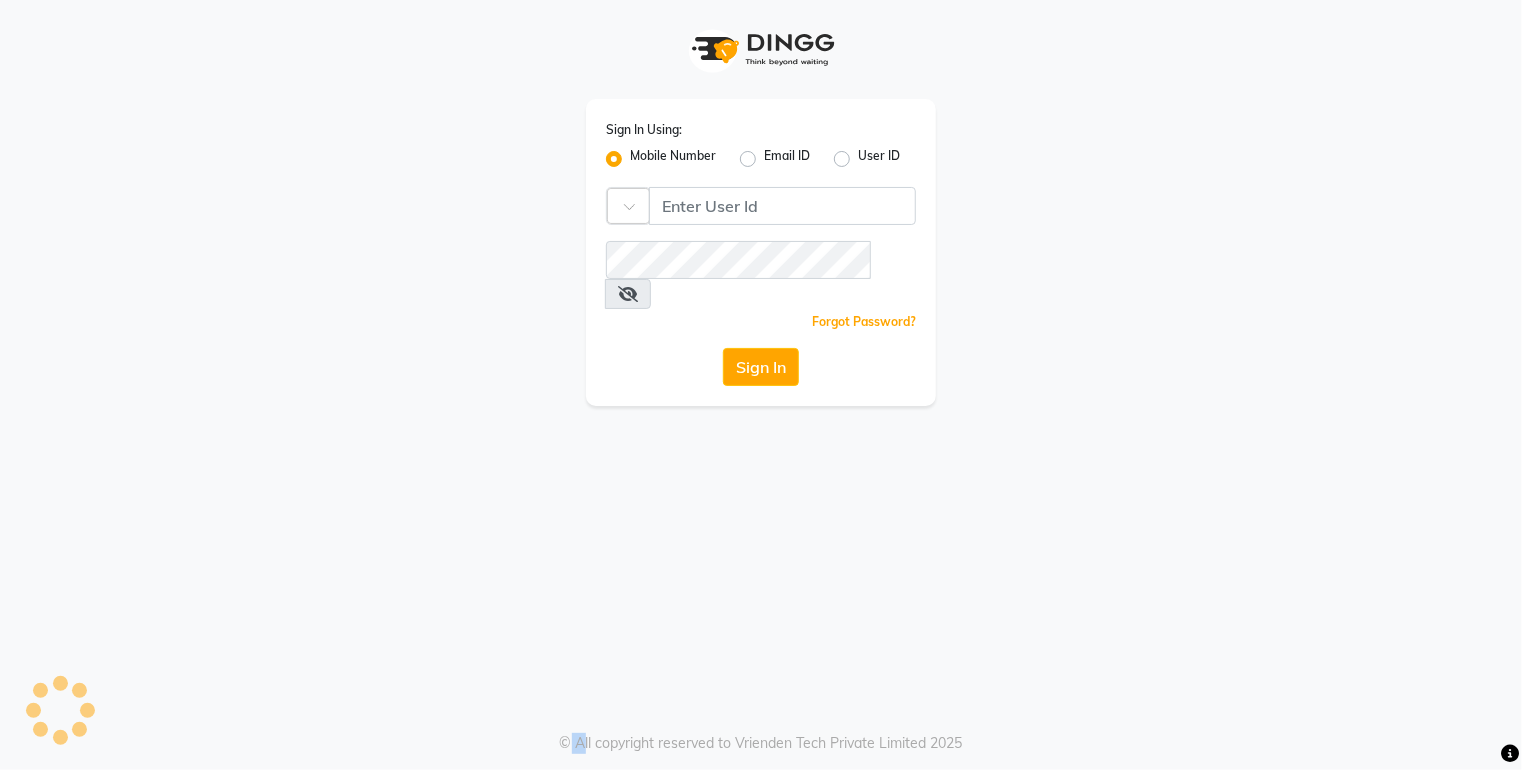 click on "Sign In Using: Mobile Number Email ID User ID Country Code ×  Remember me Forgot Password?  Sign In   © All copyright reserved to Vrienden Tech Private Limited 2025" at bounding box center [761, 385] 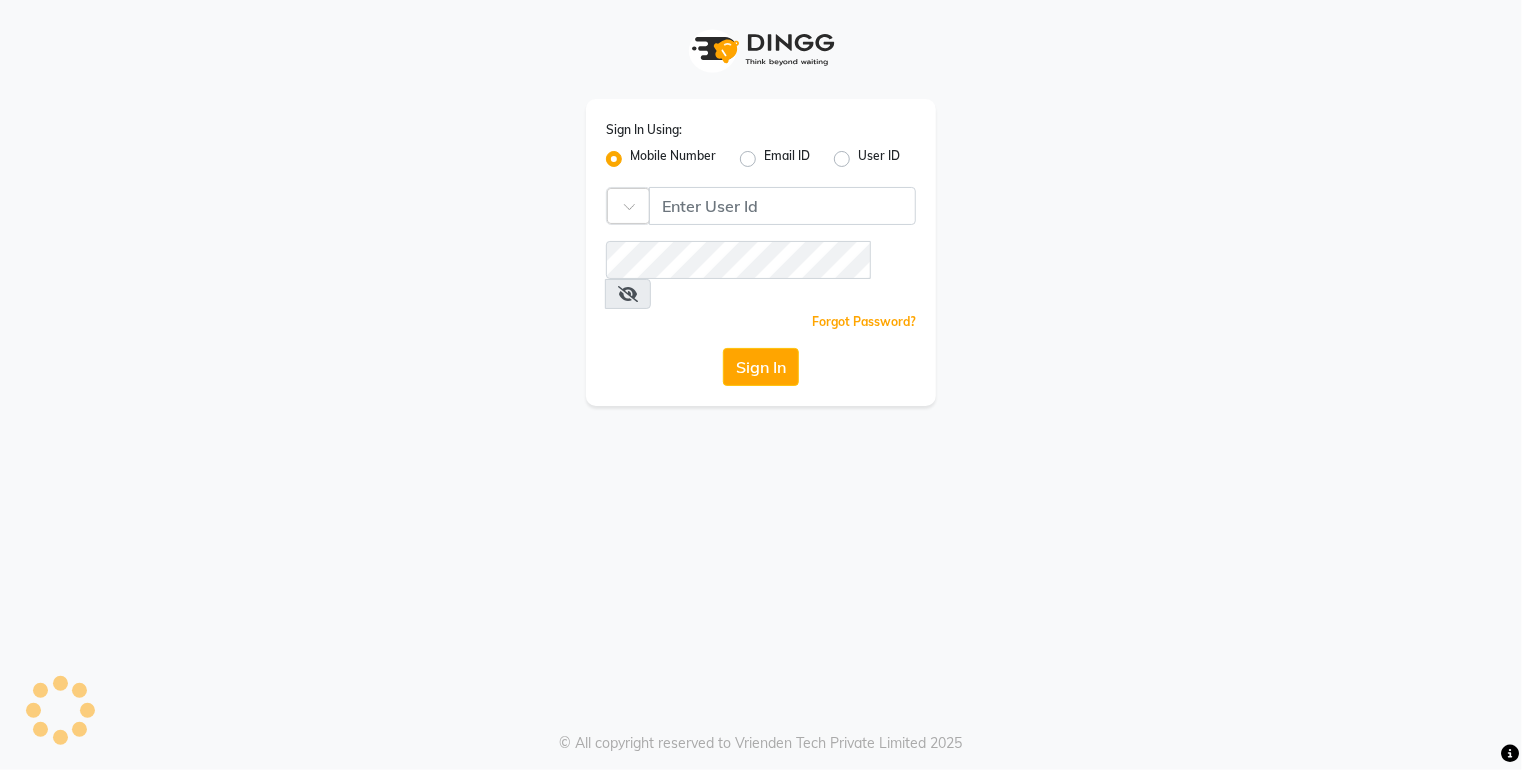 click on "Sign In Using: Mobile Number Email ID User ID Country Code ×  Remember me Forgot Password?  Sign In   © All copyright reserved to Vrienden Tech Private Limited 2025" at bounding box center [761, 385] 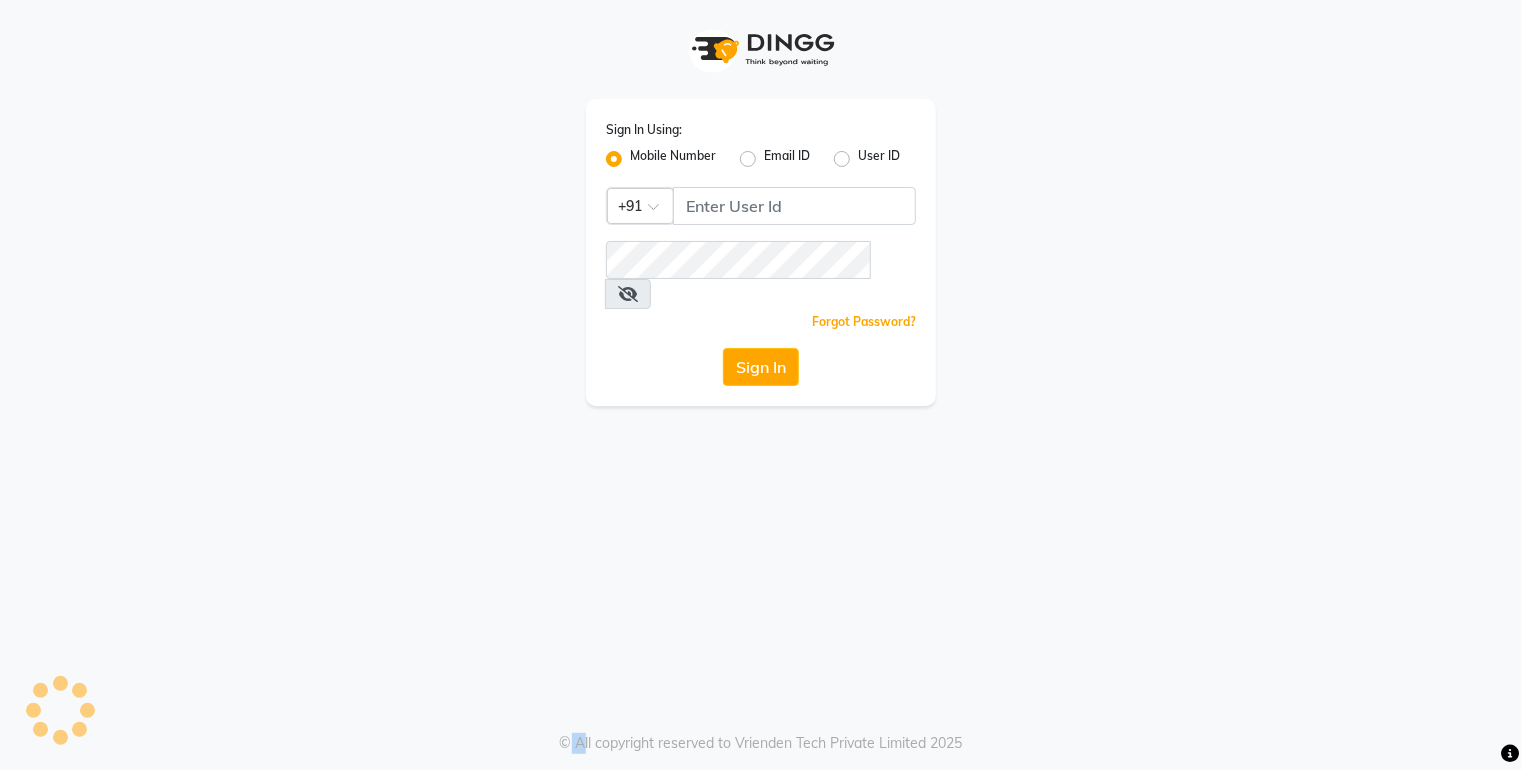 click on "Sign In Using: Mobile Number Email ID User ID Country Code × +91  Remember me Forgot Password?  Sign In   © All copyright reserved to Vrienden Tech Private Limited 2025" at bounding box center (761, 385) 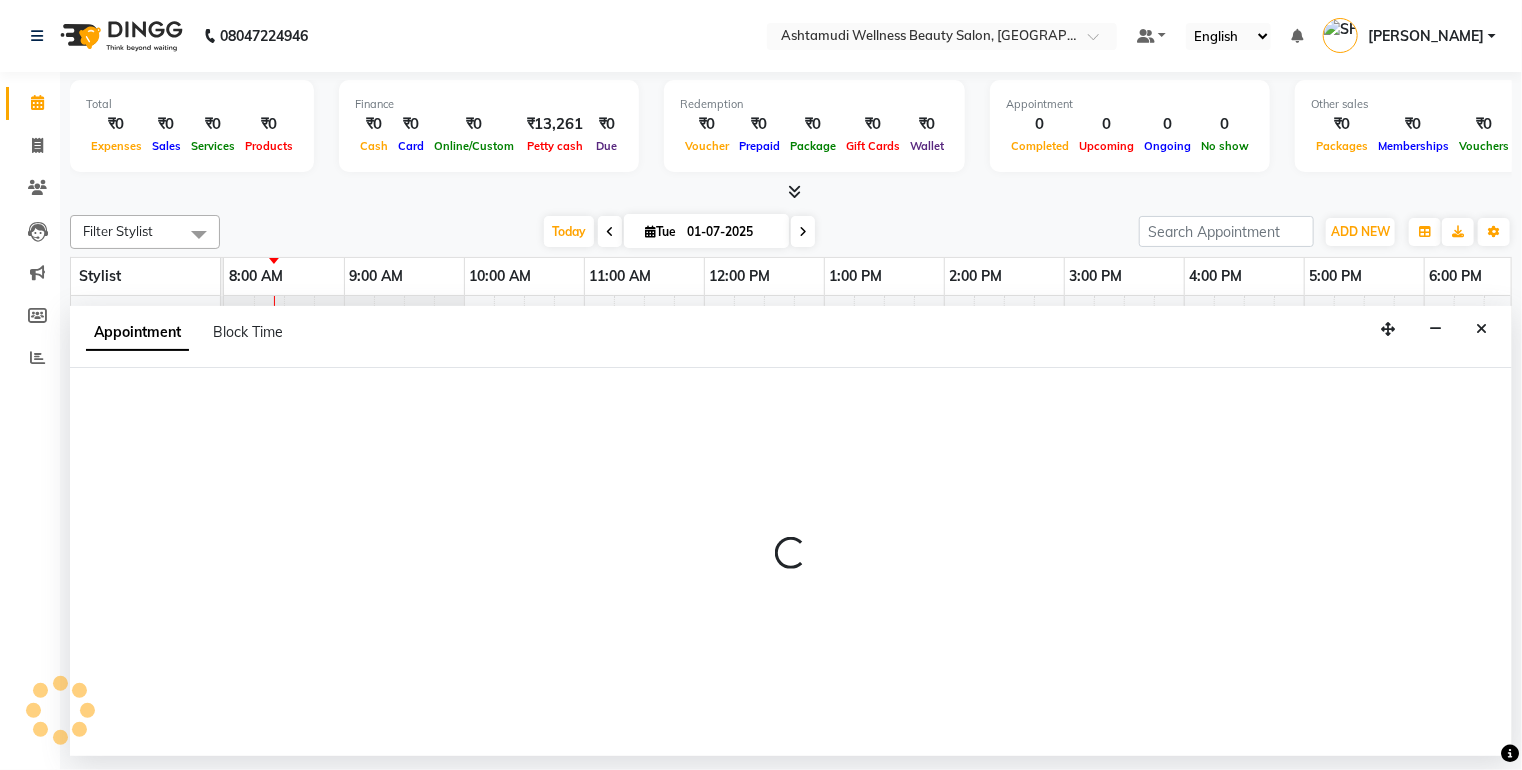 select on "27473" 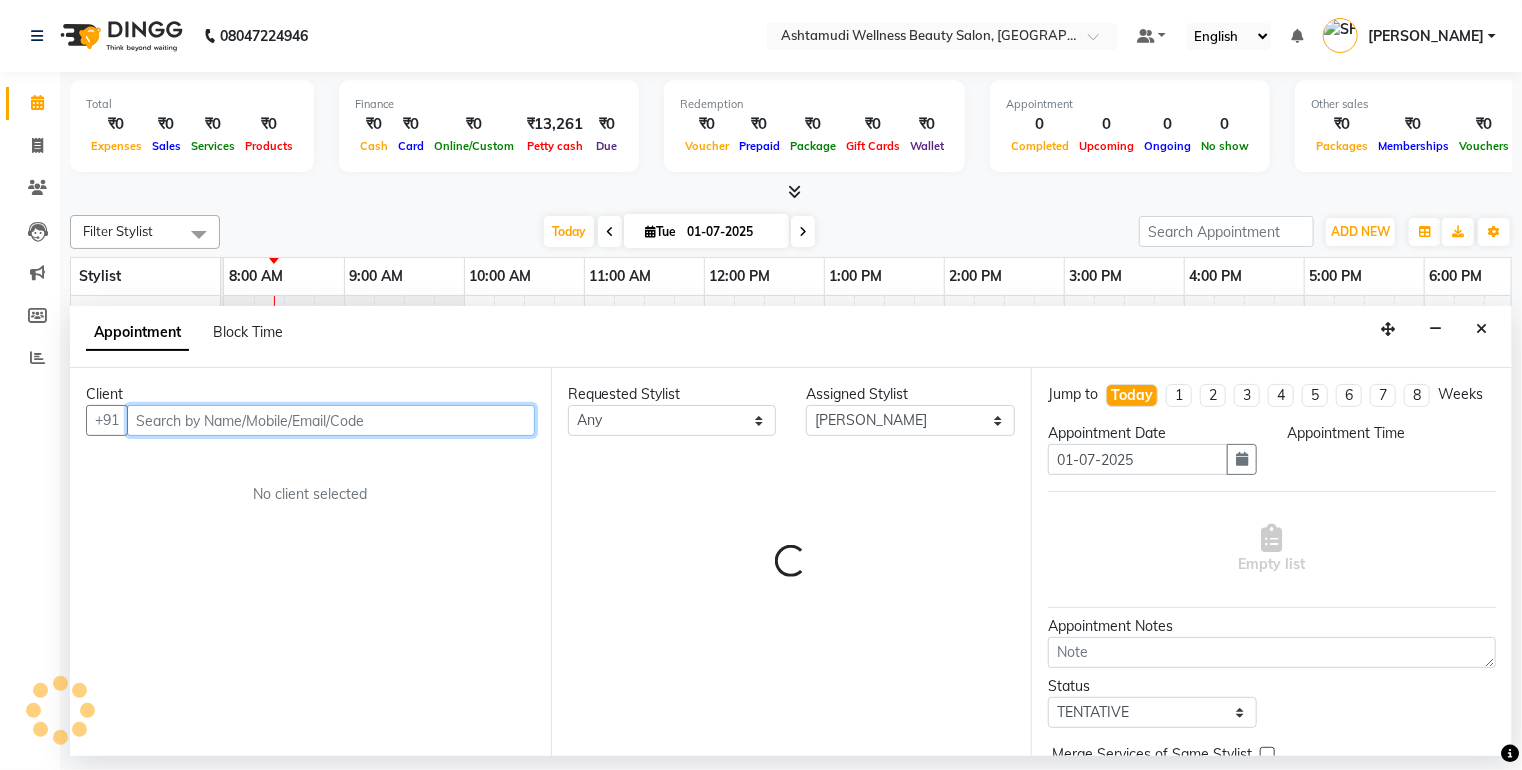 select on "780" 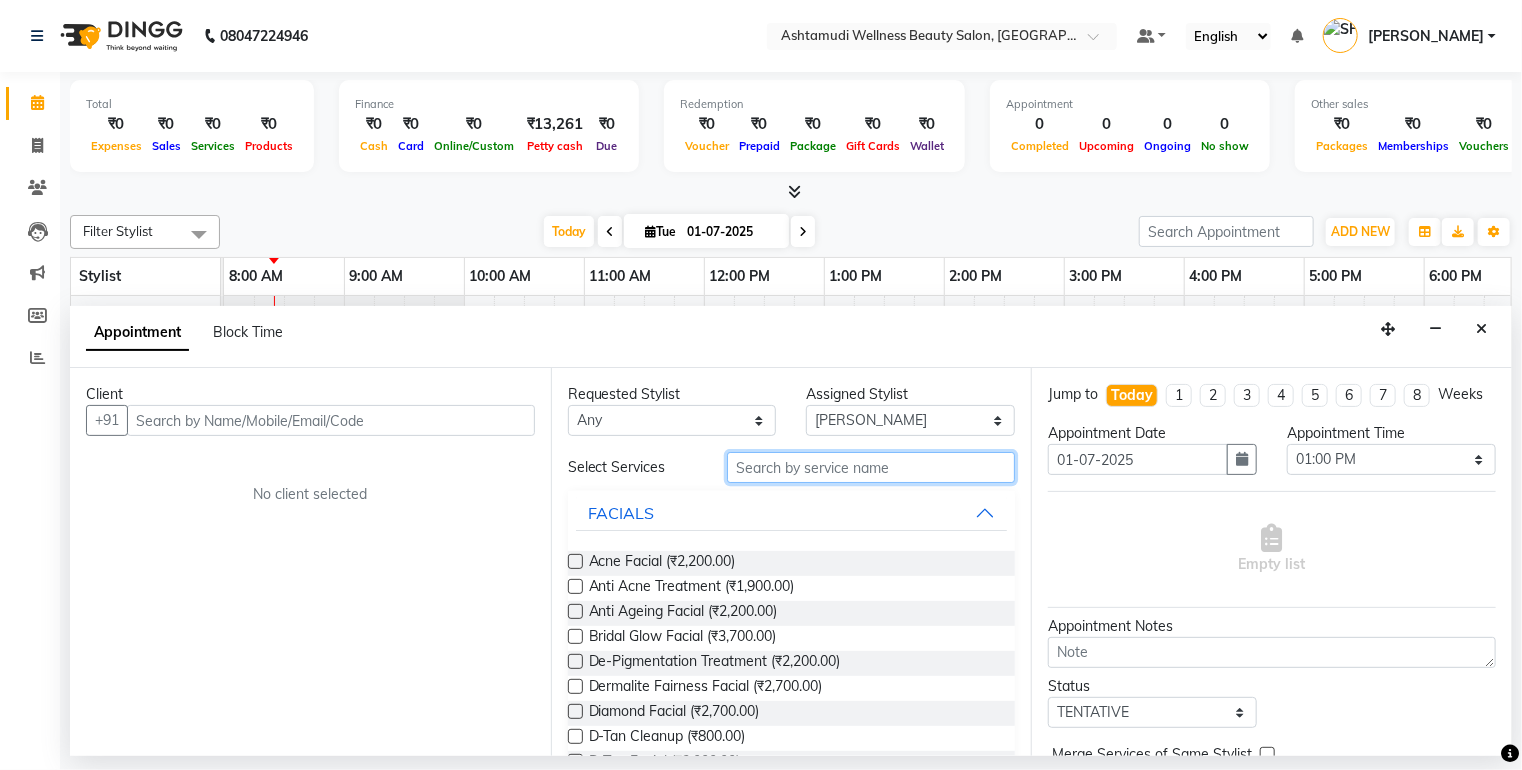 click at bounding box center (871, 467) 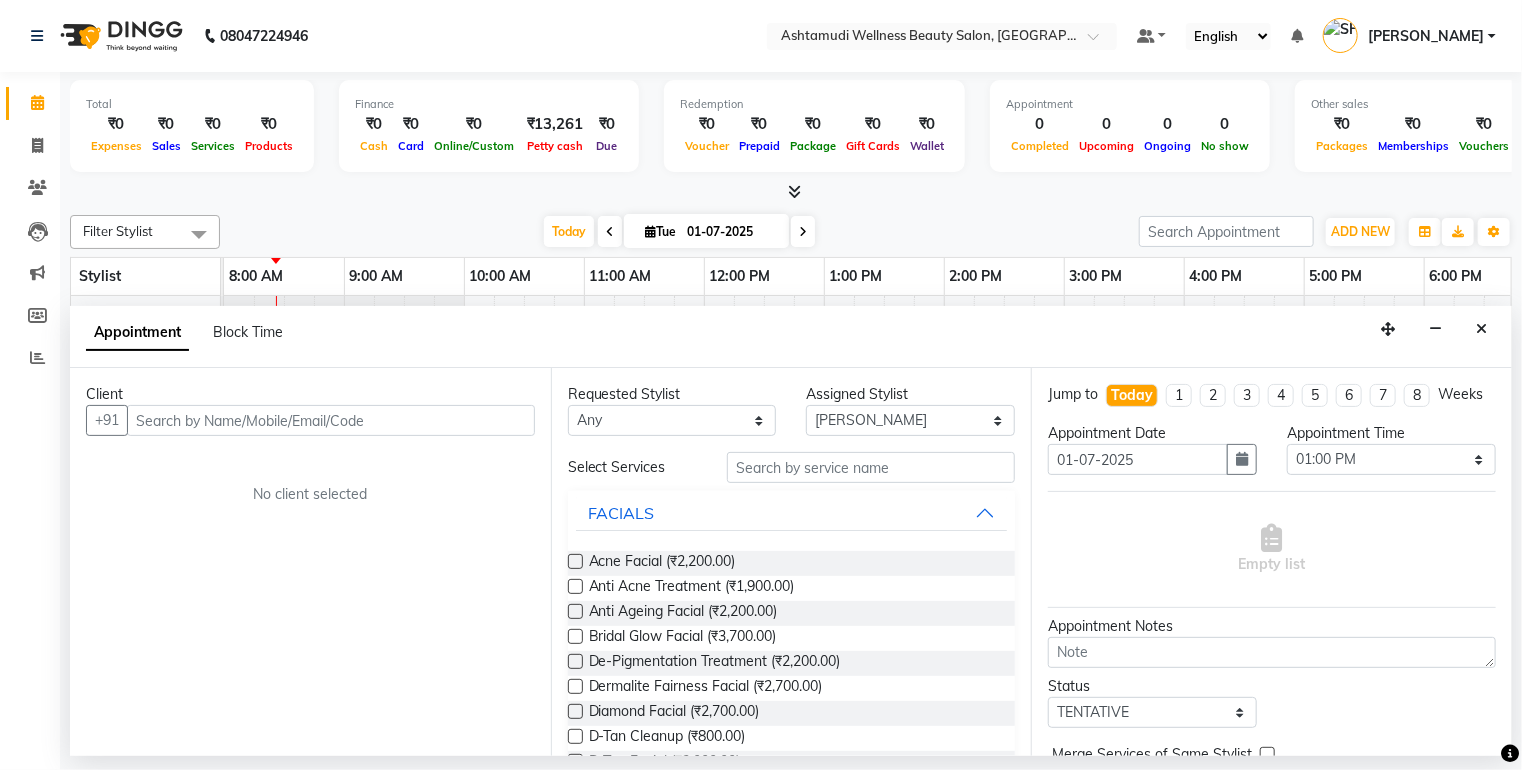click 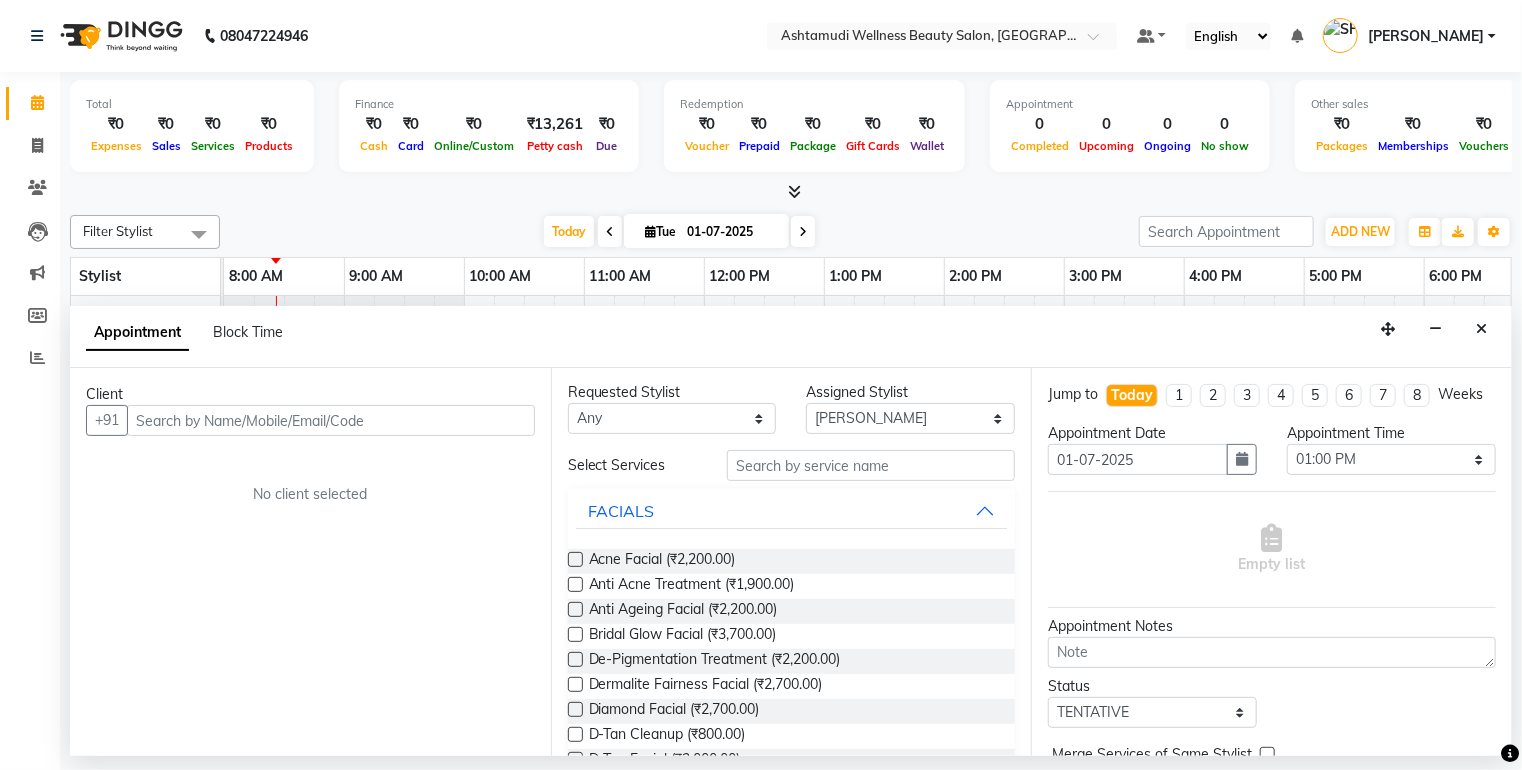 scroll, scrollTop: 0, scrollLeft: 0, axis: both 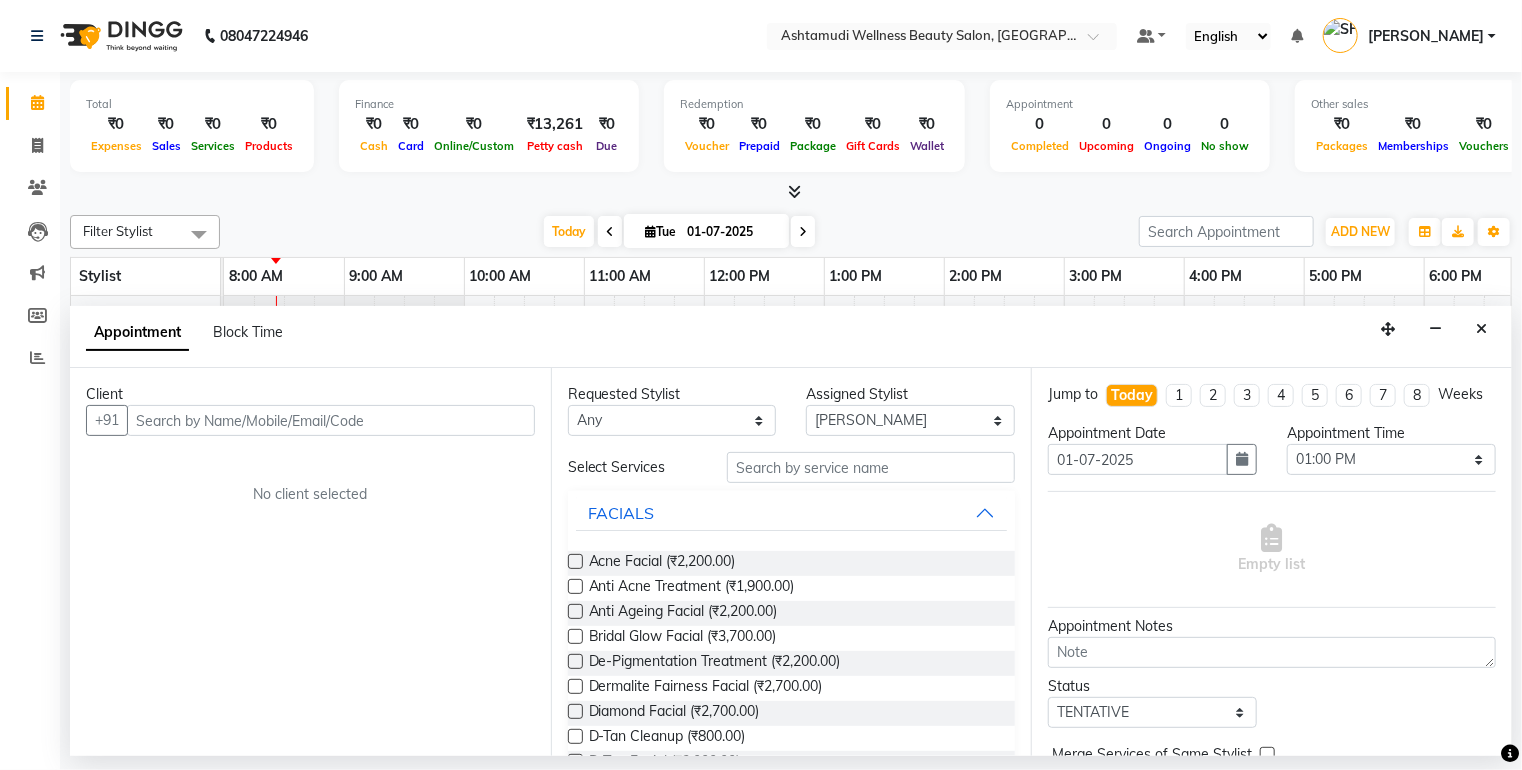 click 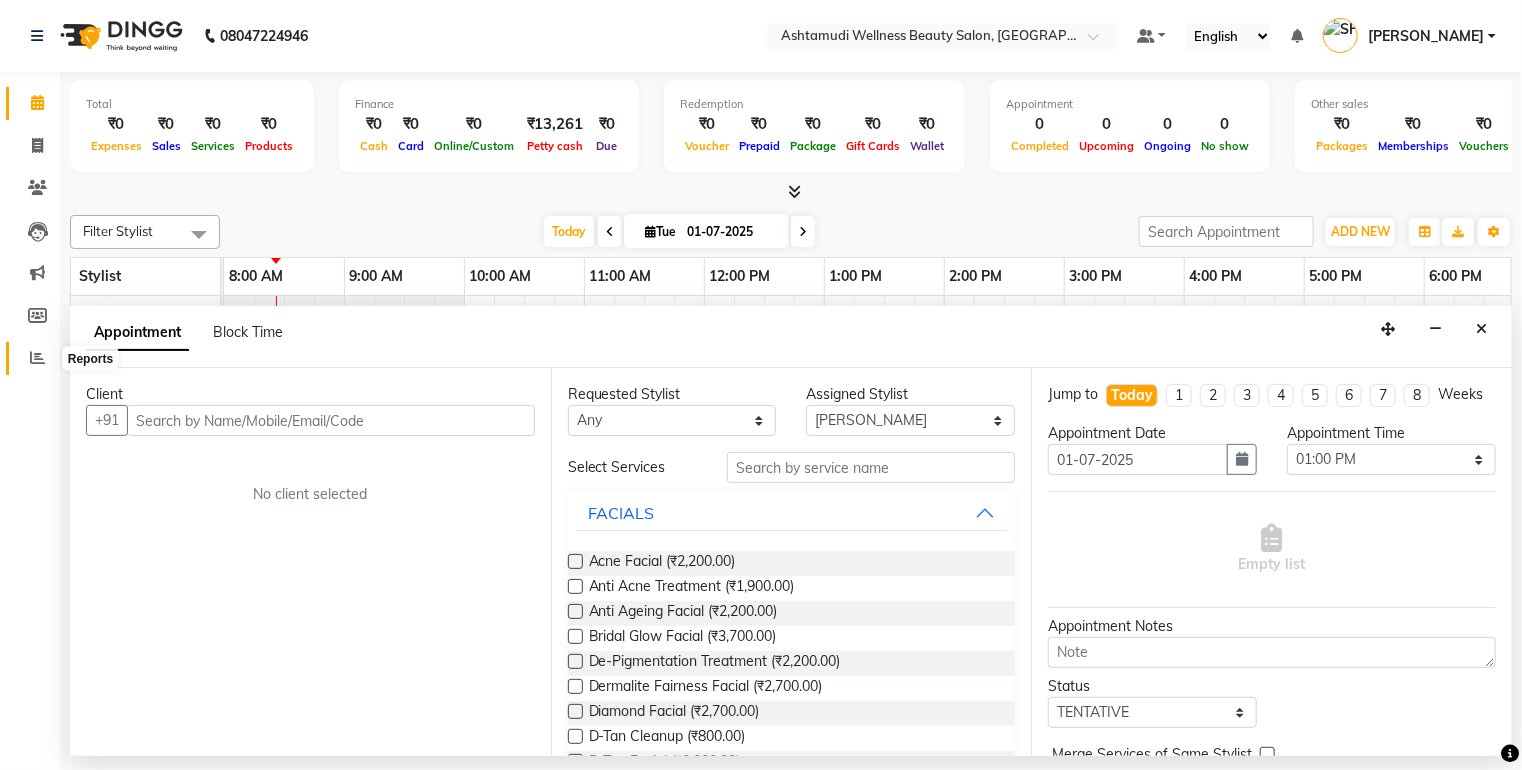 click 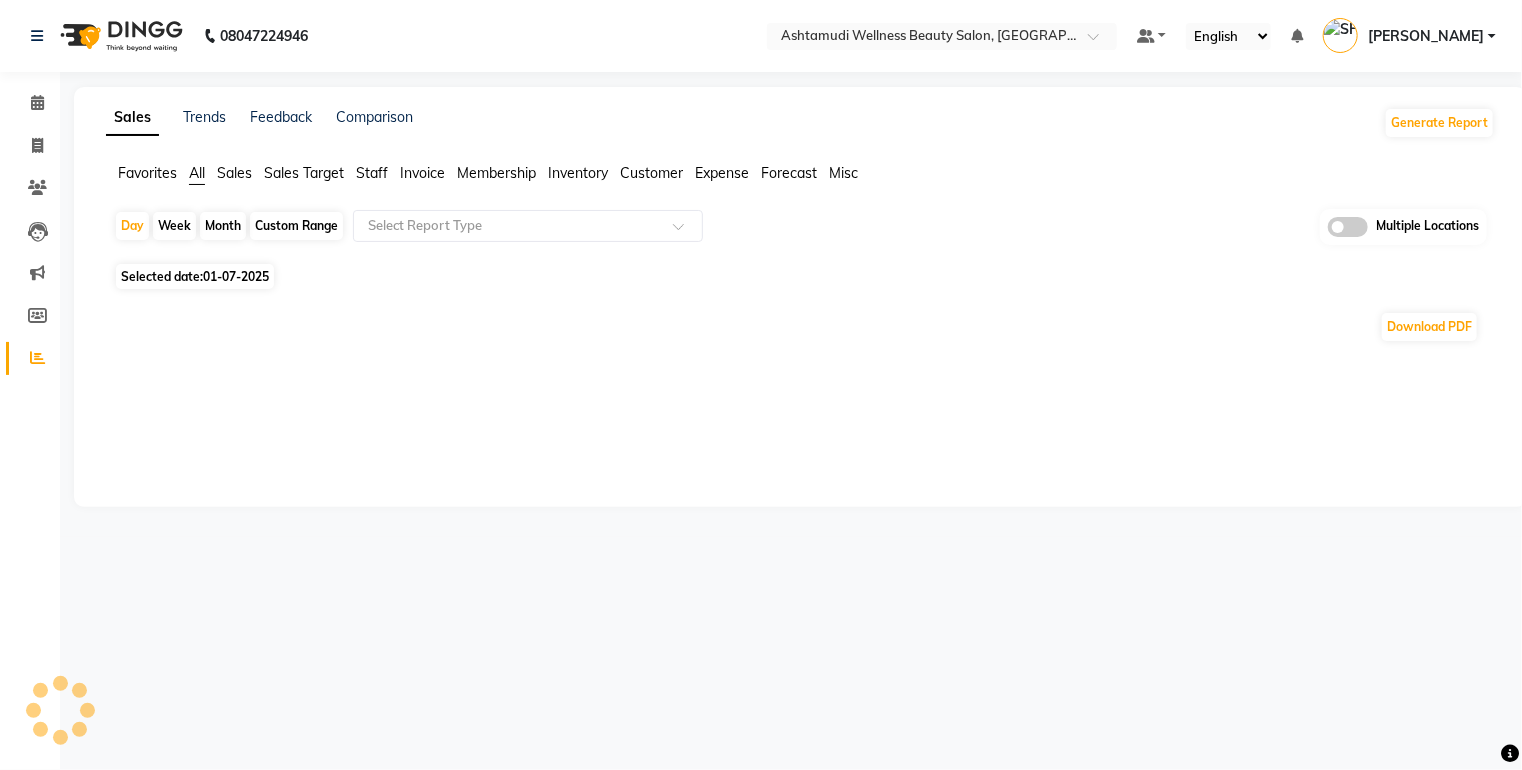 click 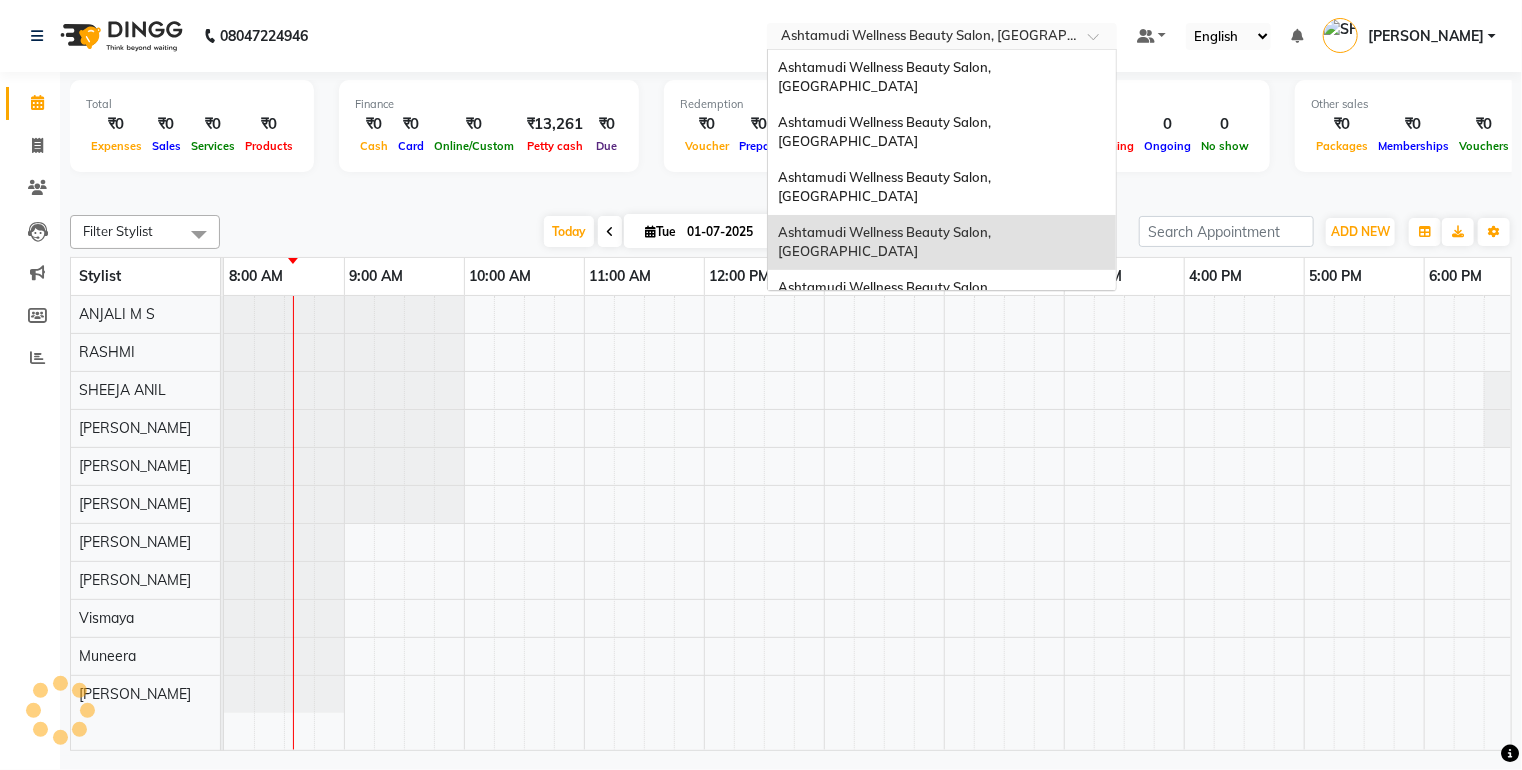 click at bounding box center [922, 38] 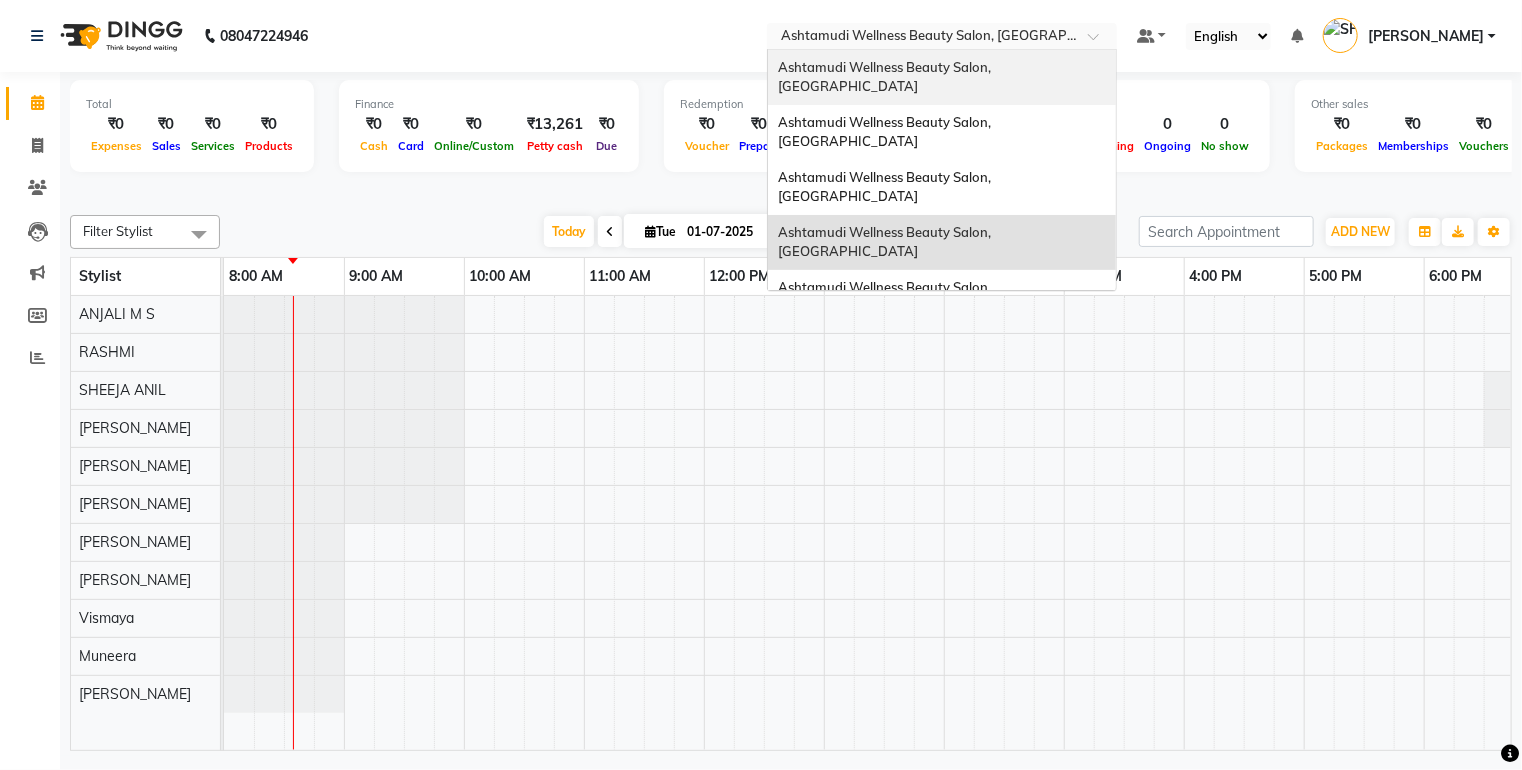 click on "Ashtamudi Wellness Beauty Salon, [GEOGRAPHIC_DATA]" at bounding box center (886, 77) 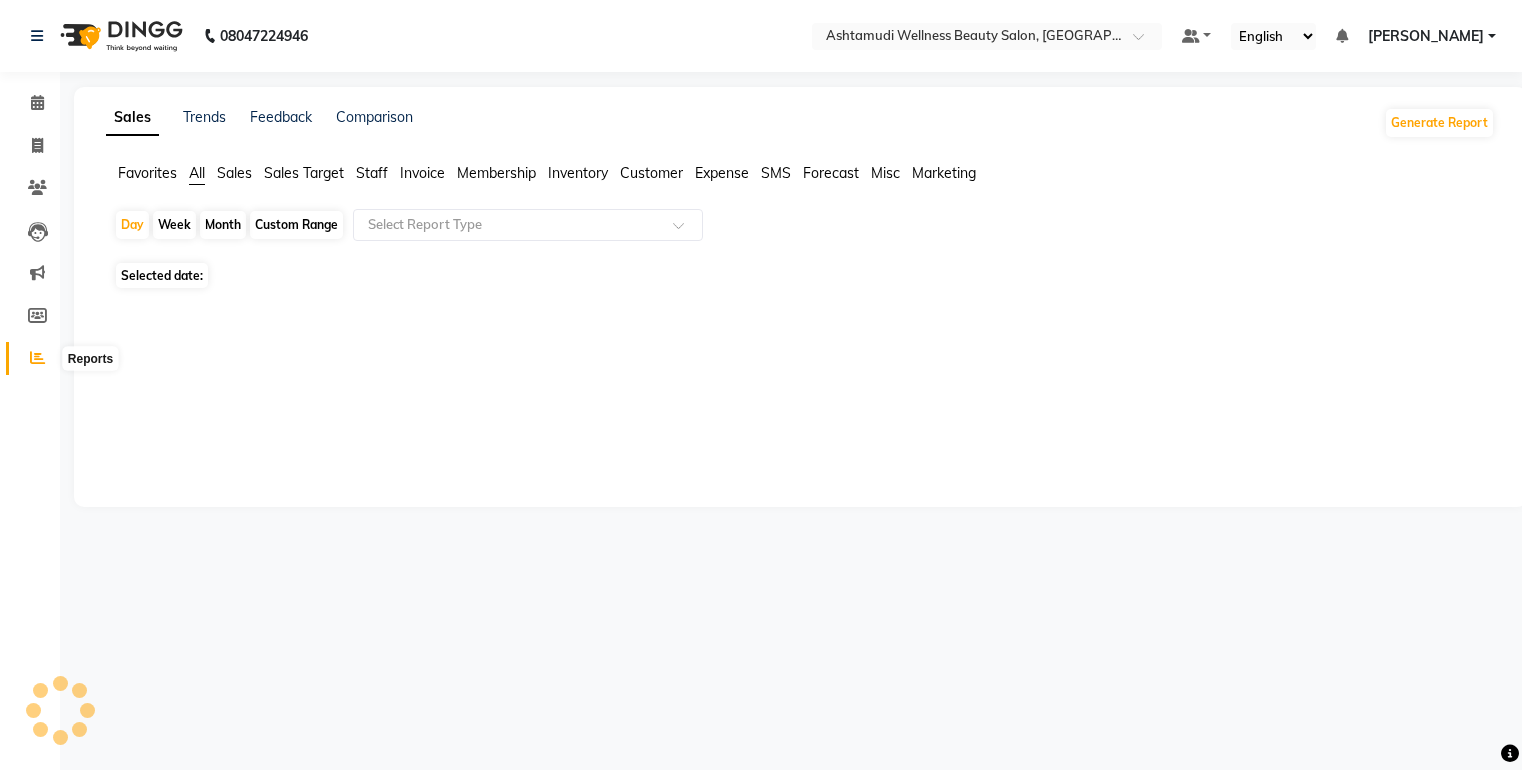 scroll, scrollTop: 0, scrollLeft: 0, axis: both 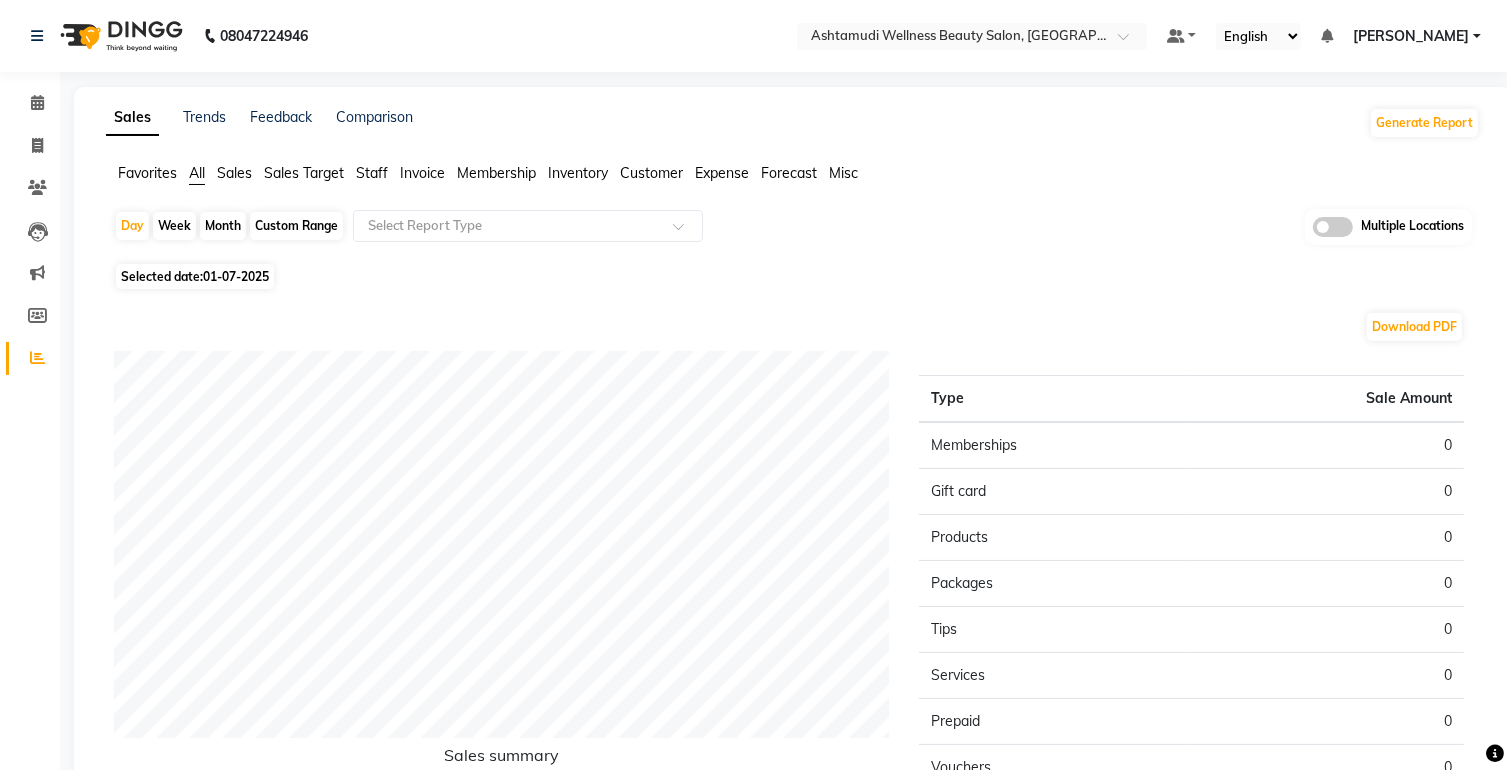 click on "01-07-2025" 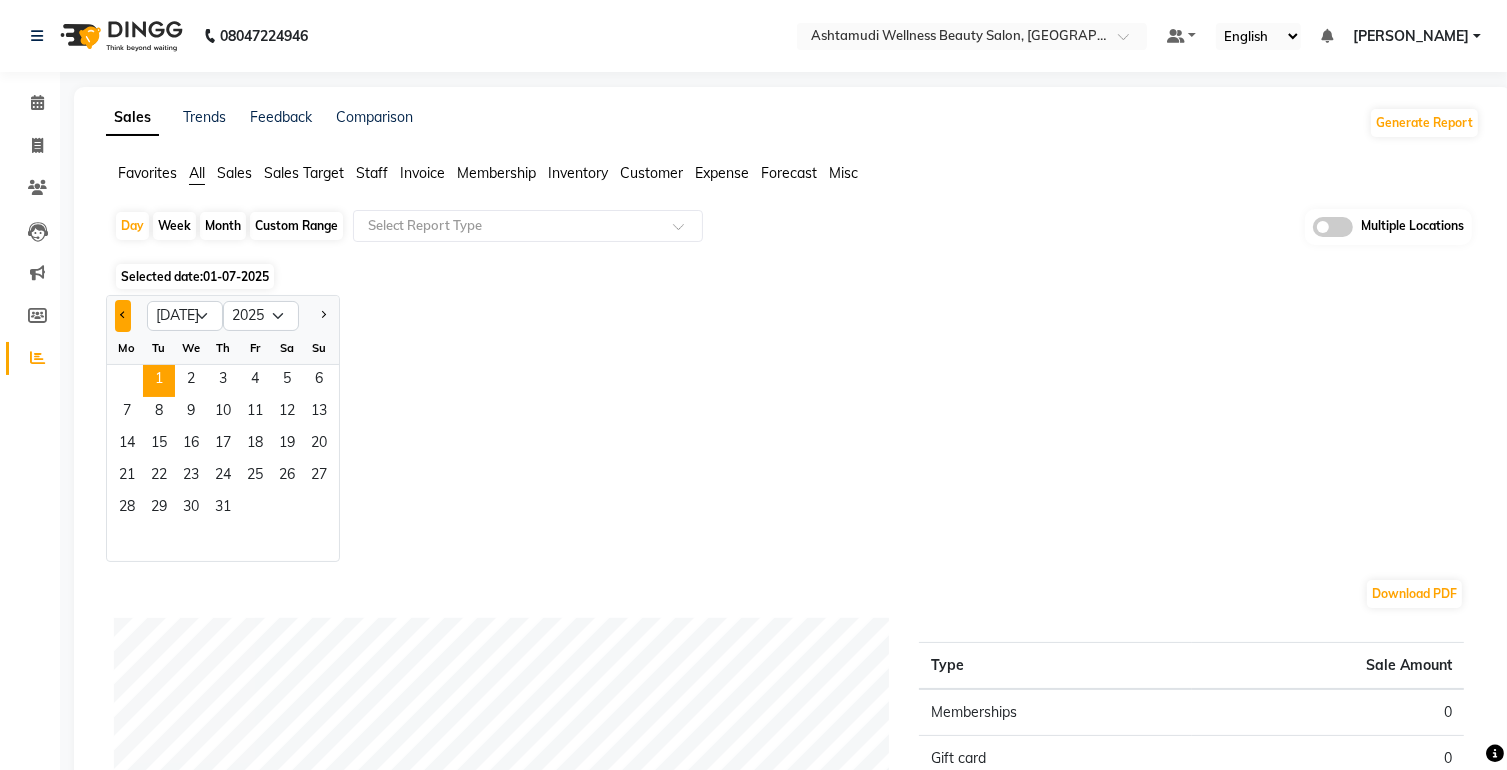 click 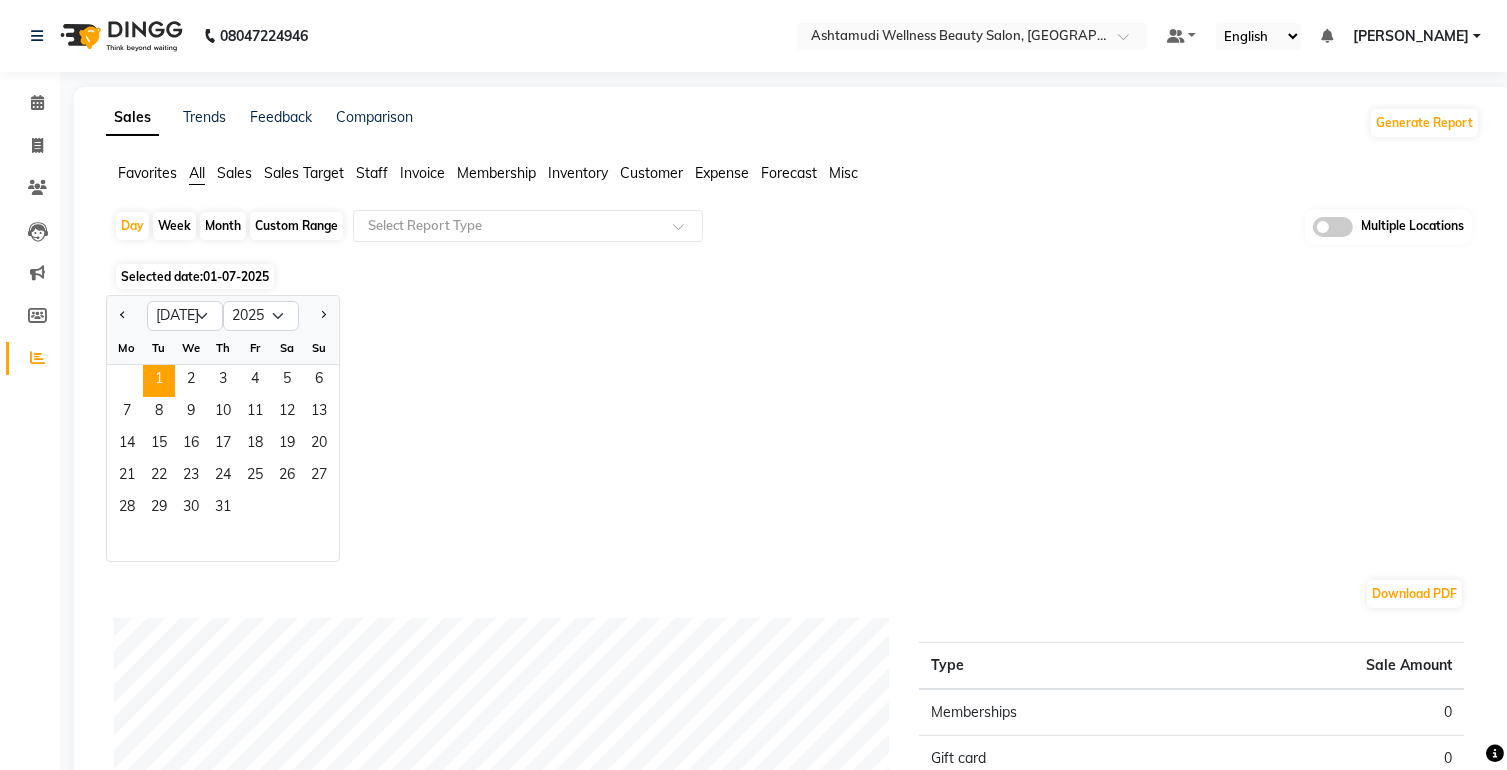 select on "6" 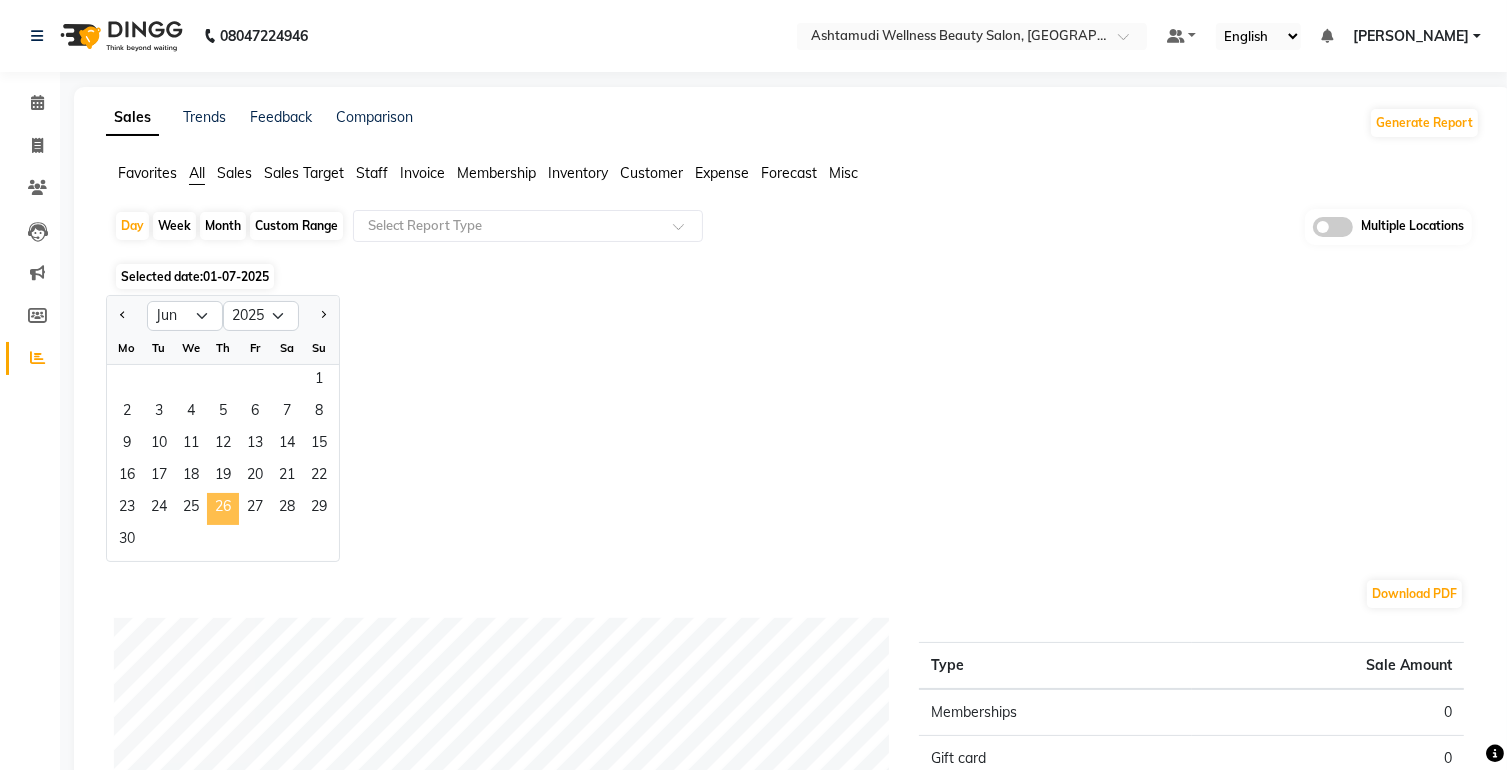 click on "26" 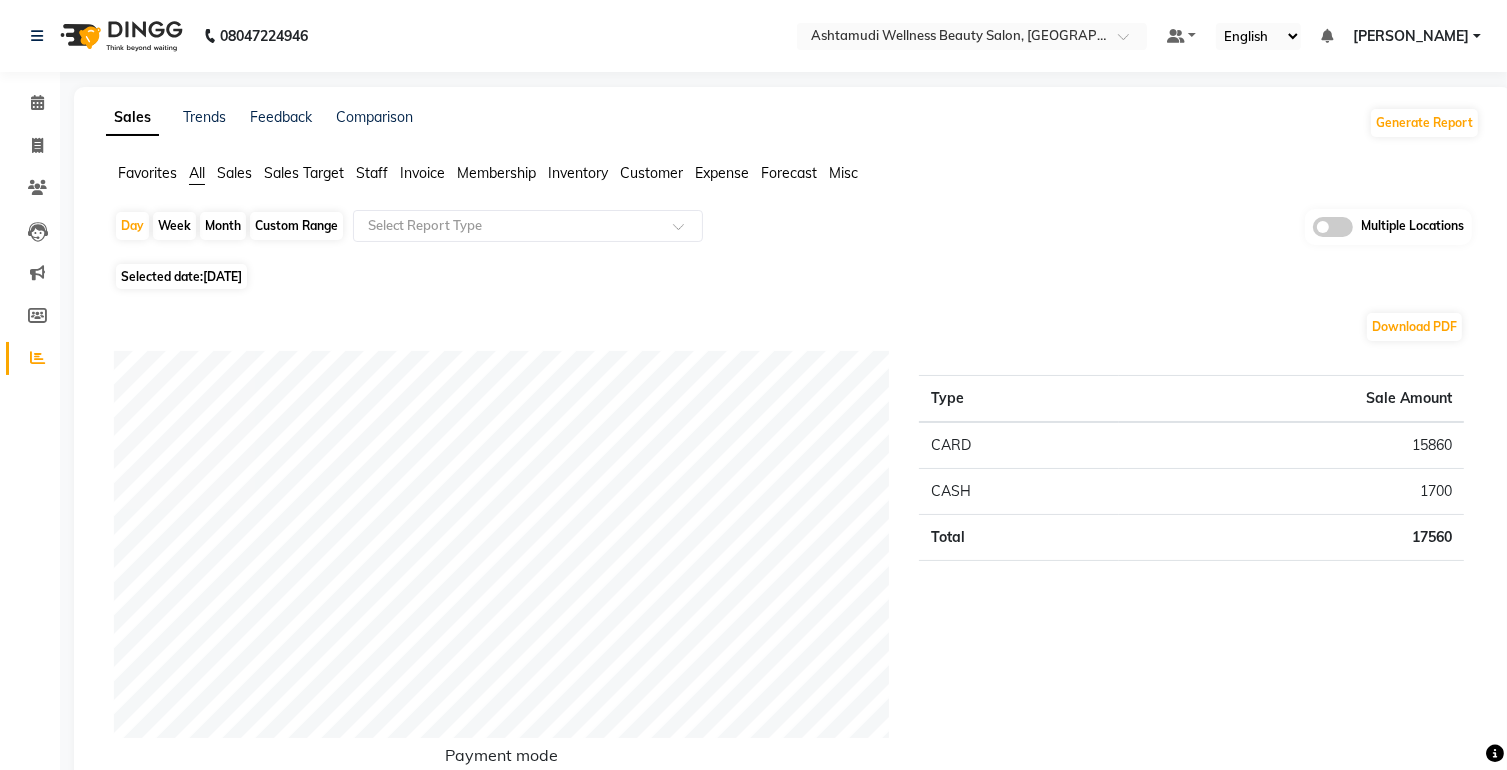 click on "Selected date:  [DATE]" 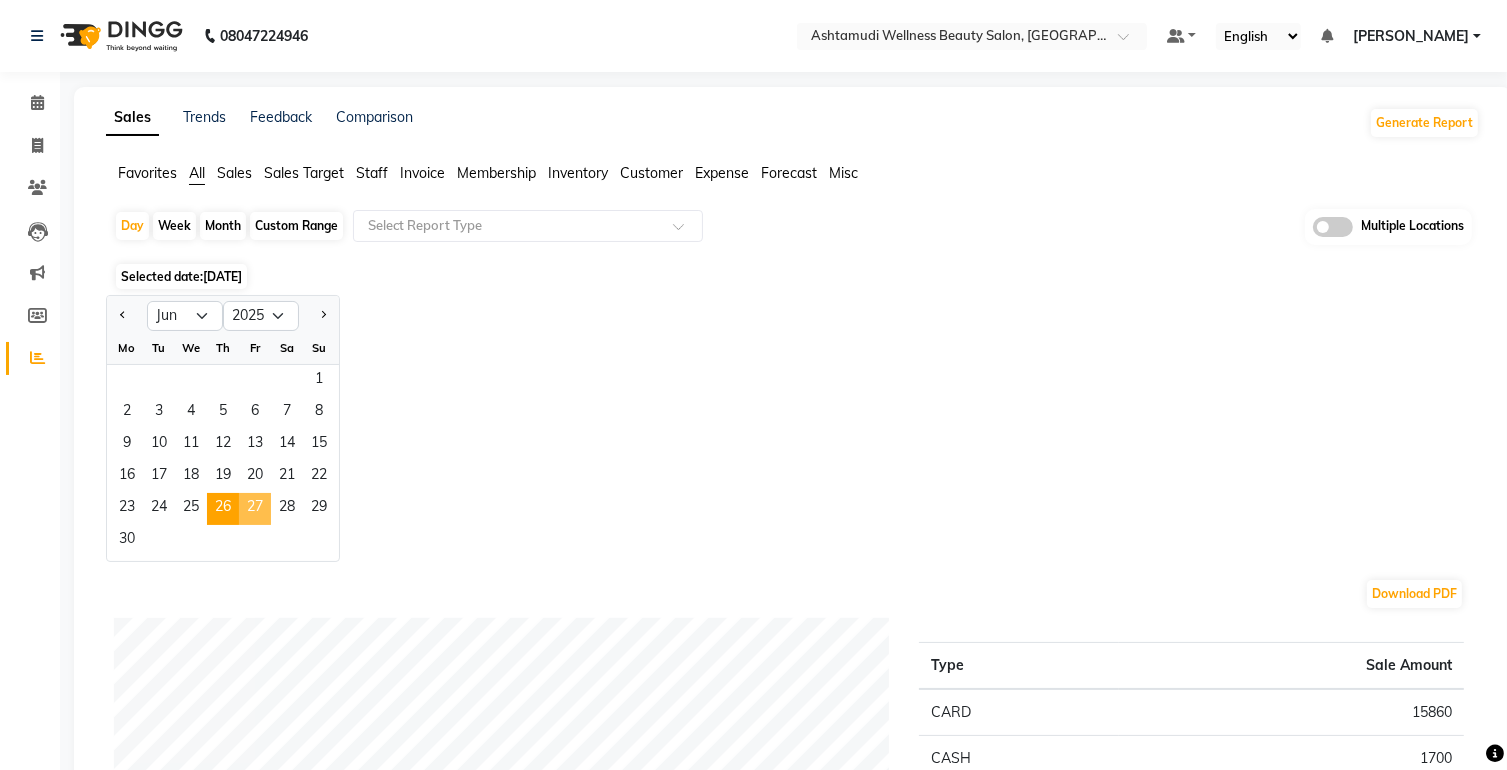 click on "27" 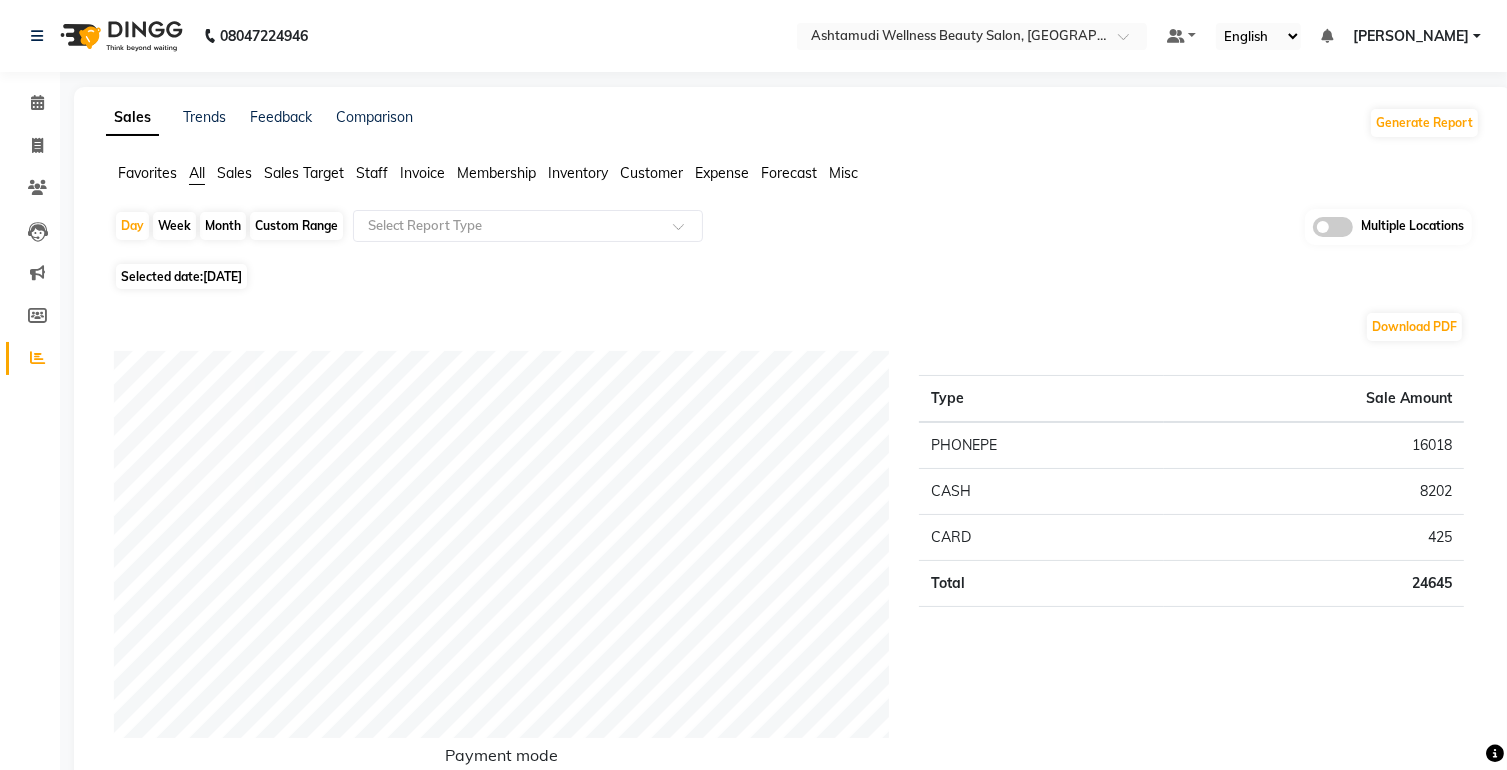 click on "Selected date:  27-06-2025" 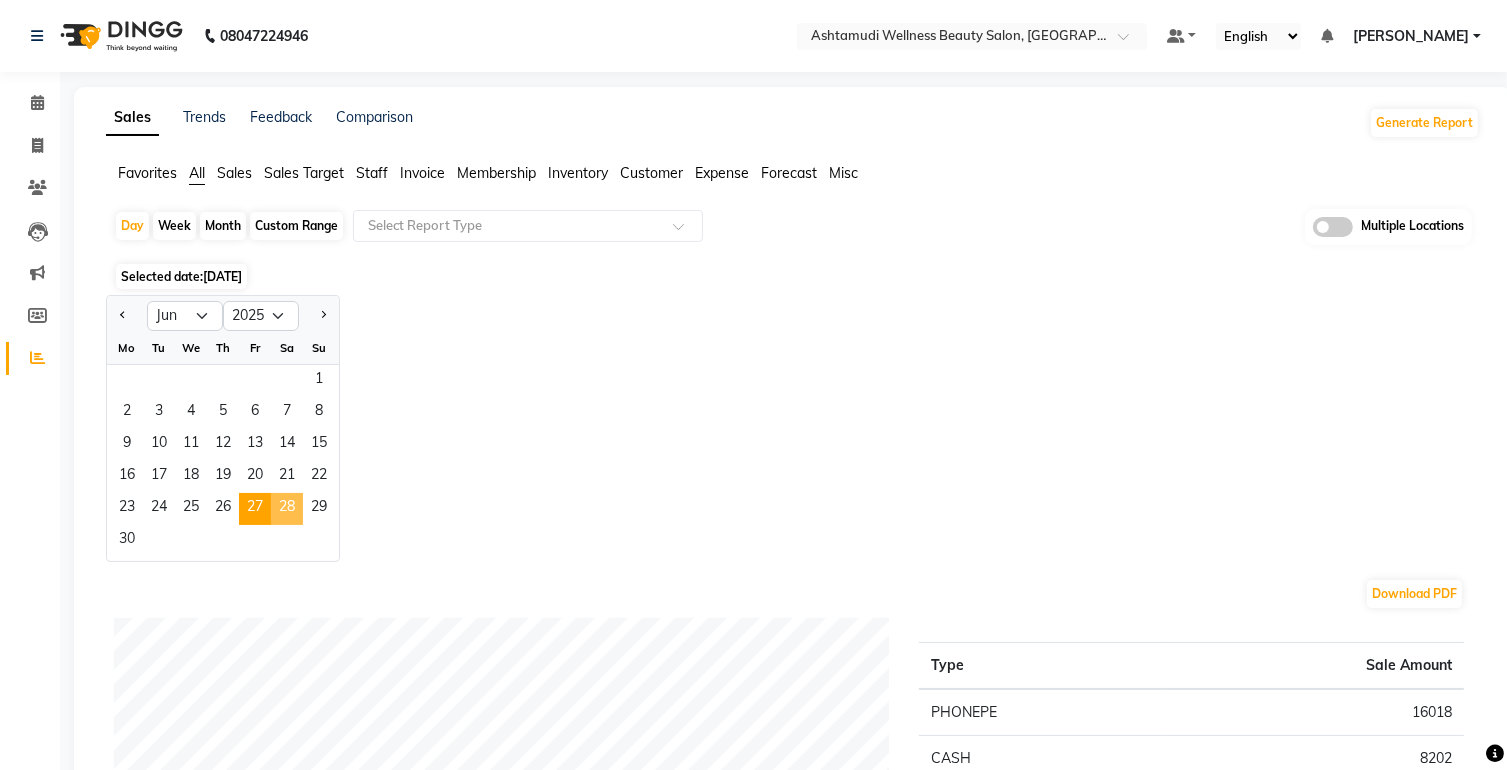 click on "28" 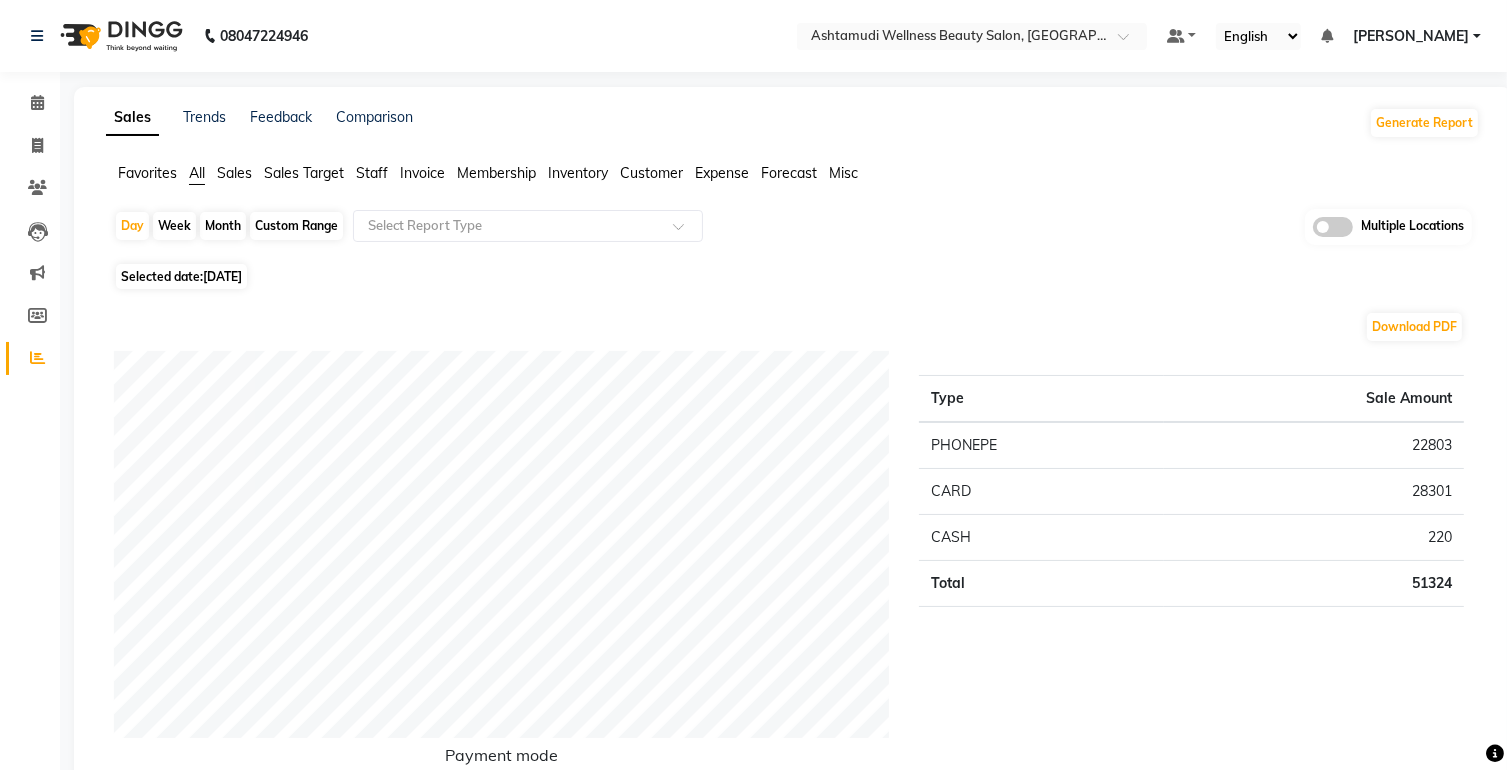 click on "[DATE]" 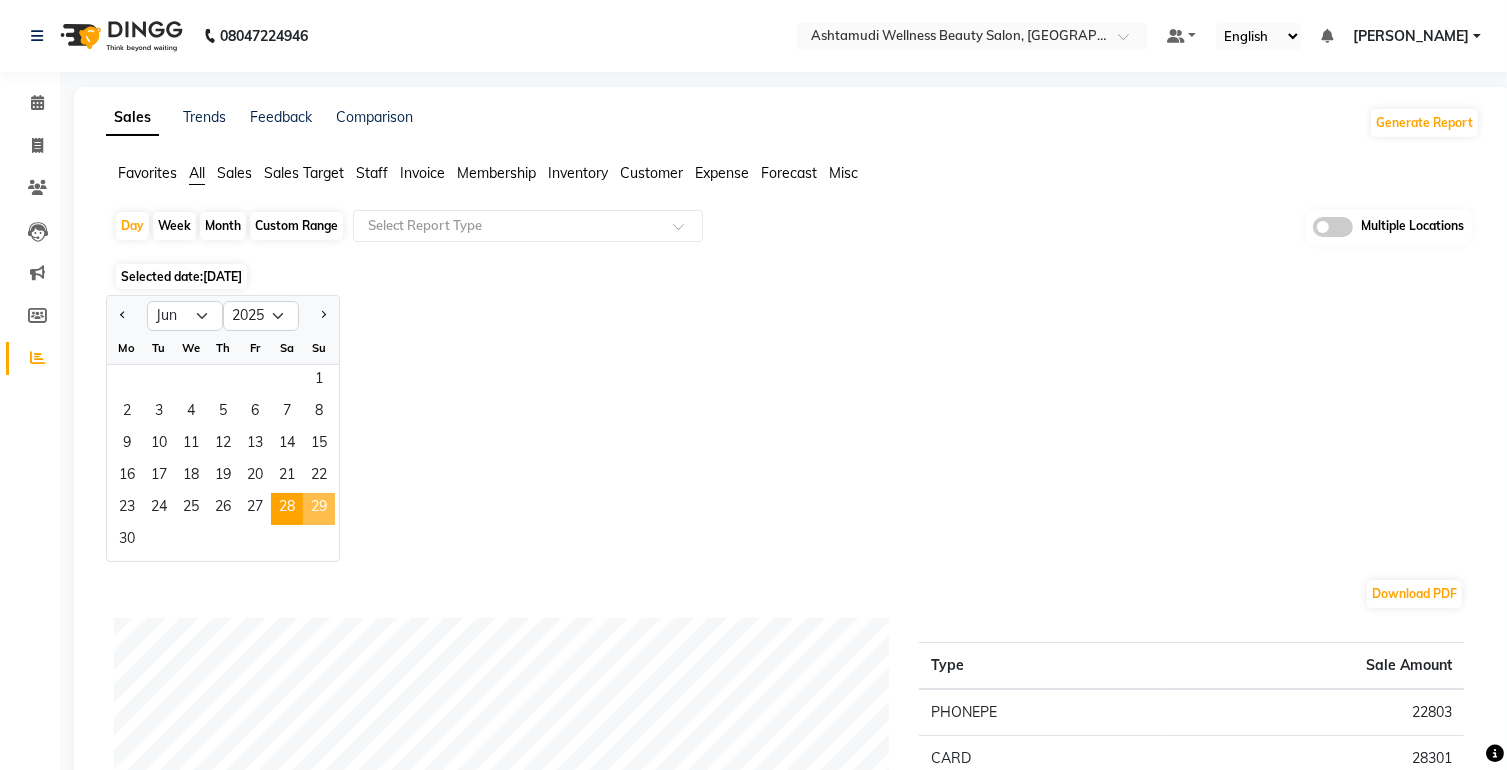 click on "29" 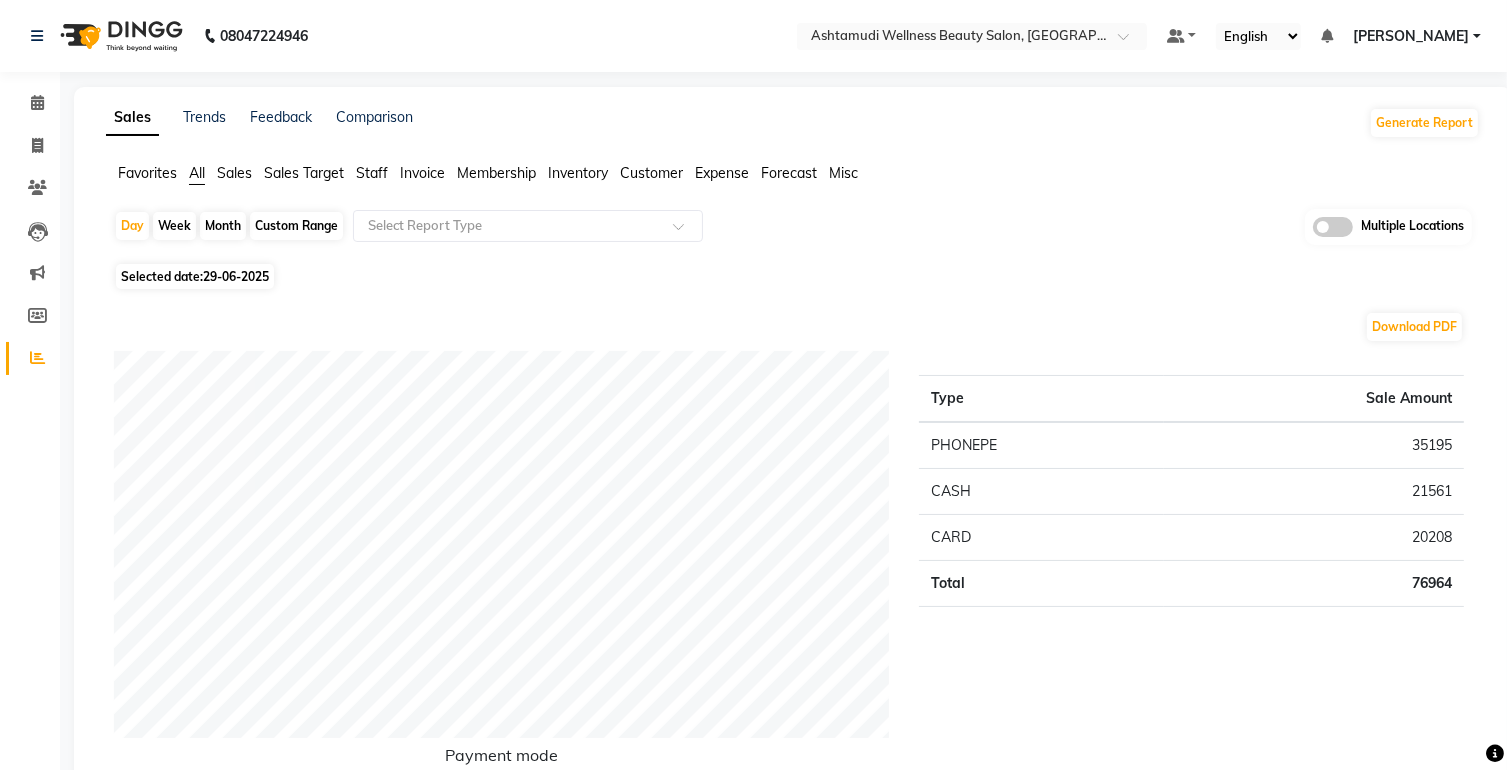 click on "29-06-2025" 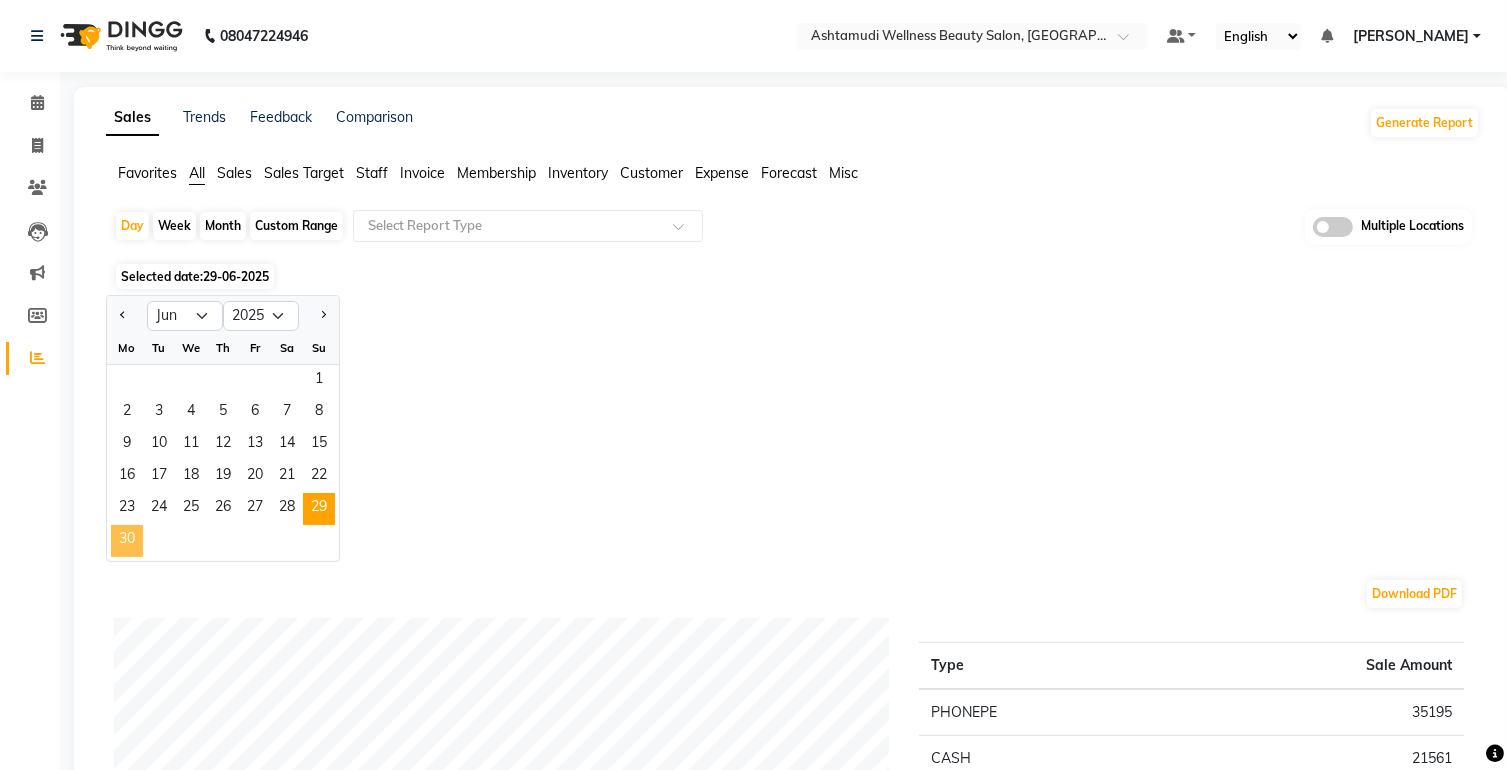 click on "30" 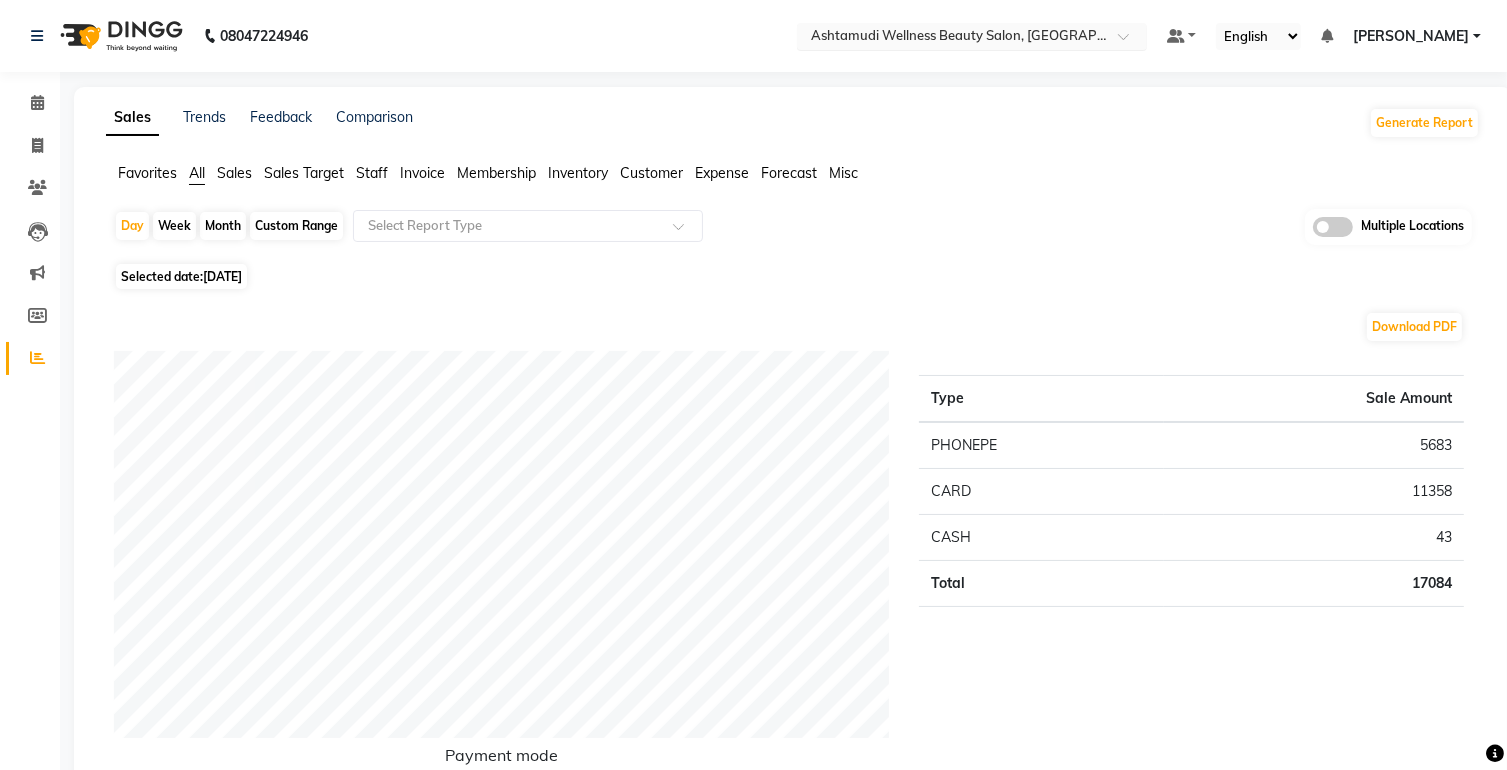 click at bounding box center (952, 38) 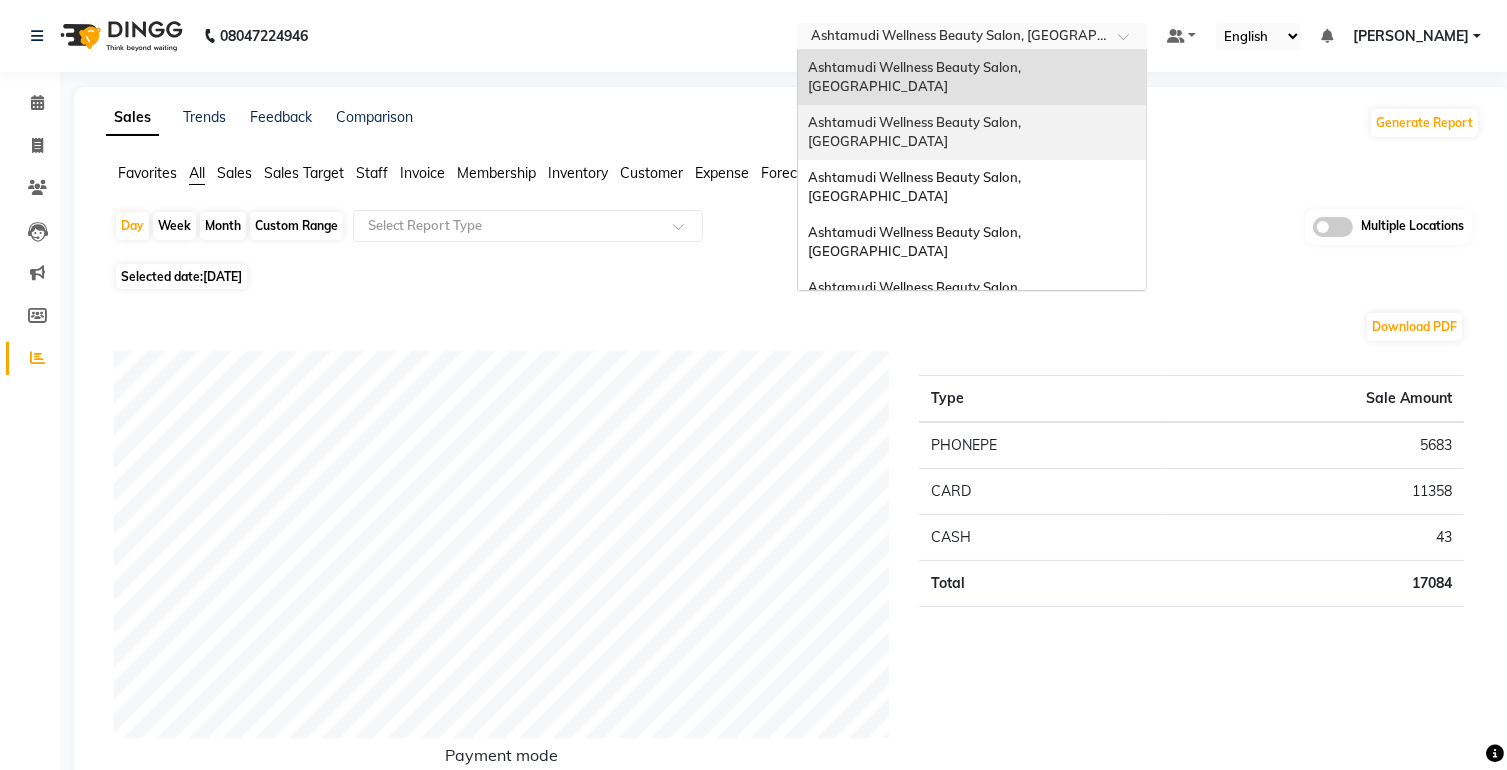 click on "Ashtamudi Wellness Beauty Salon, [GEOGRAPHIC_DATA]" at bounding box center (916, 132) 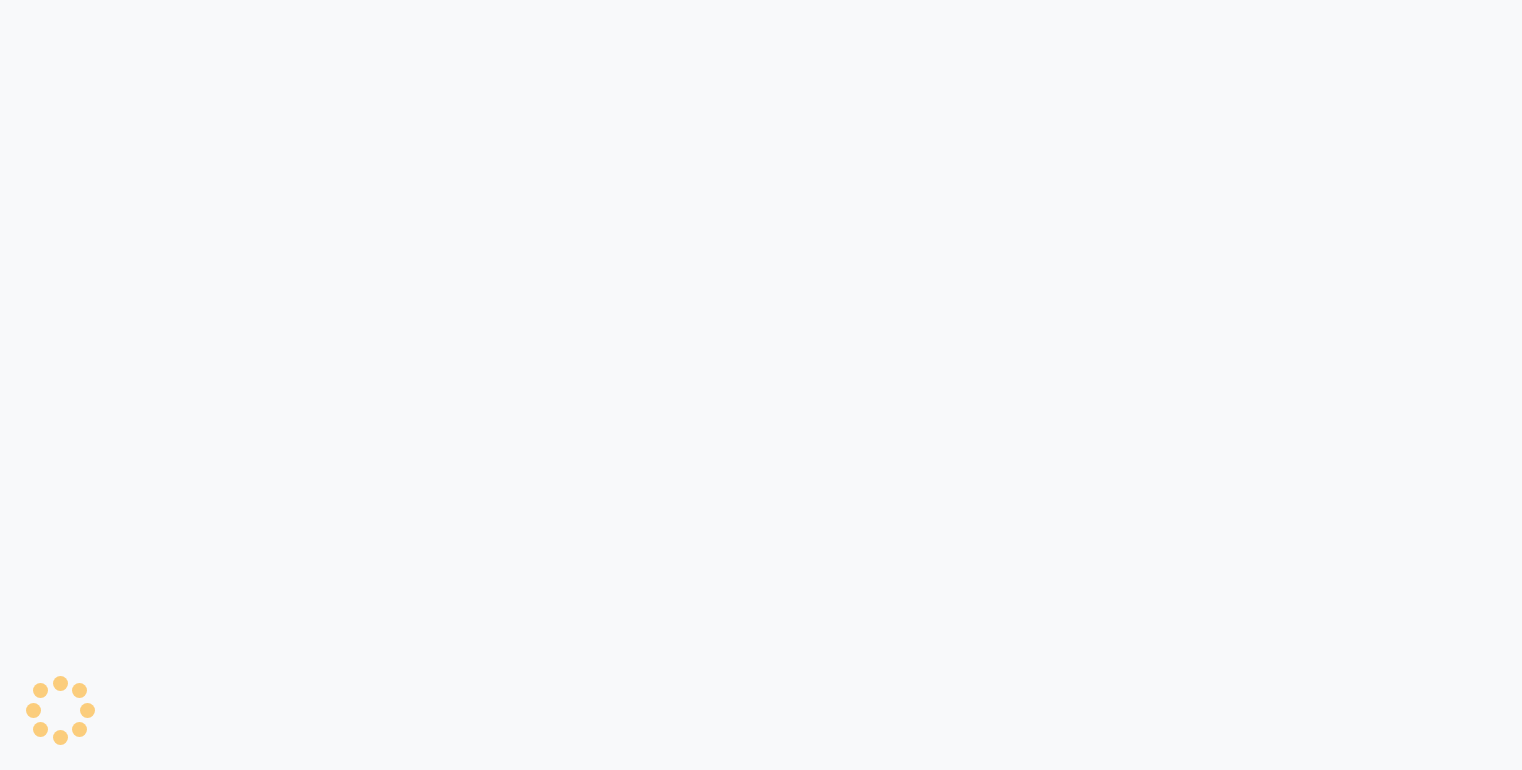 scroll, scrollTop: 0, scrollLeft: 0, axis: both 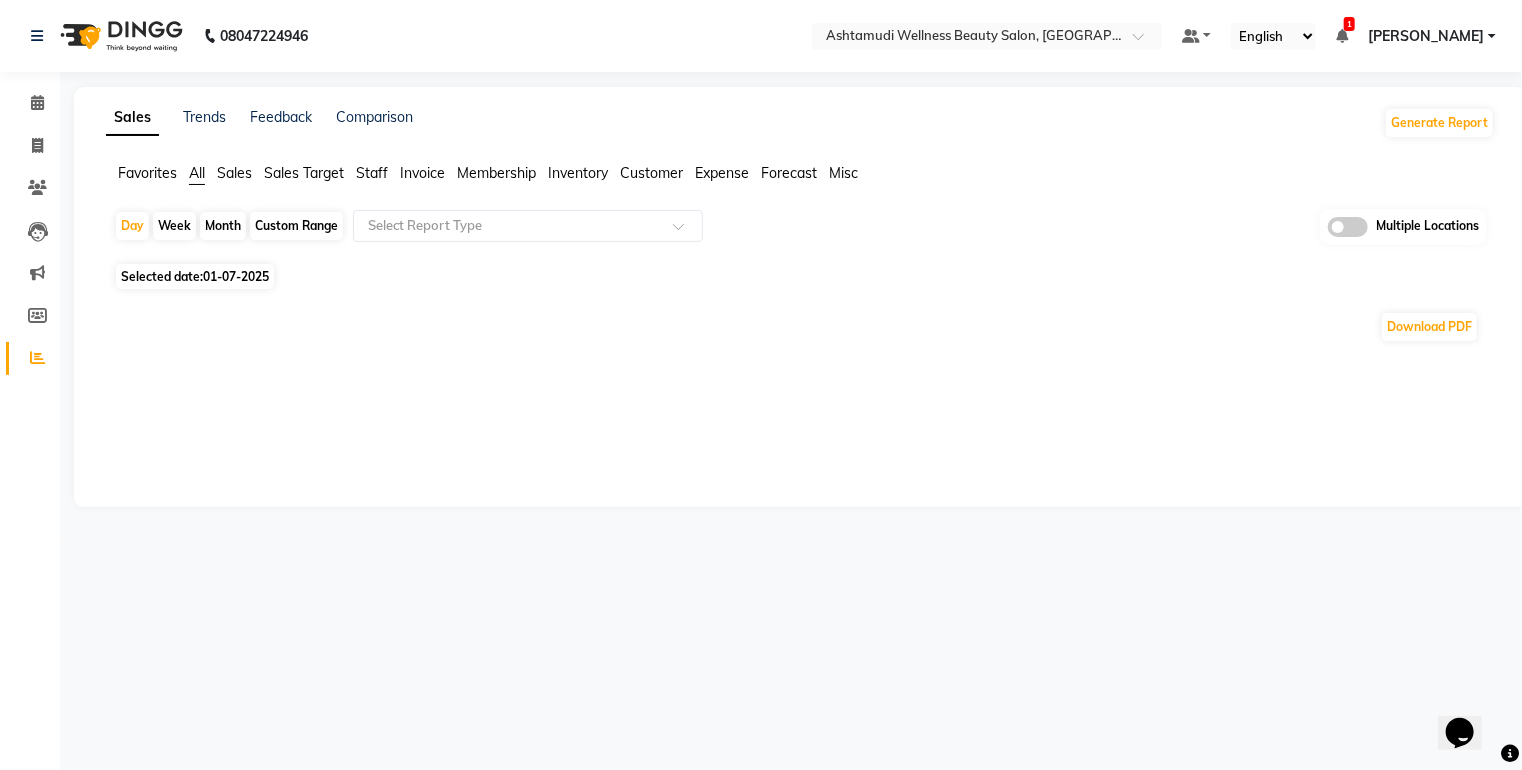 click on "01-07-2025" 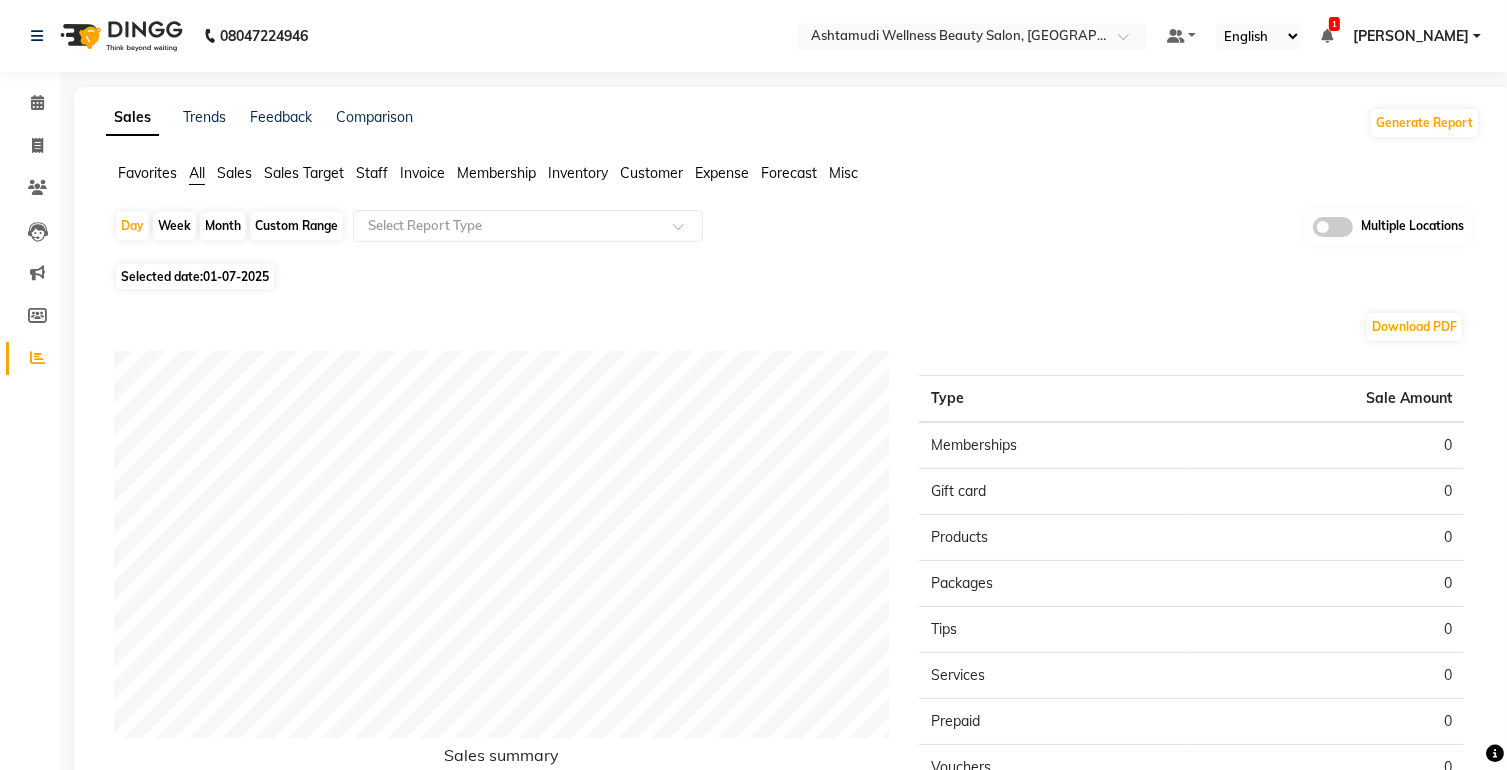 click on "Selected date:  01-07-2025" 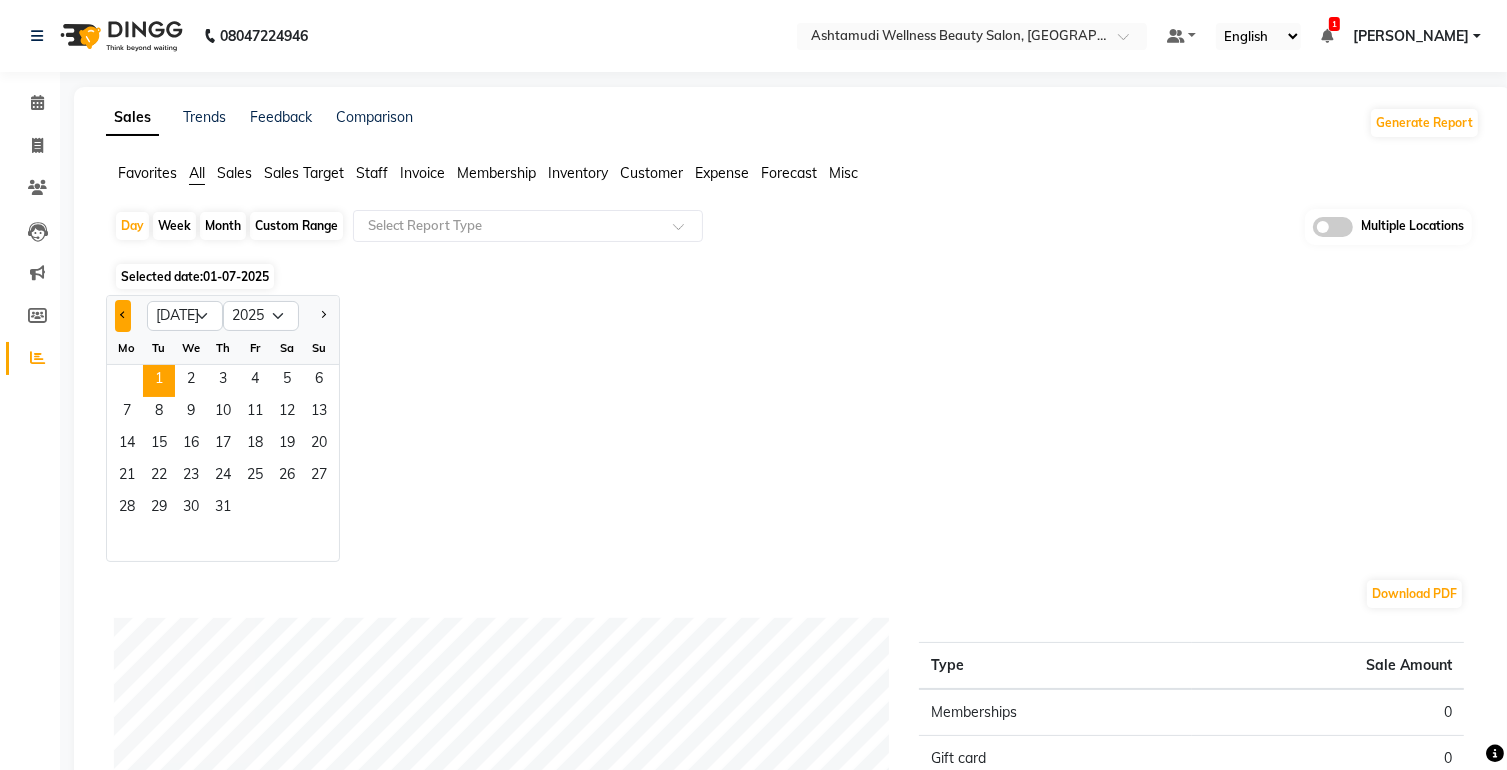 click 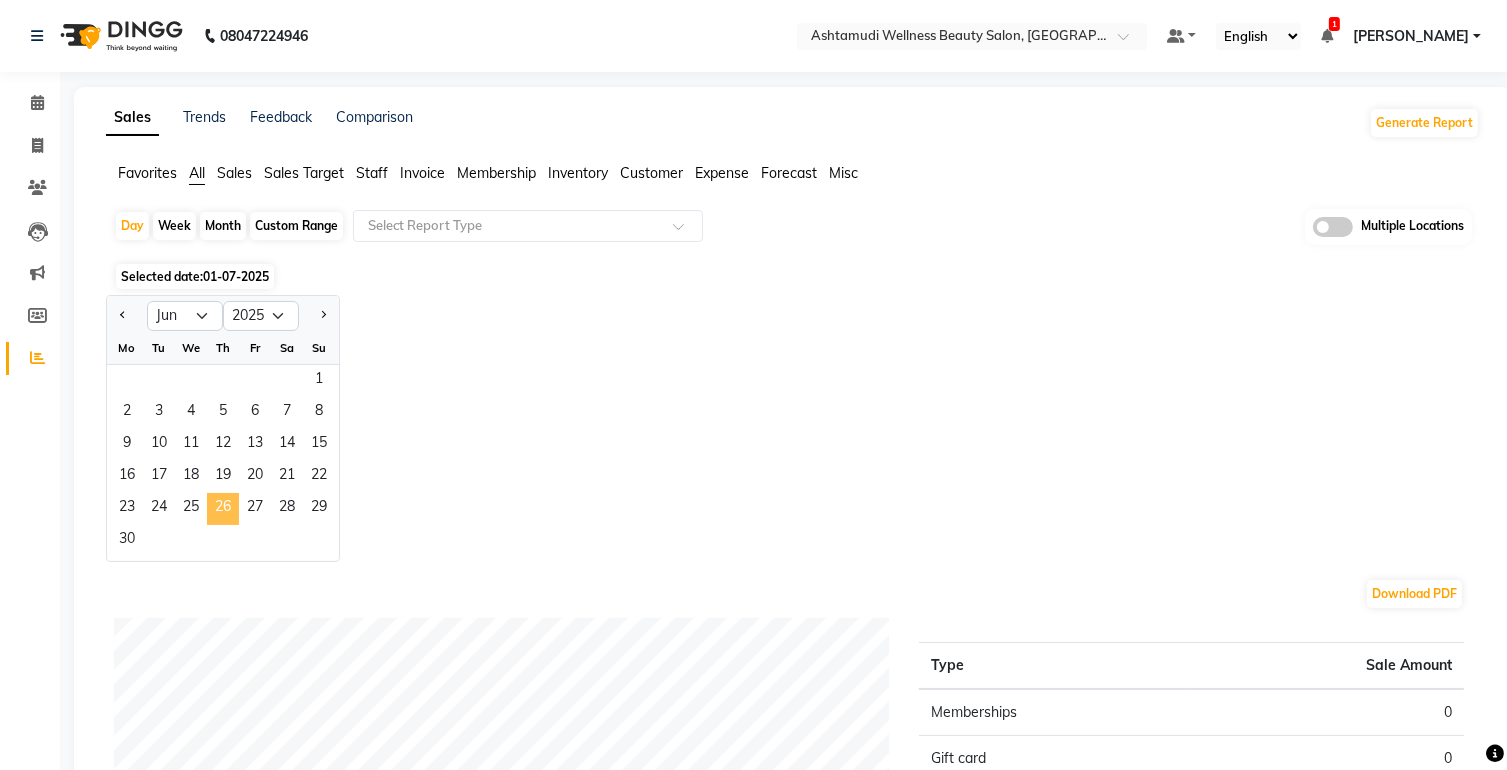 click on "26" 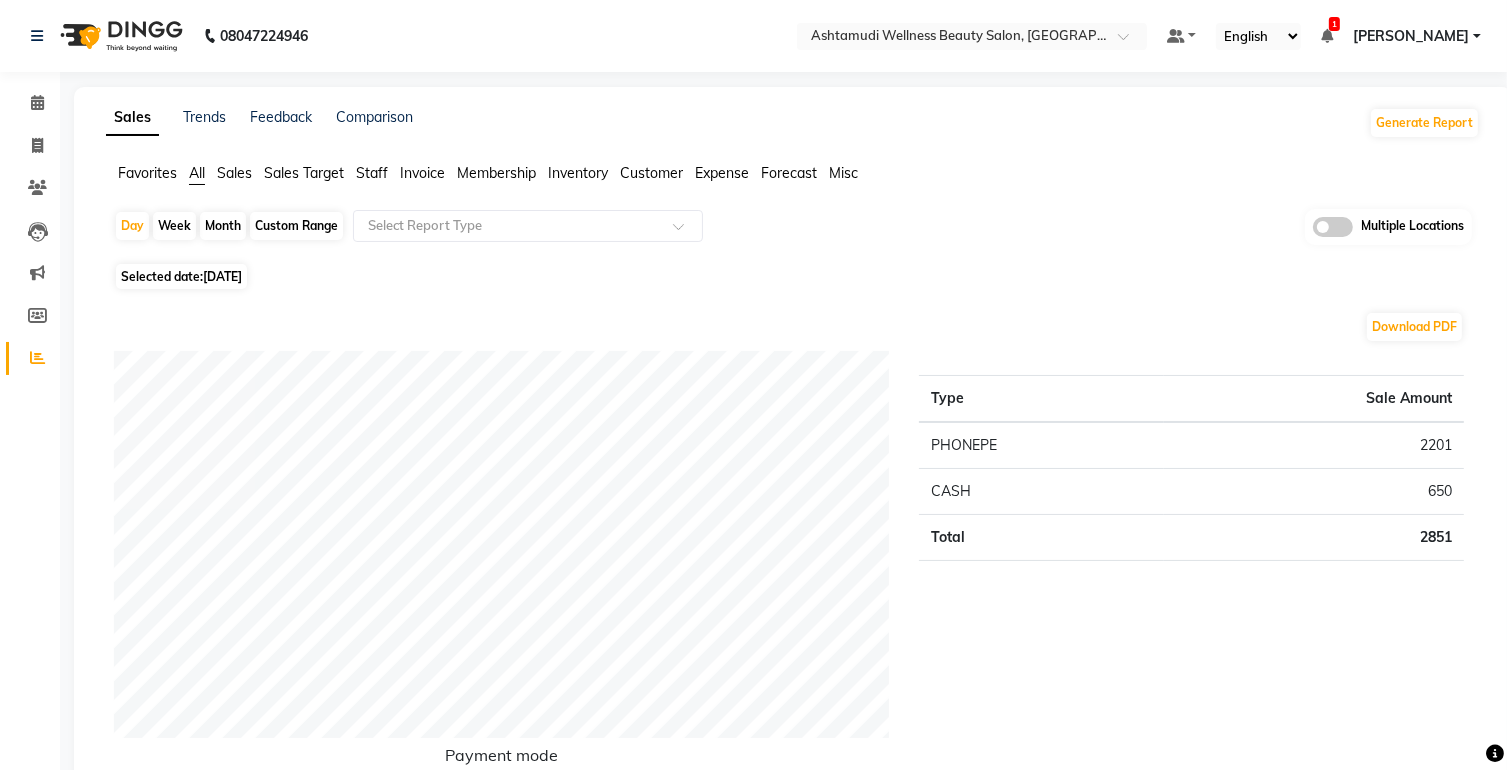 click on "Selected date:  [DATE]" 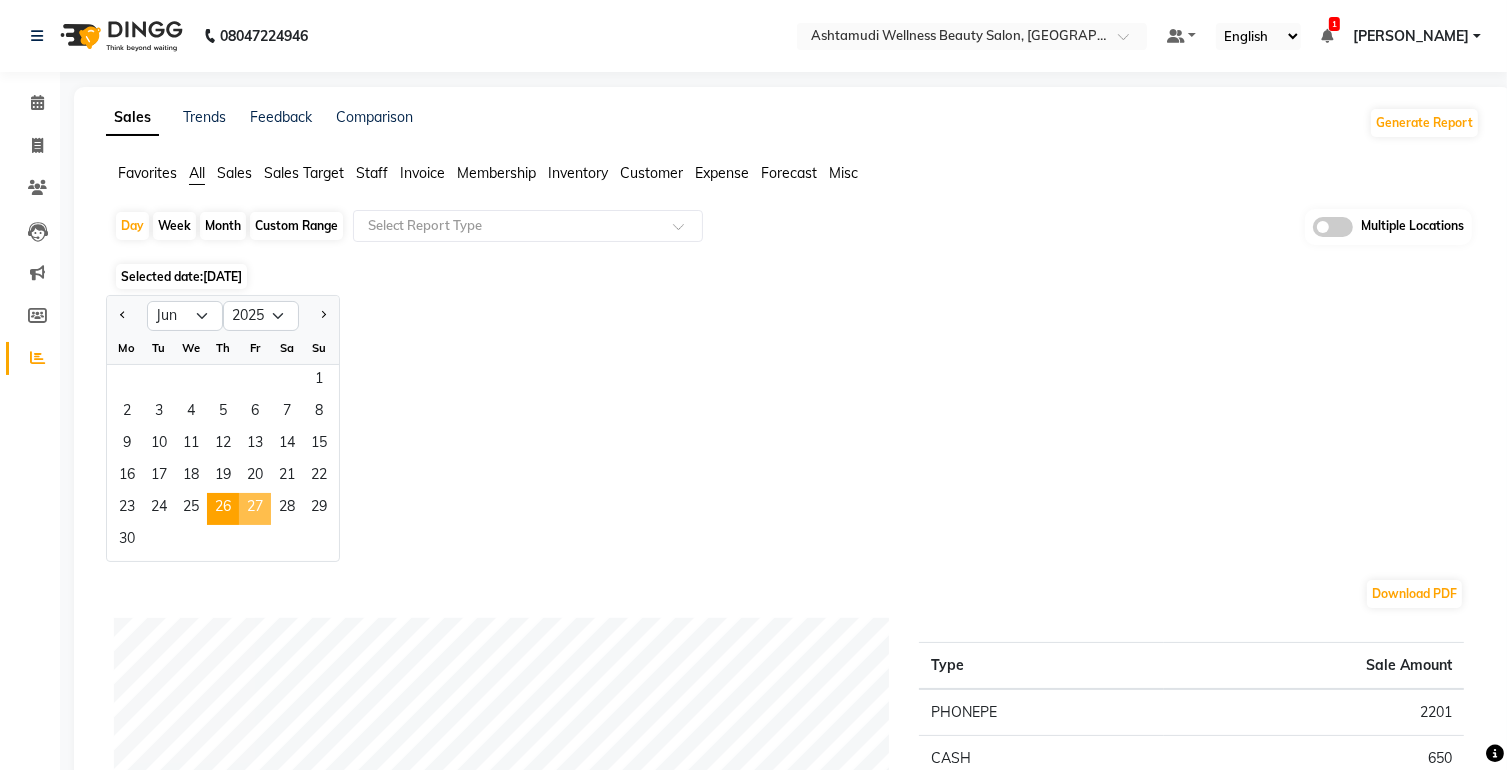 click on "27" 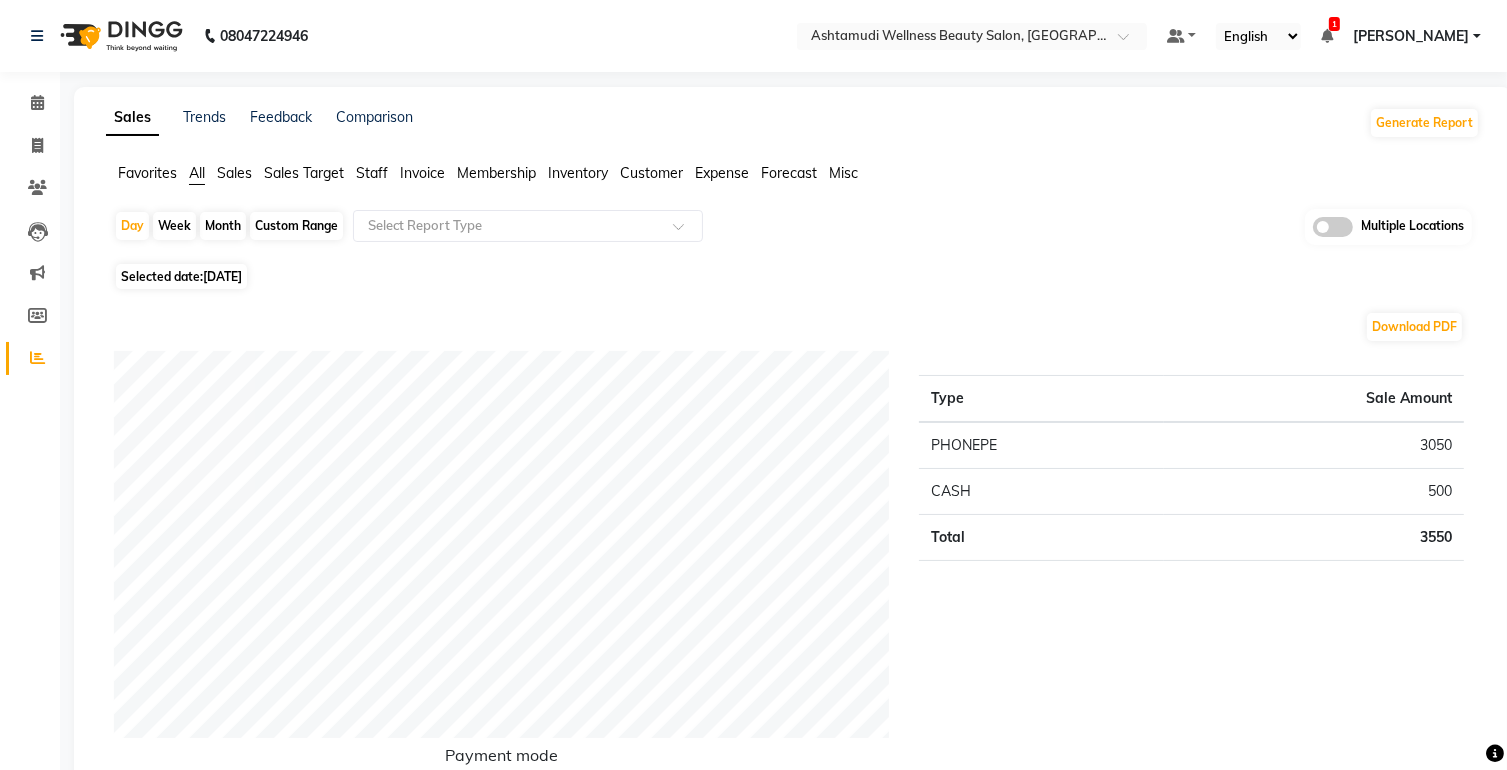 click on "[DATE]" 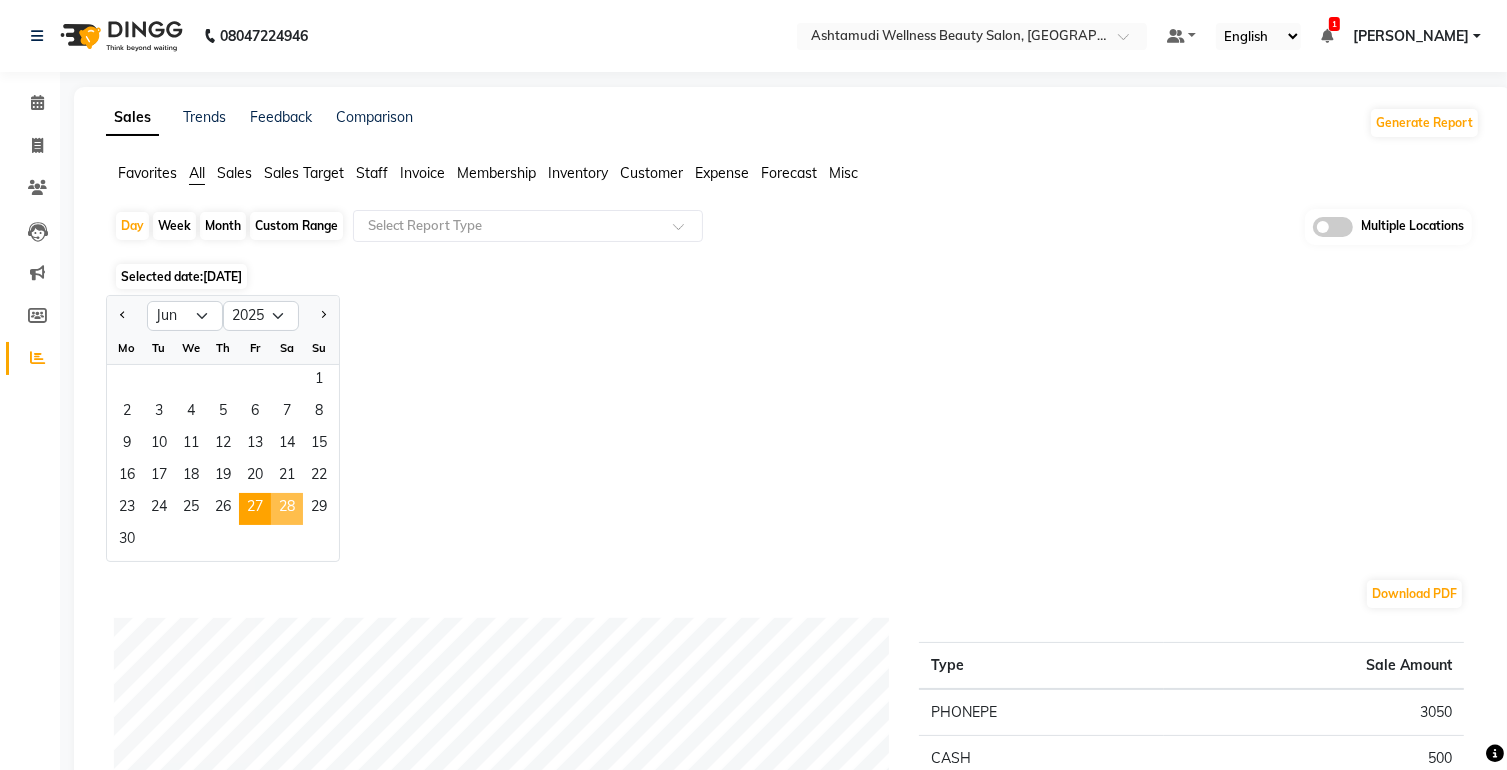 click on "28" 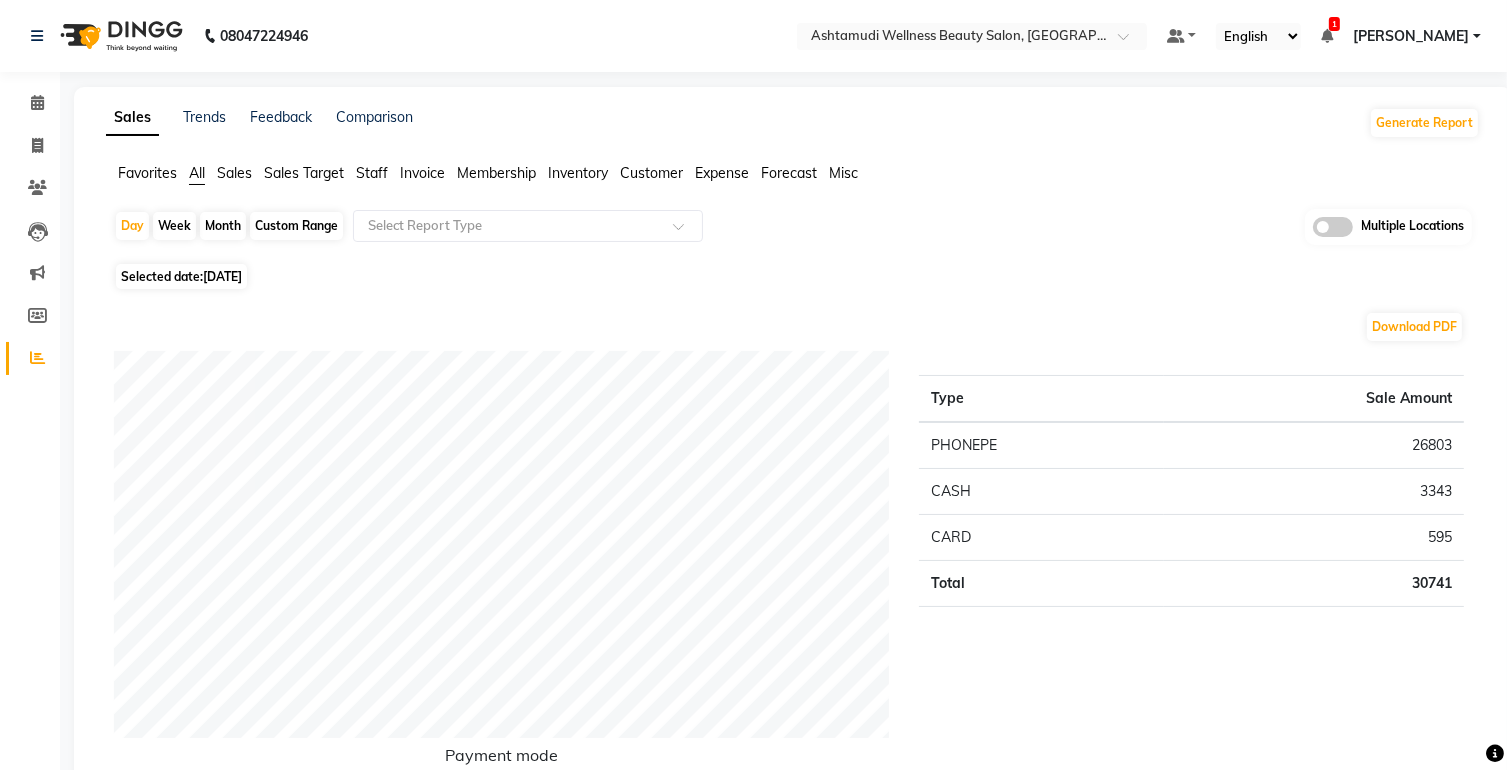 click on "[DATE]" 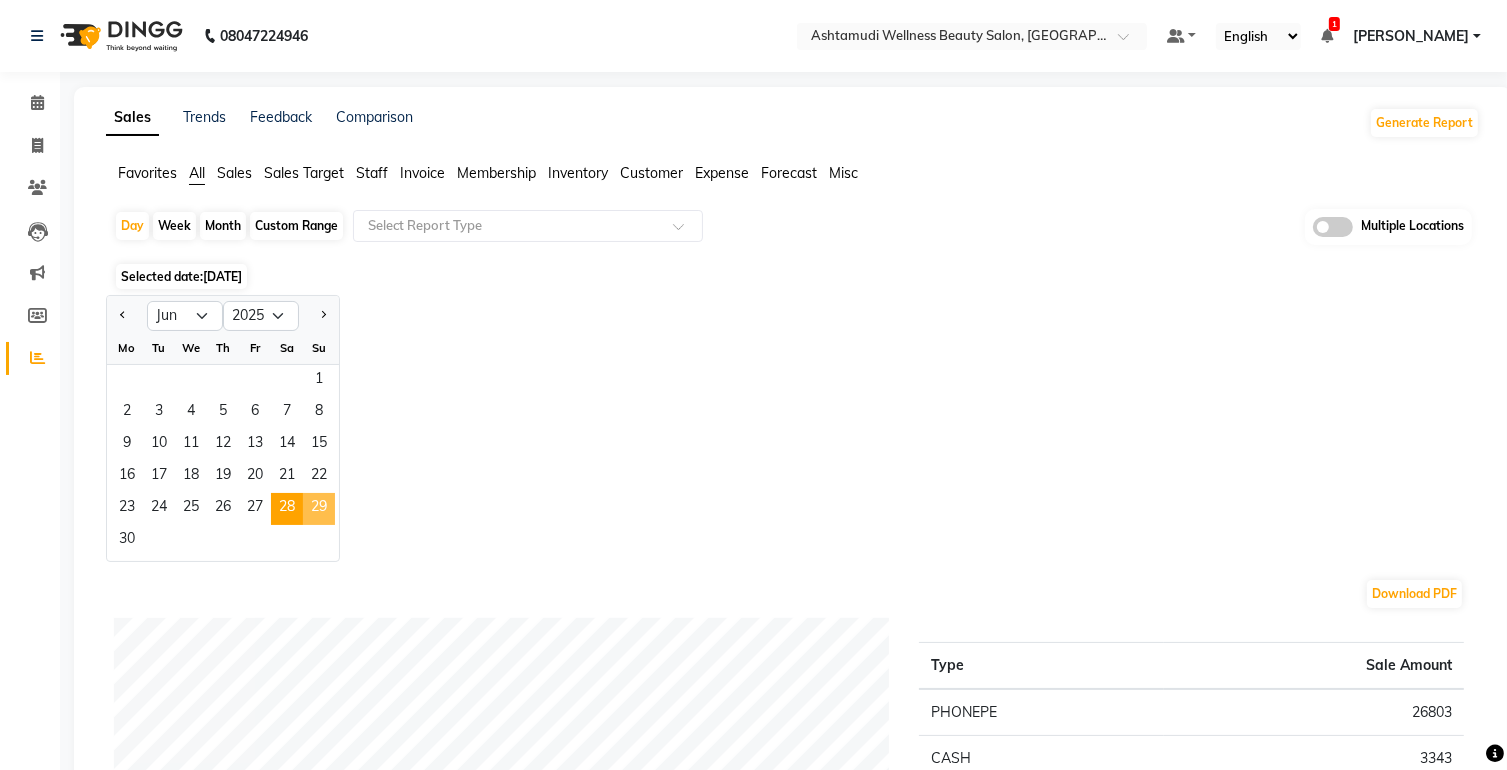 click on "29" 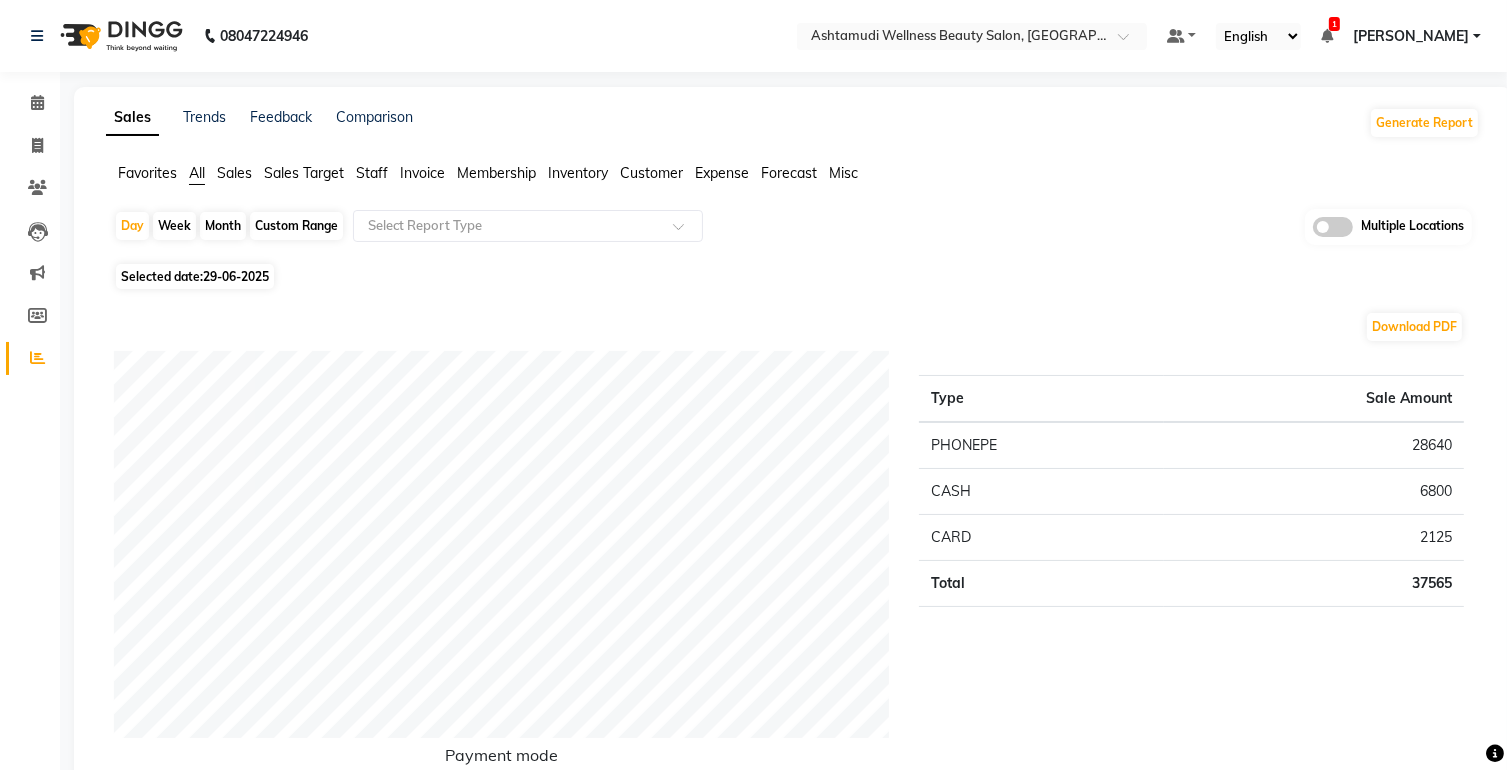 click on "29-06-2025" 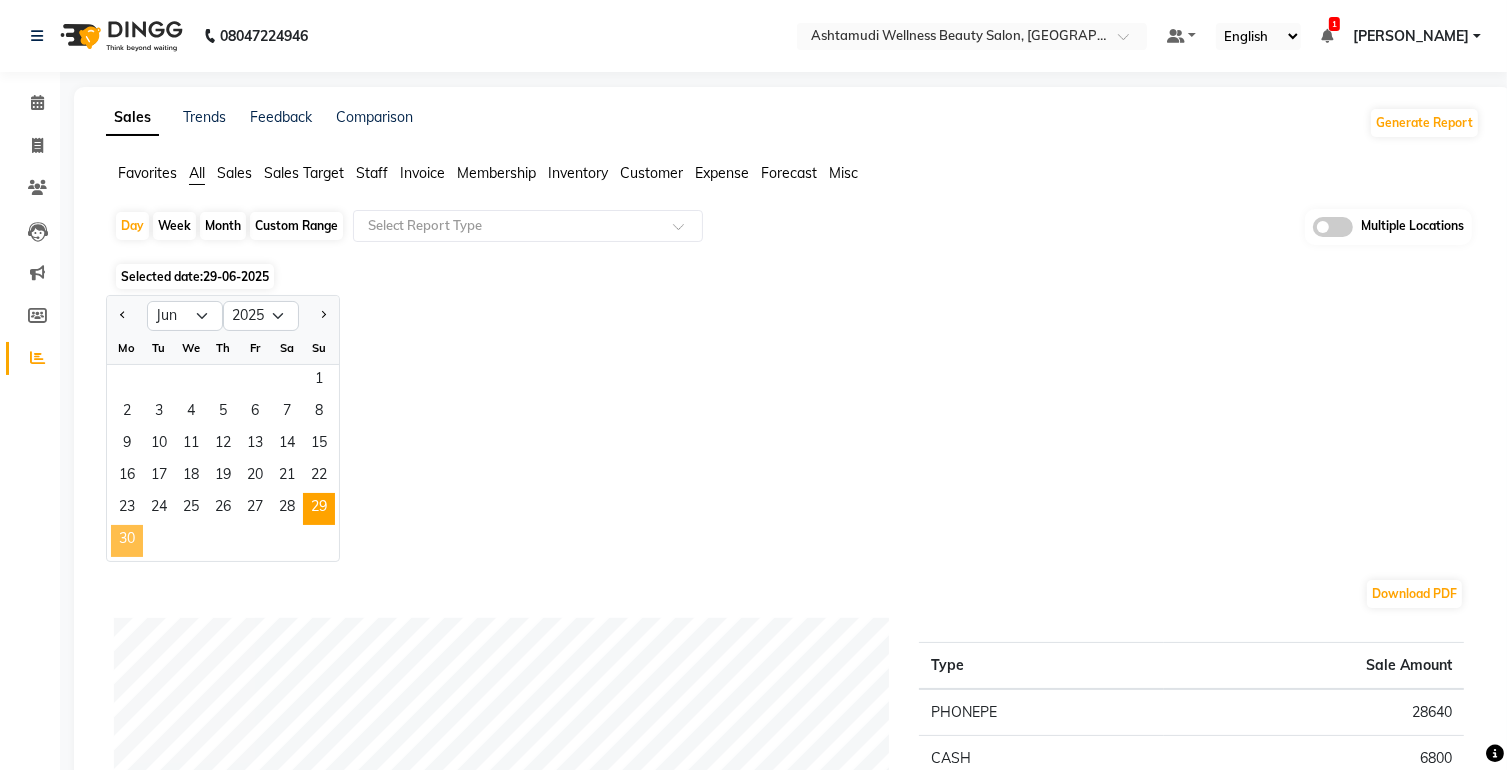 click on "30" 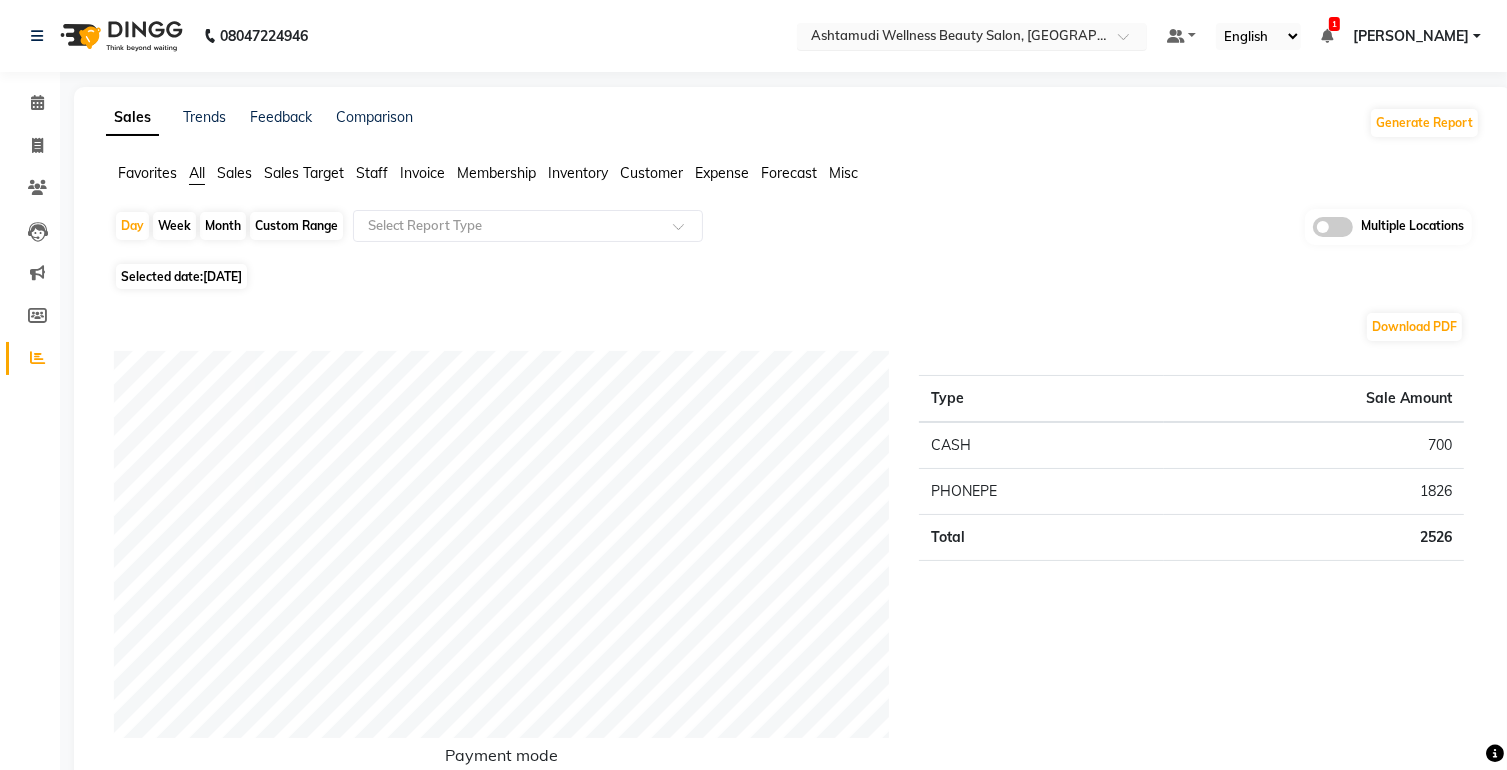 click at bounding box center (952, 38) 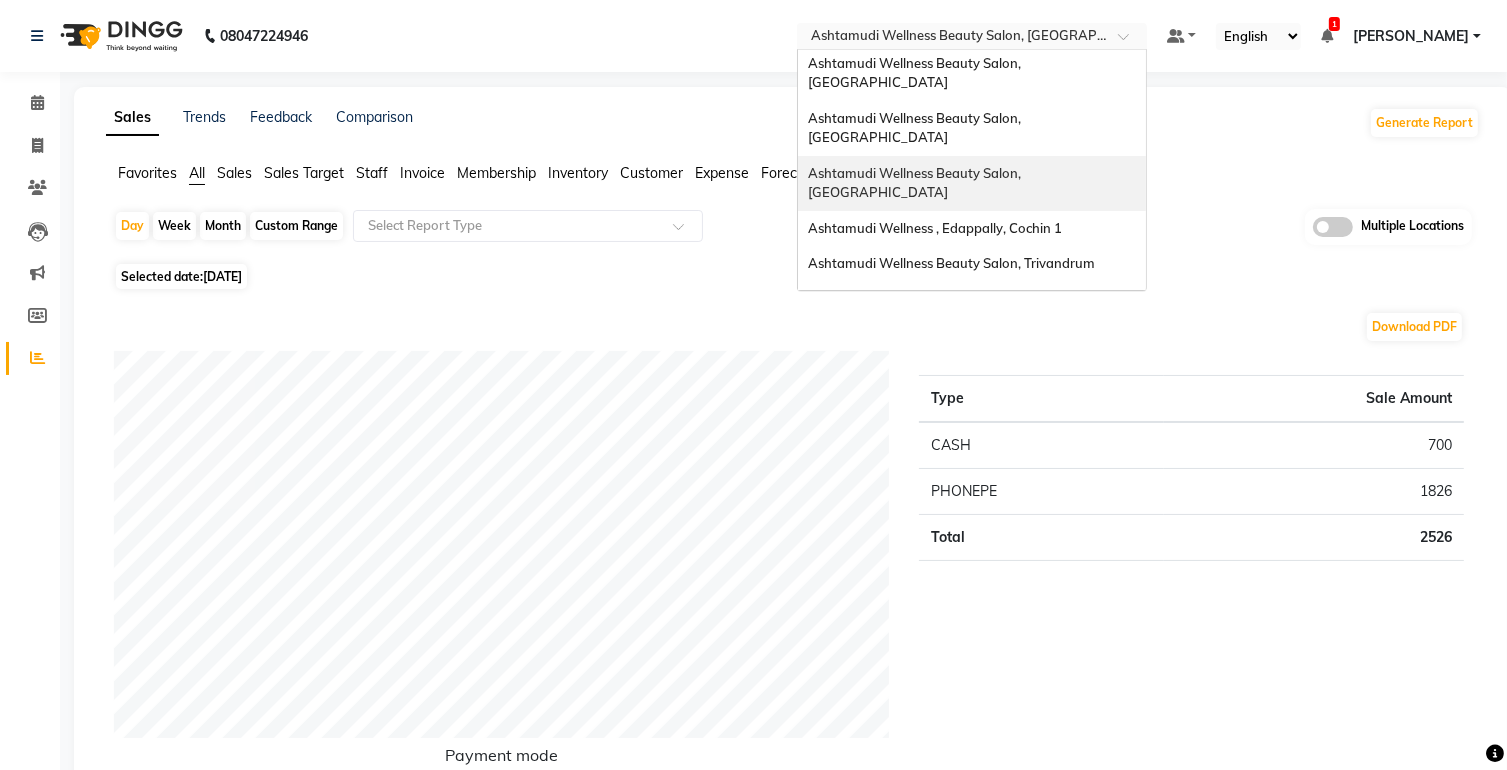 scroll, scrollTop: 312, scrollLeft: 0, axis: vertical 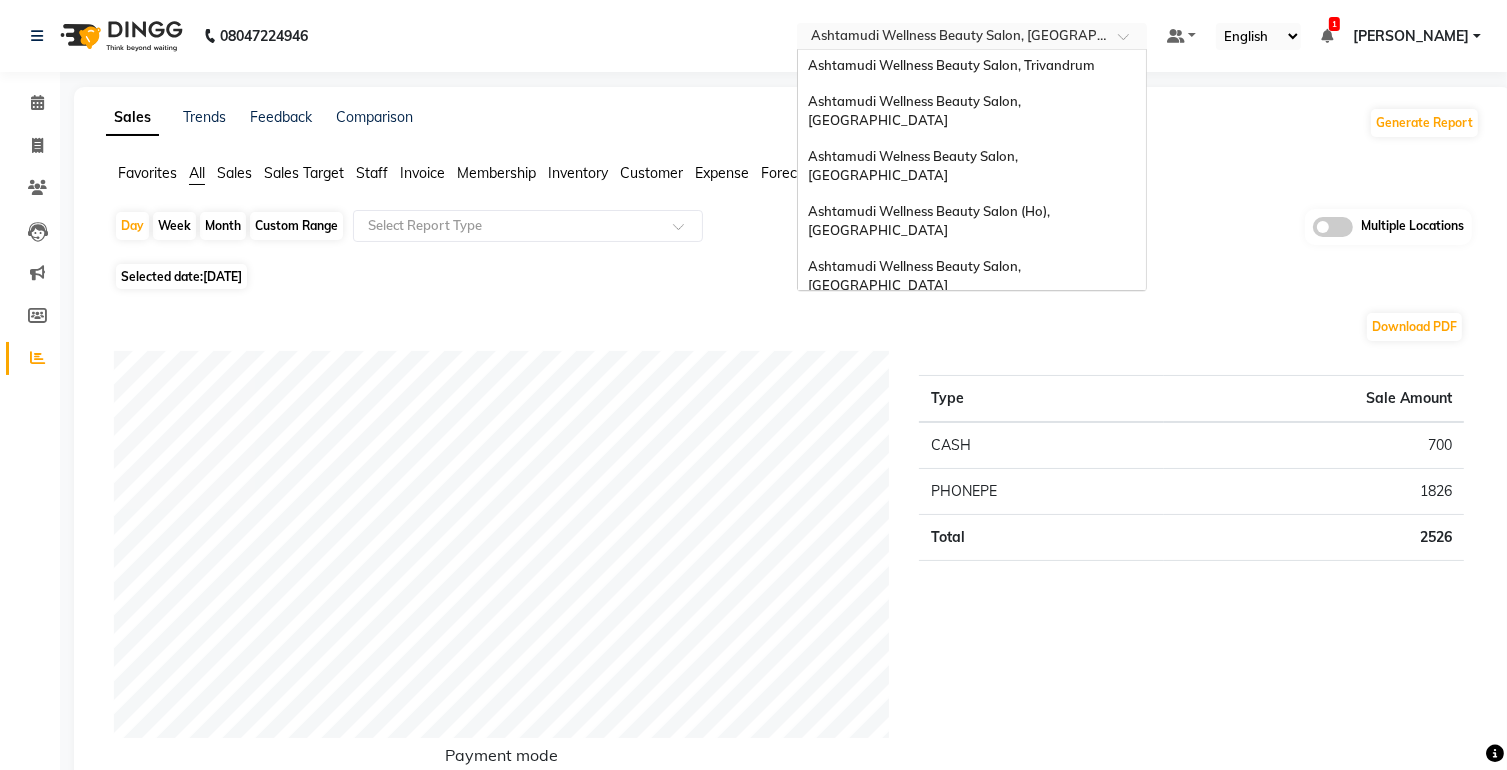 click on "Ashtamudi Unisex Salon, Dreams Mall, Dreams Mall Kottiyam" at bounding box center (966, 476) 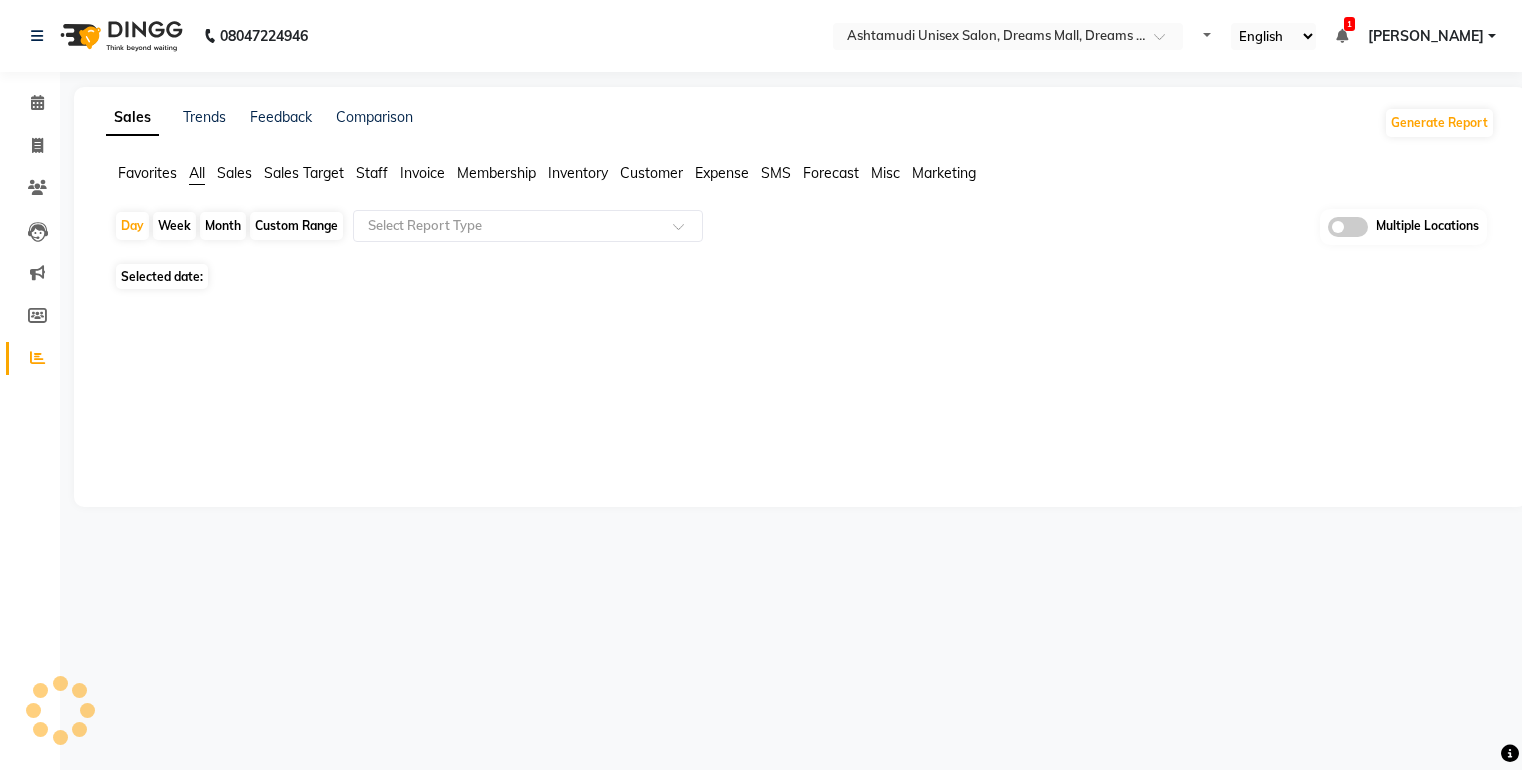 scroll, scrollTop: 0, scrollLeft: 0, axis: both 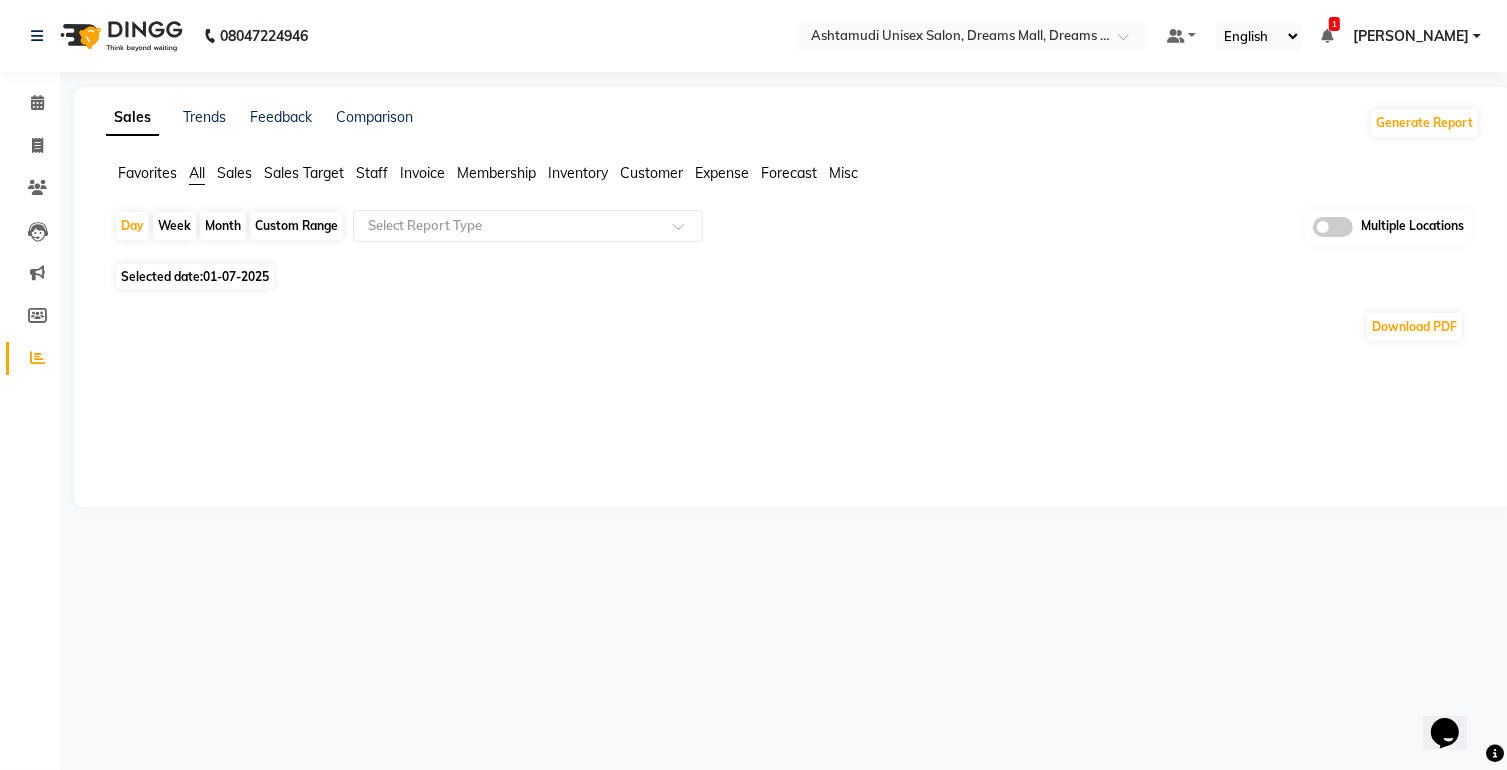 click on "01-07-2025" 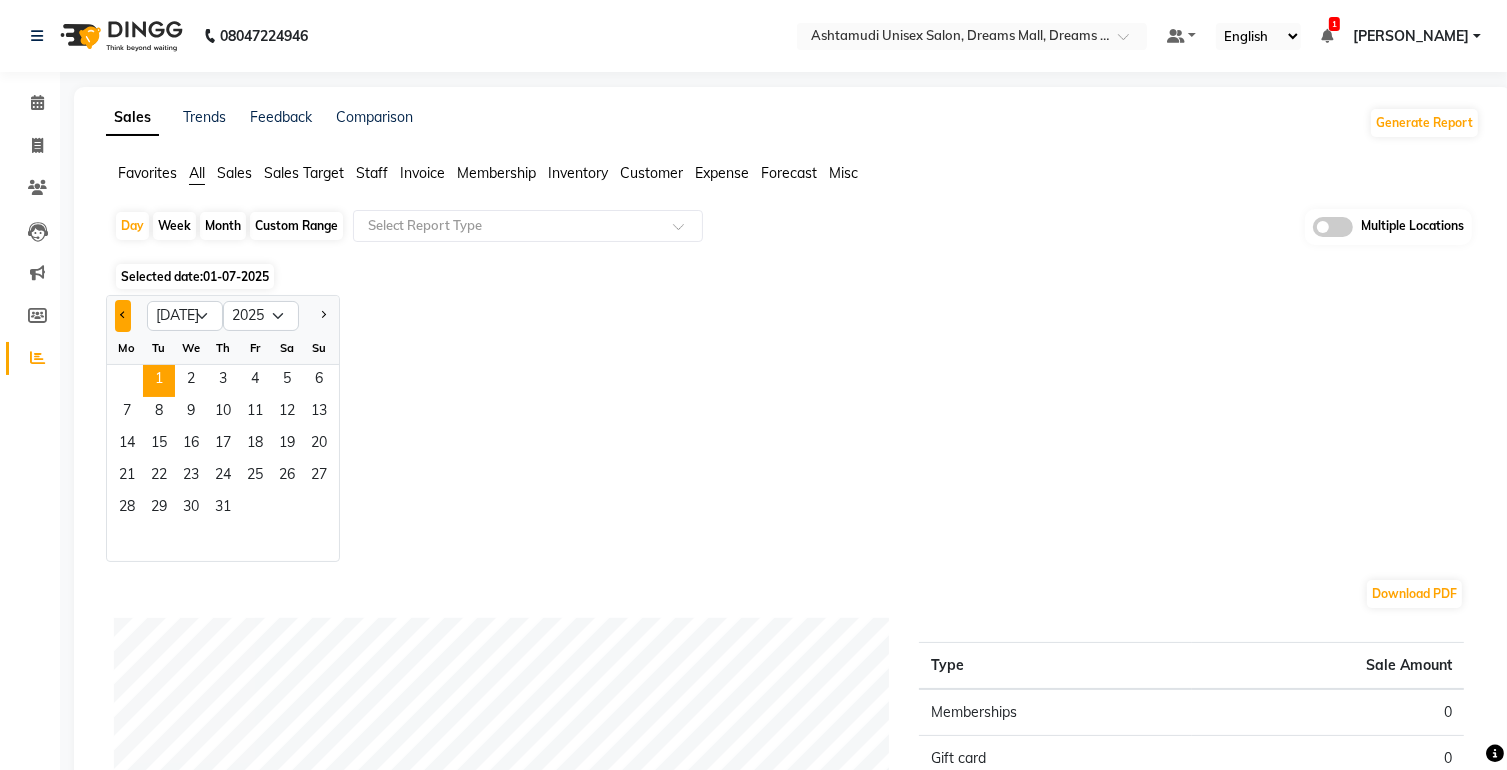 click 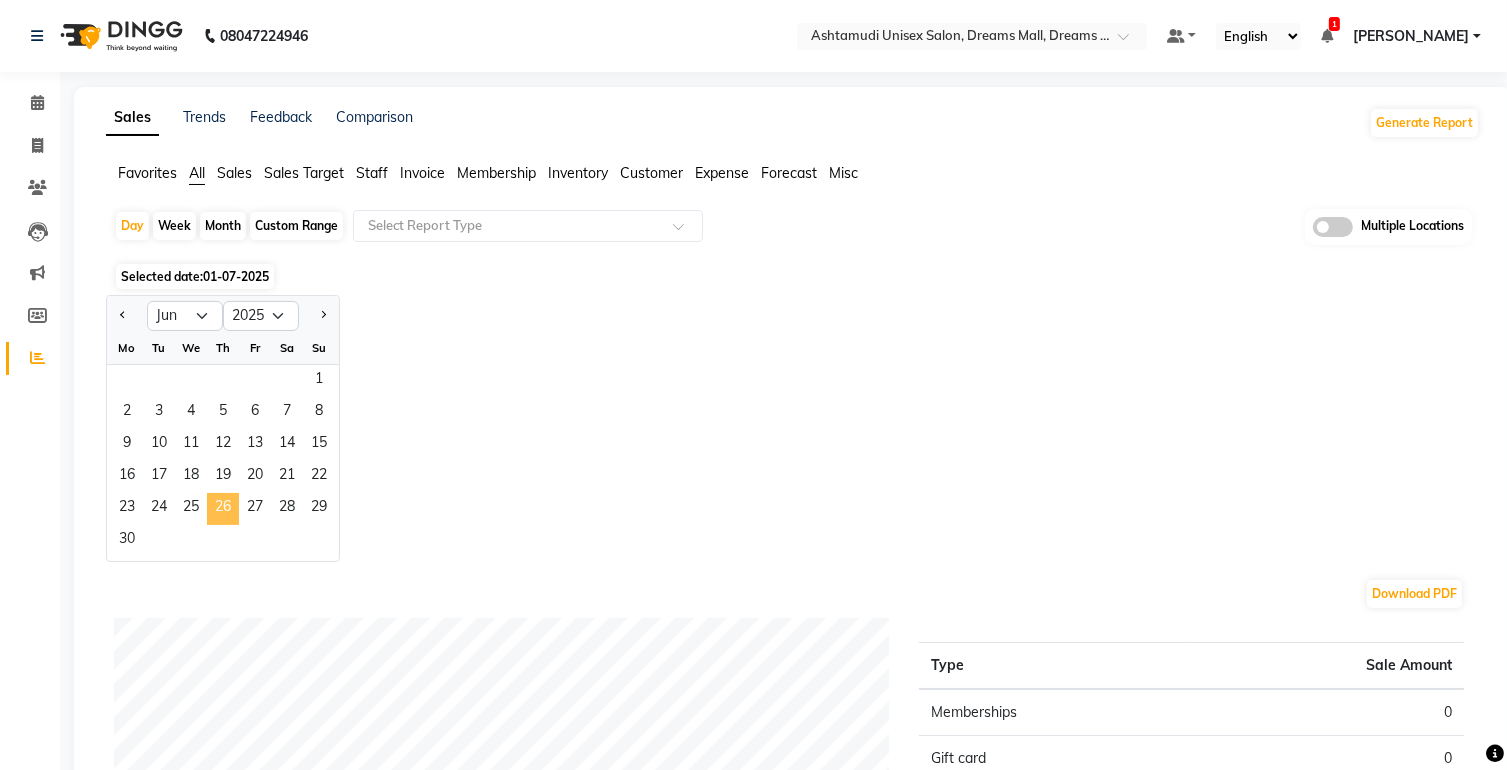 click on "26" 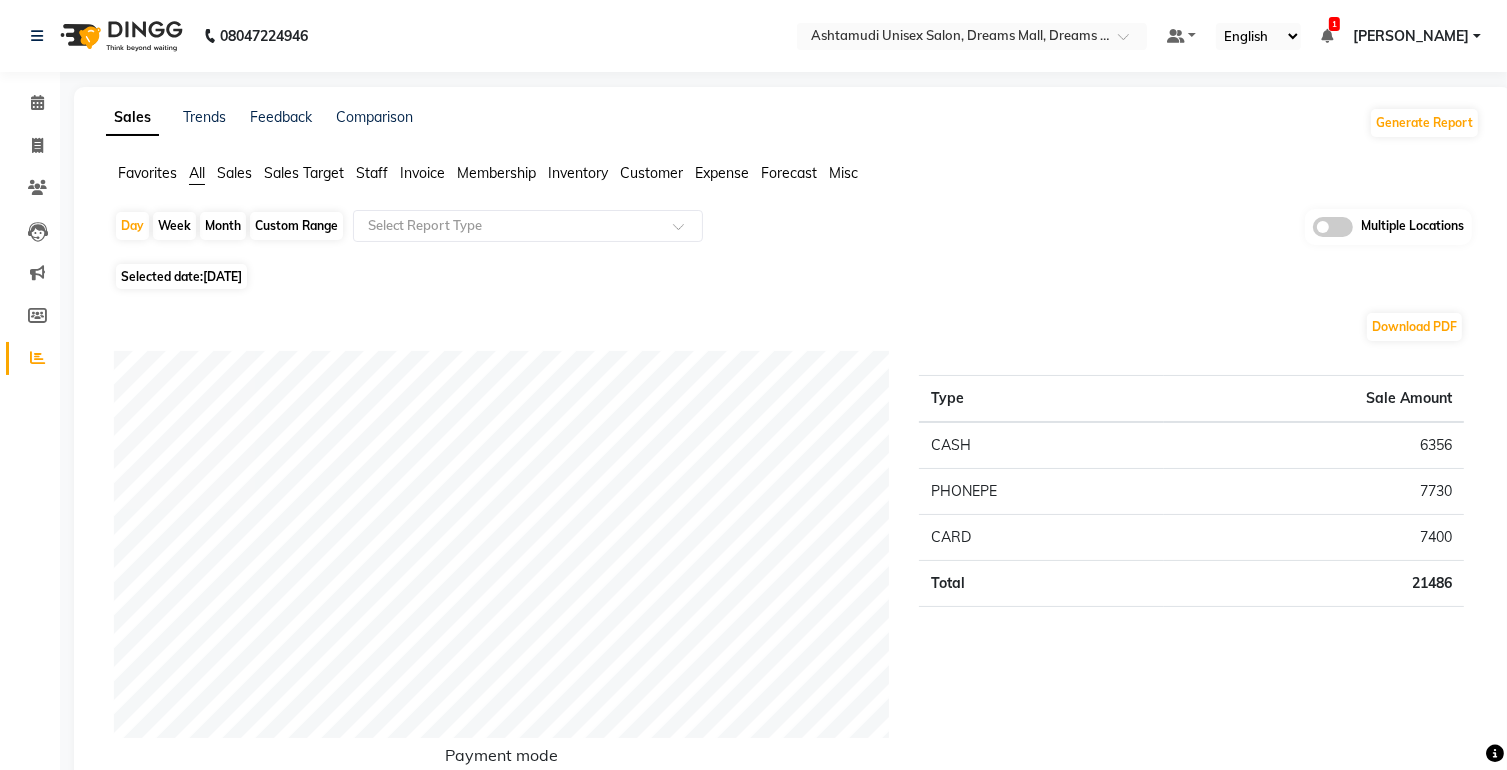click on "Selected date:  [DATE]" 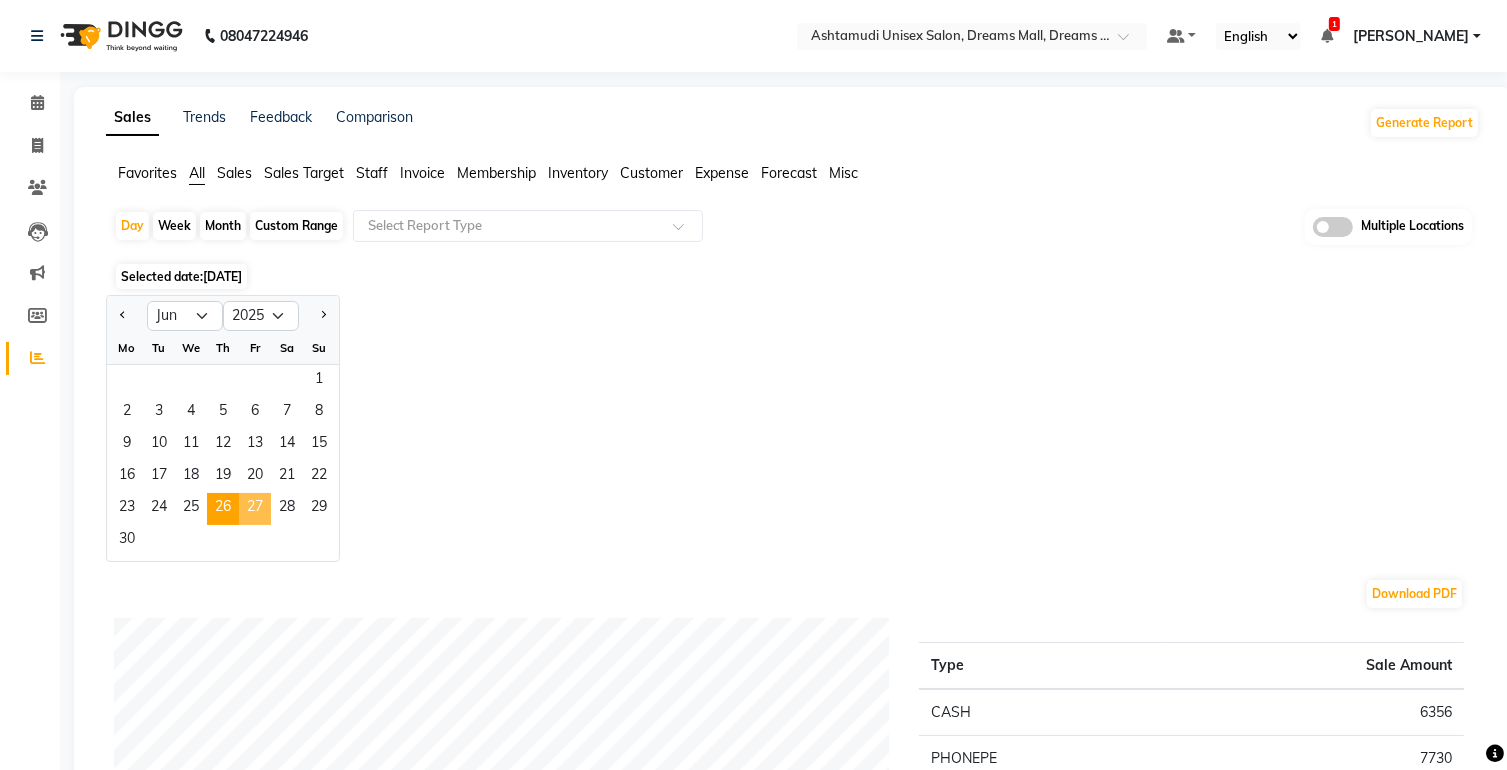 click on "27" 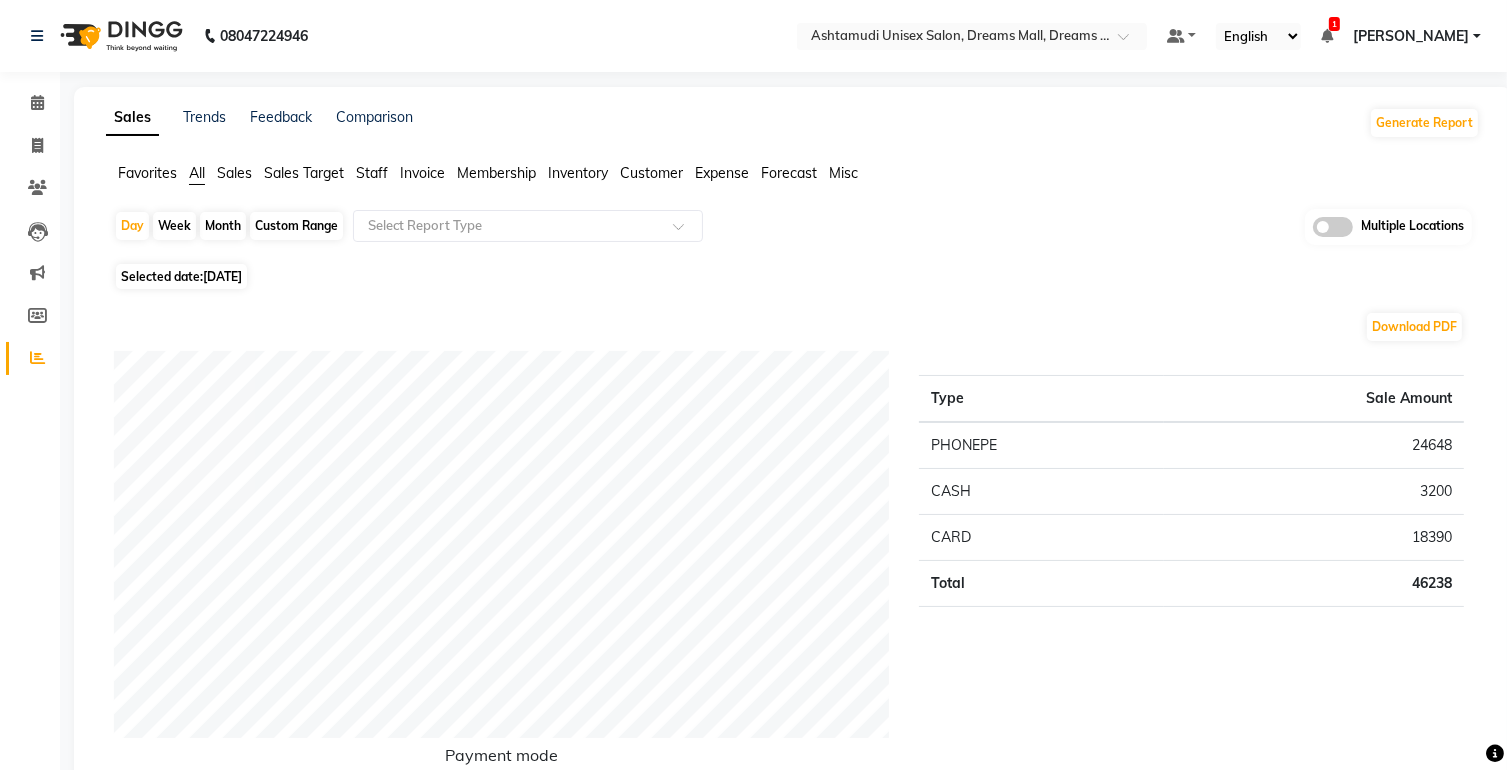 click on "[DATE]" 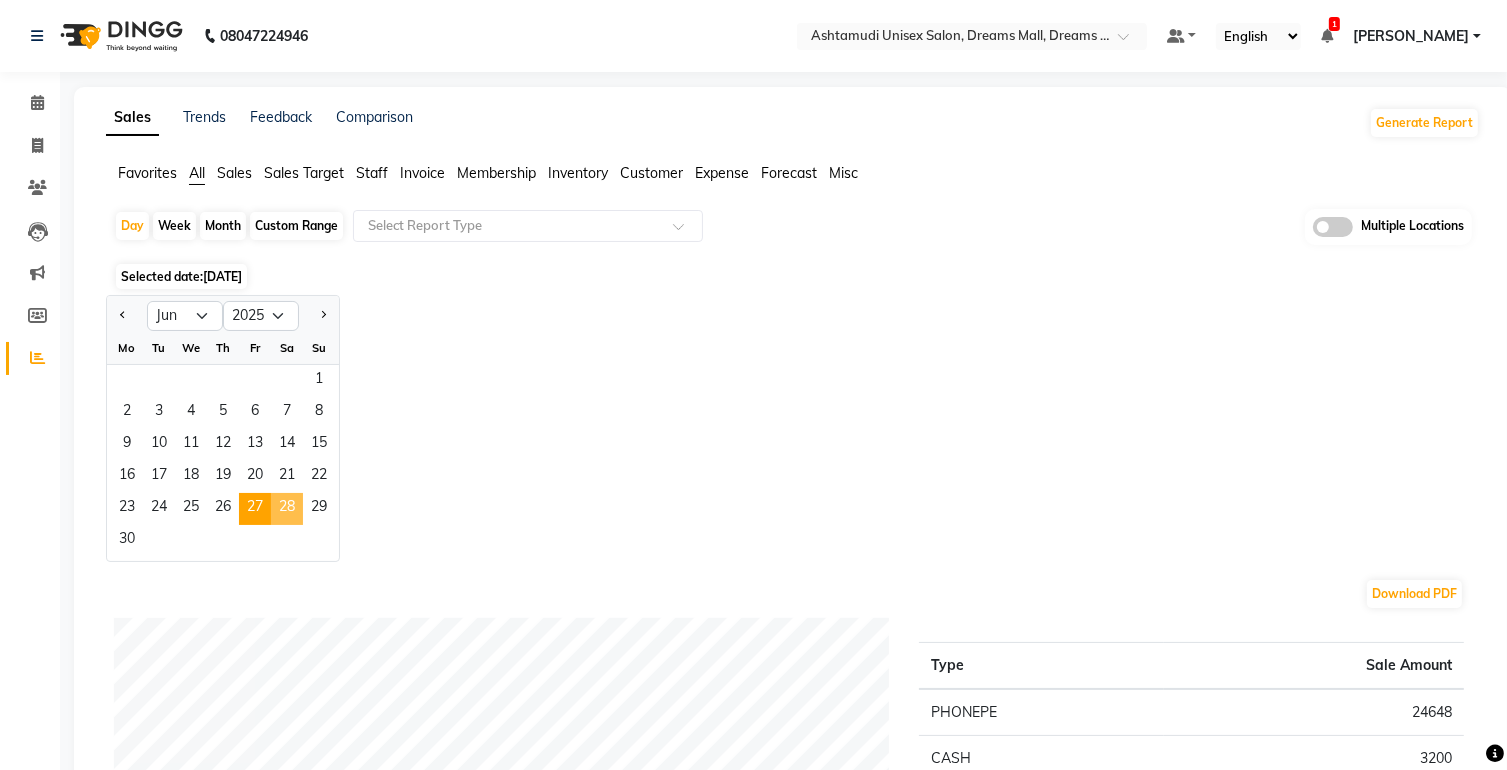 click on "28" 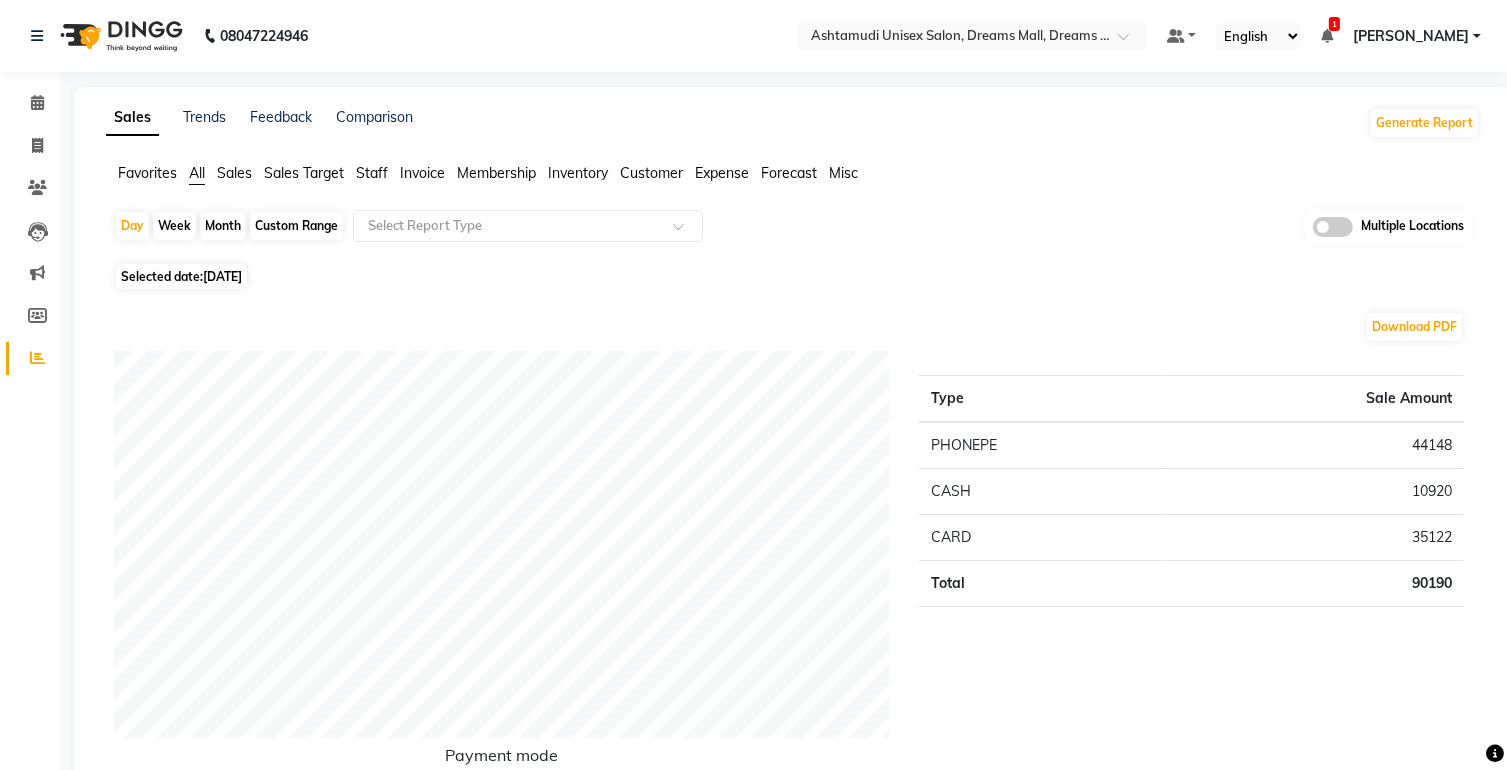 click on "[DATE]" 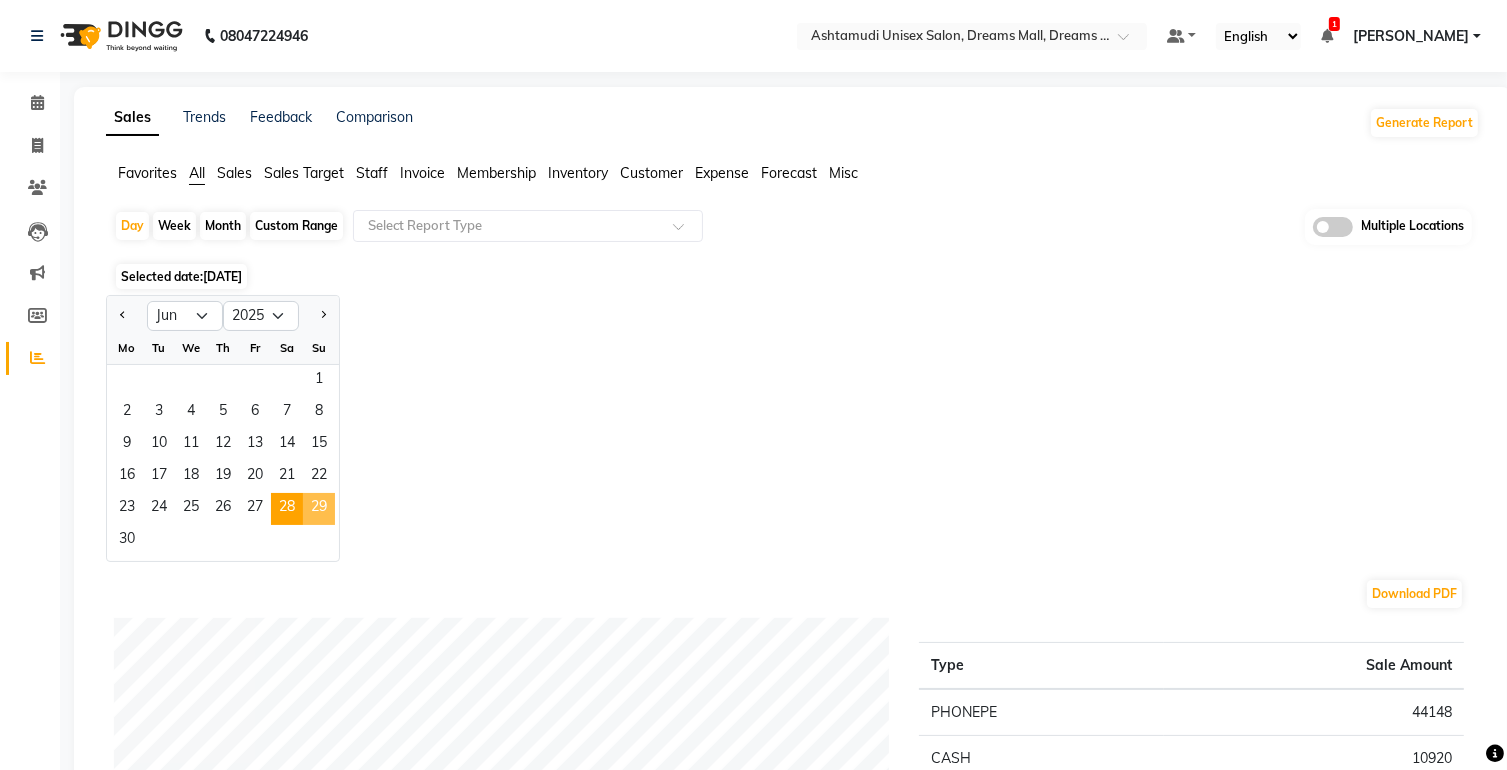 click on "29" 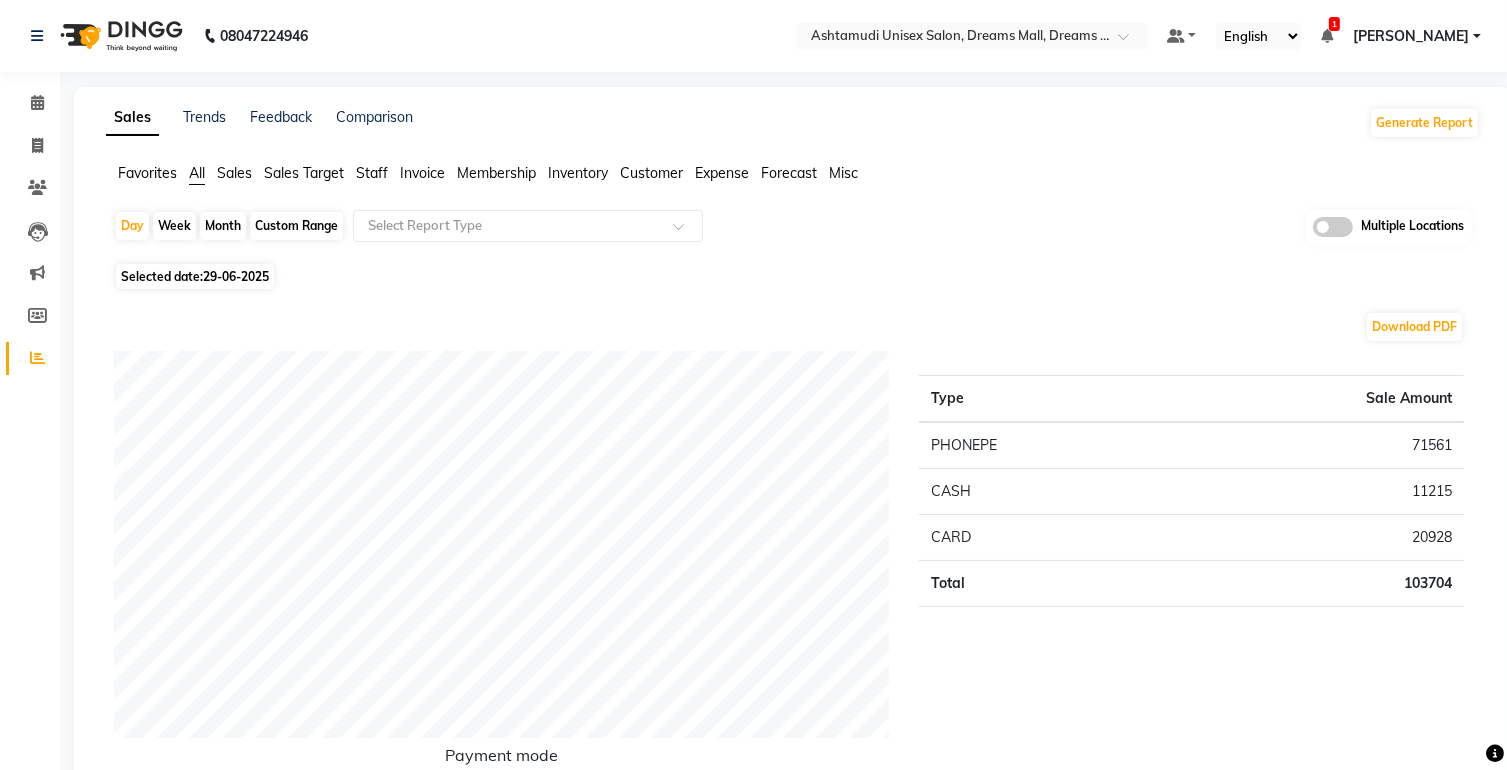 click on "29-06-2025" 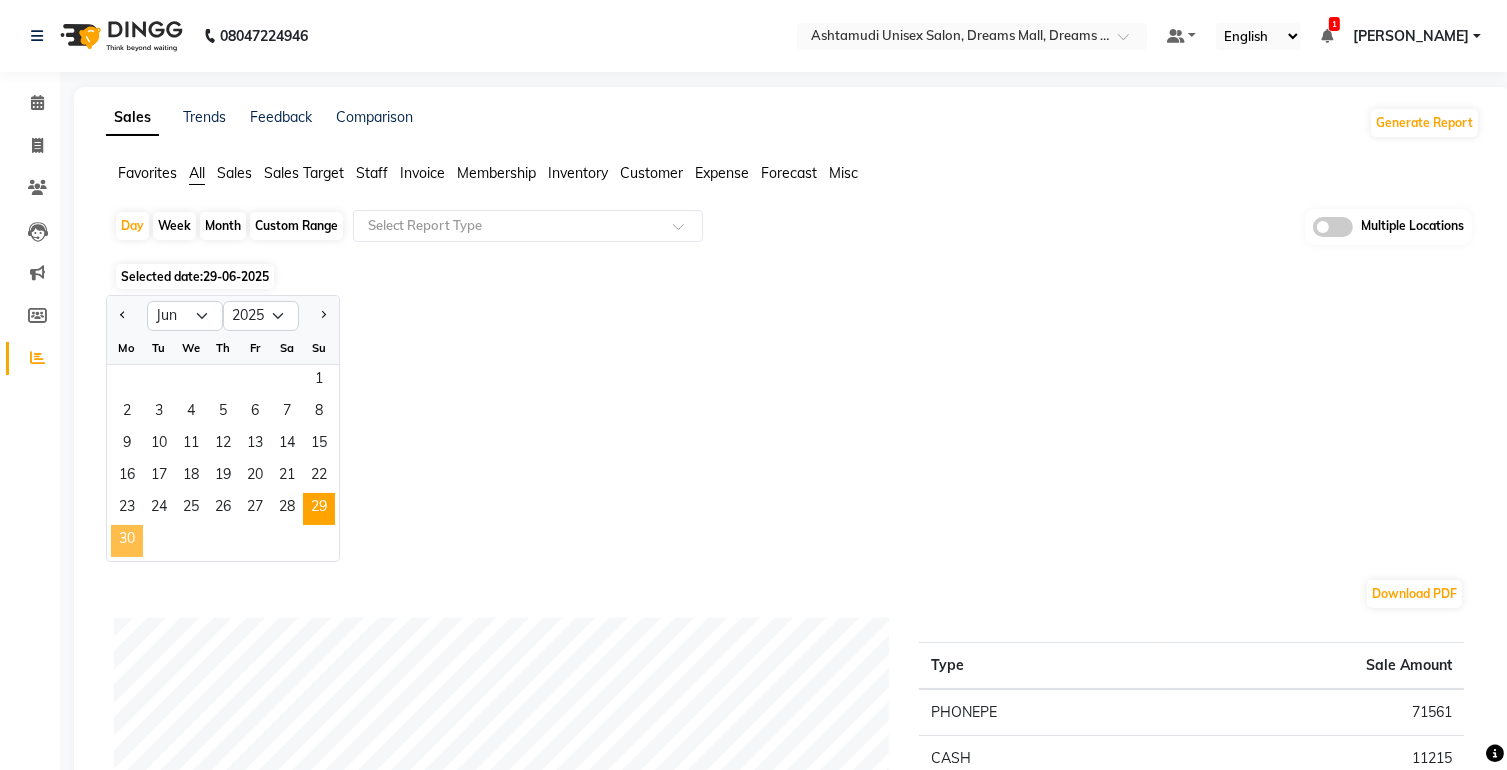 click on "30" 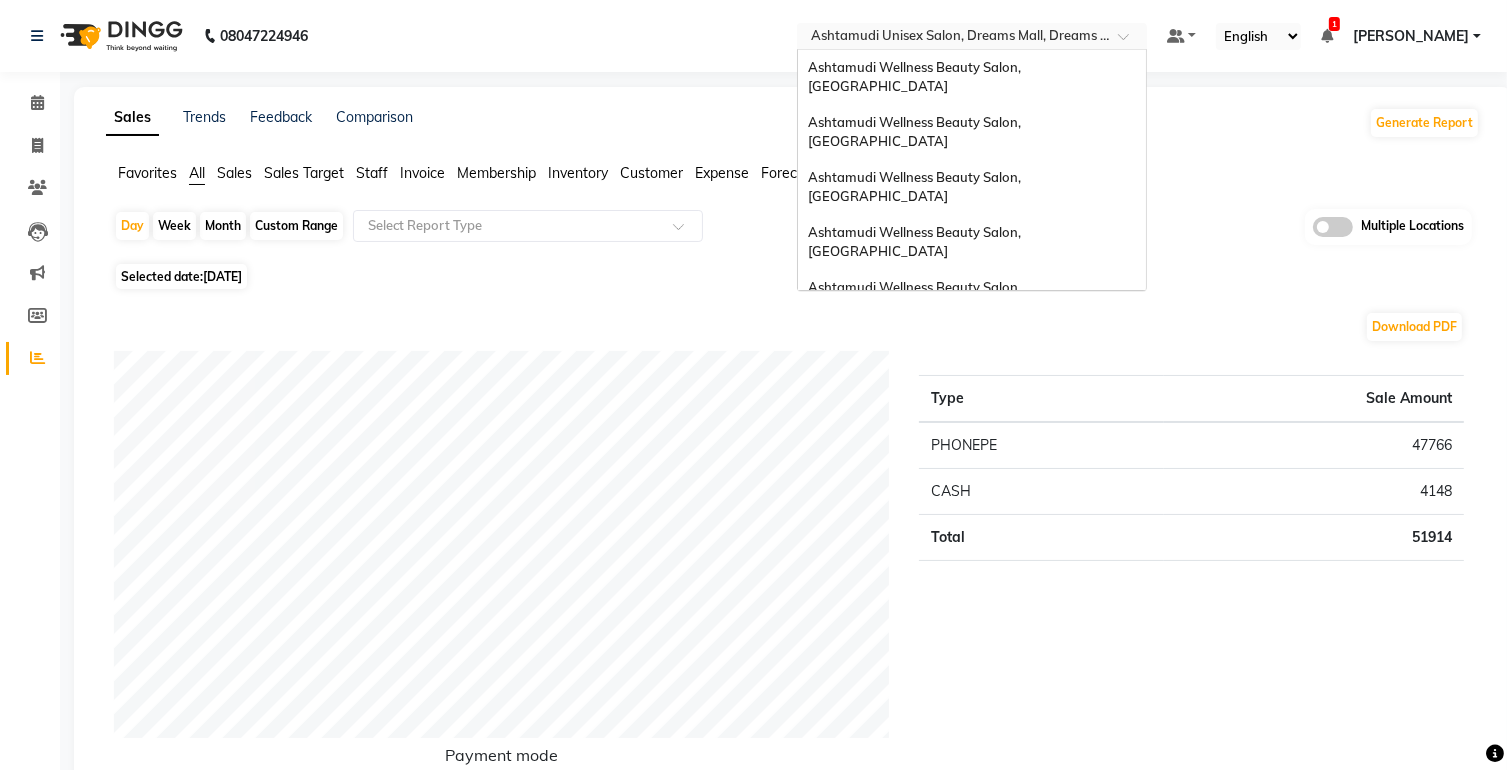 click at bounding box center (952, 38) 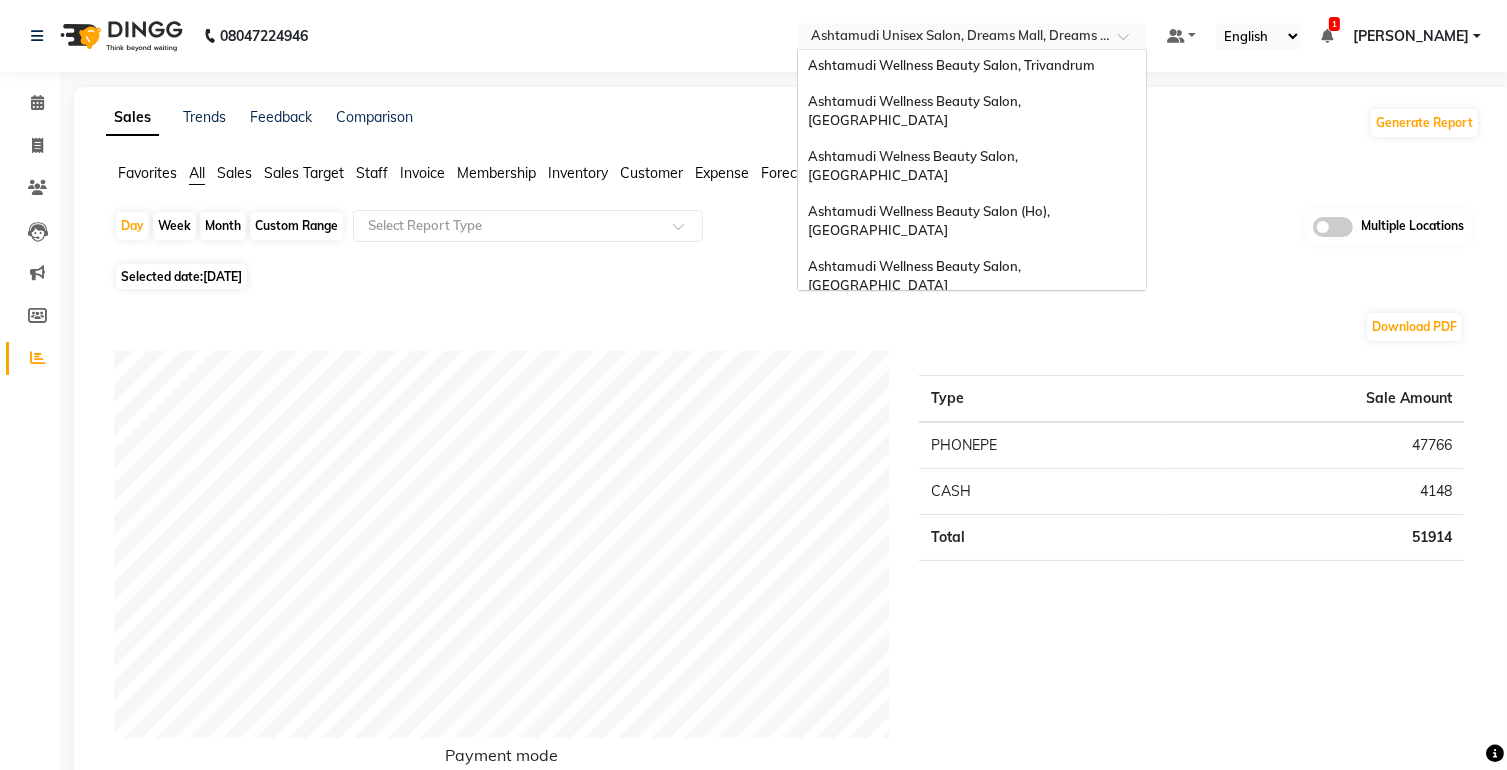 click on "Ashtamudi Wellness Beauty Salon, [GEOGRAPHIC_DATA]" at bounding box center (972, 331) 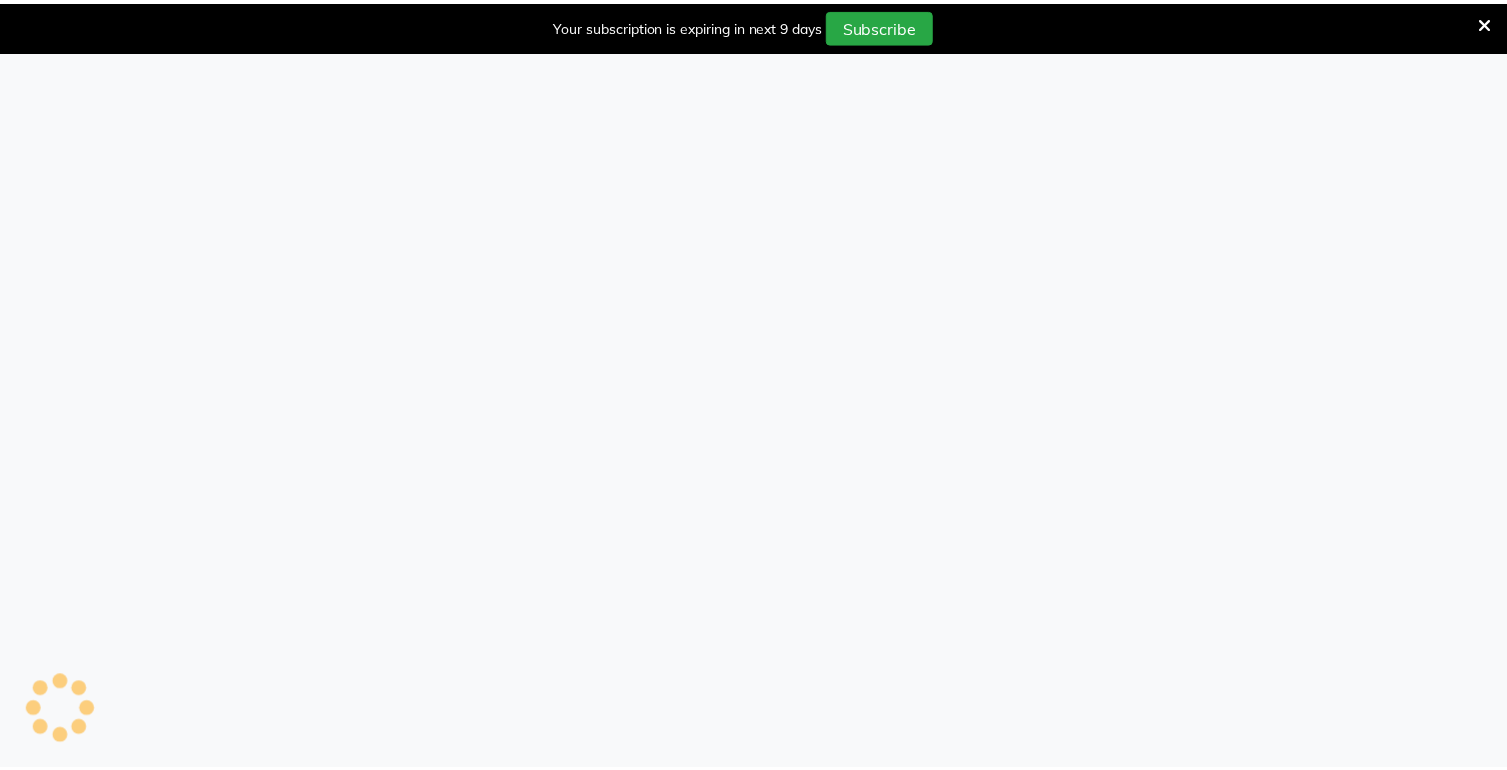 scroll, scrollTop: 0, scrollLeft: 0, axis: both 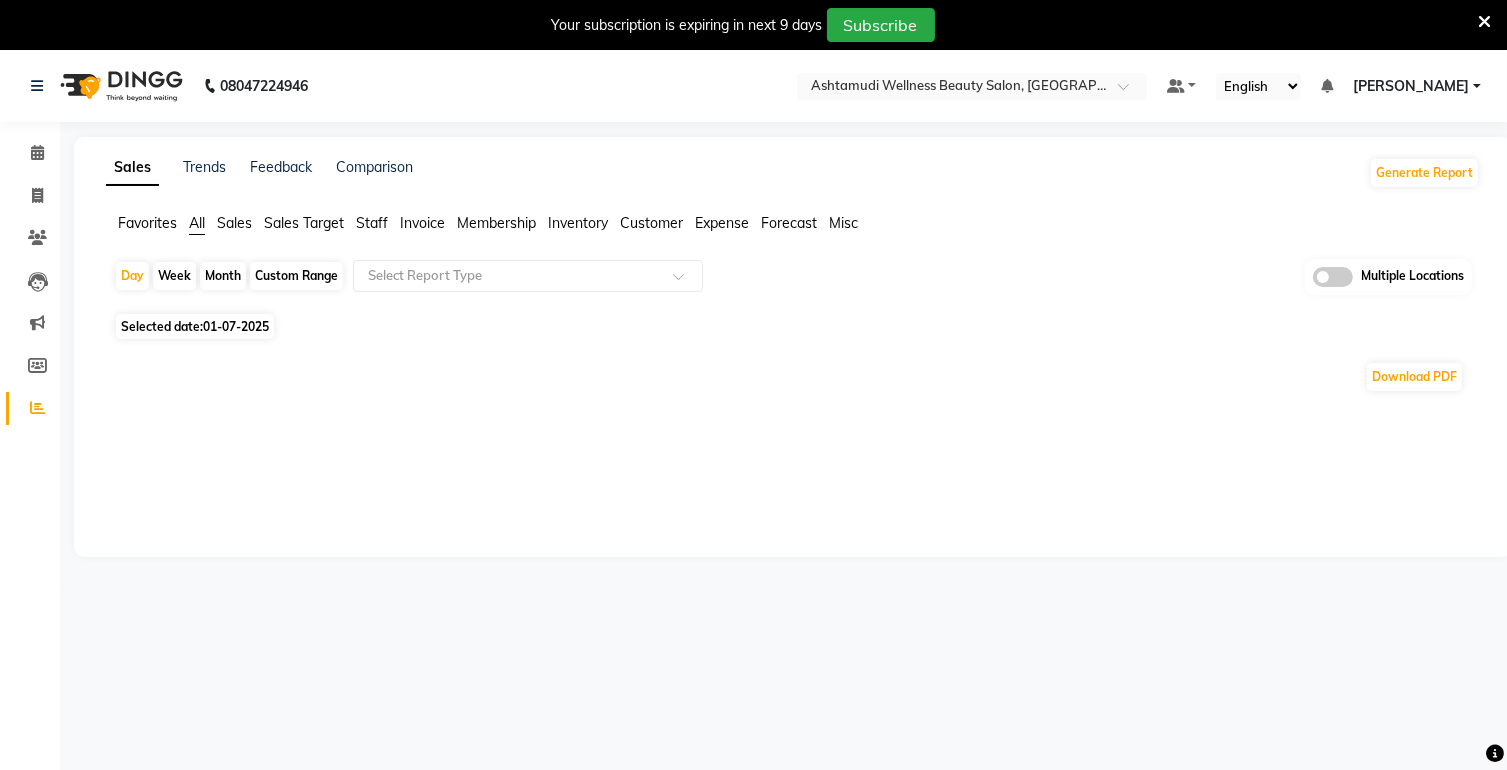 click on "Selected date:  [DATE]" 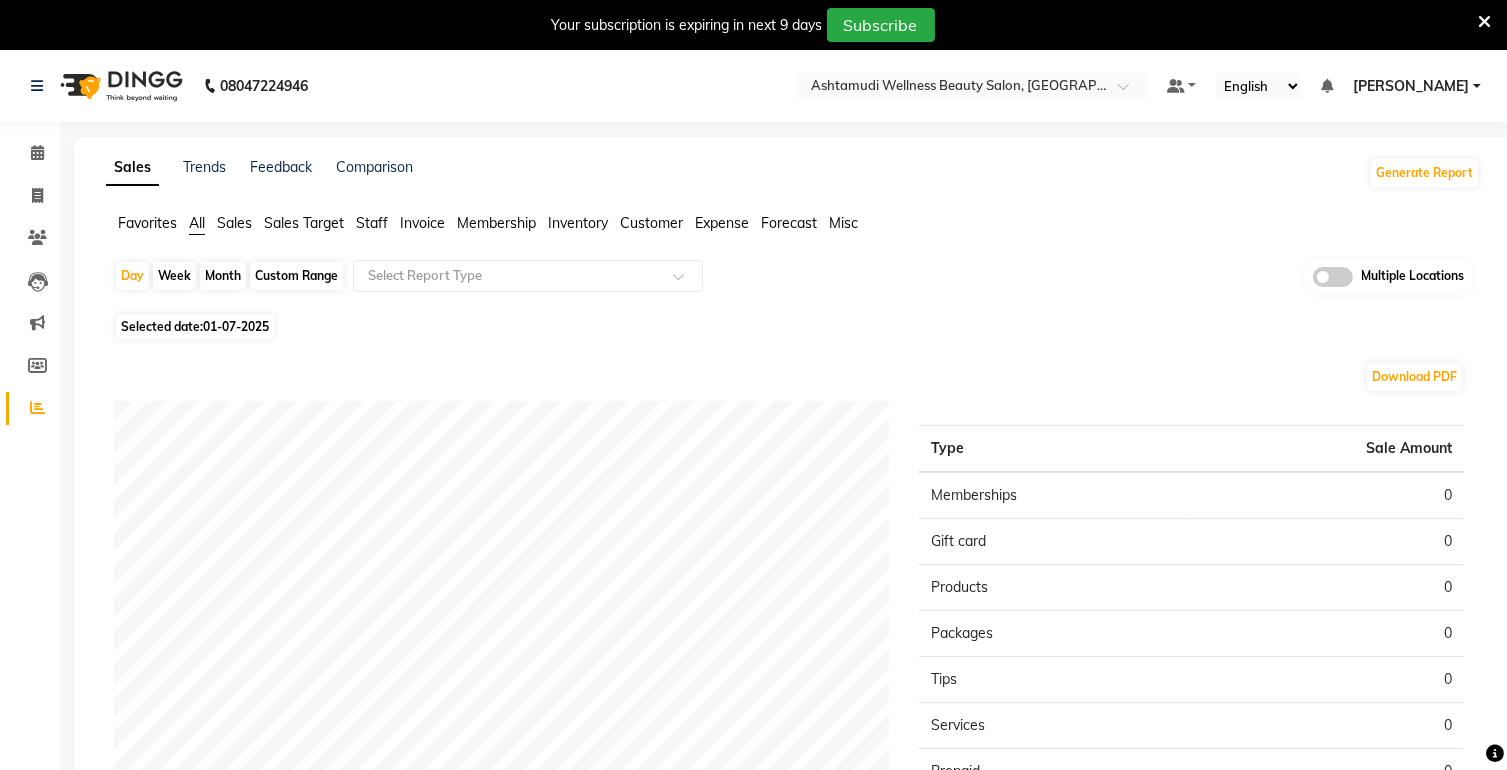 click on "Selected date:  [DATE]" 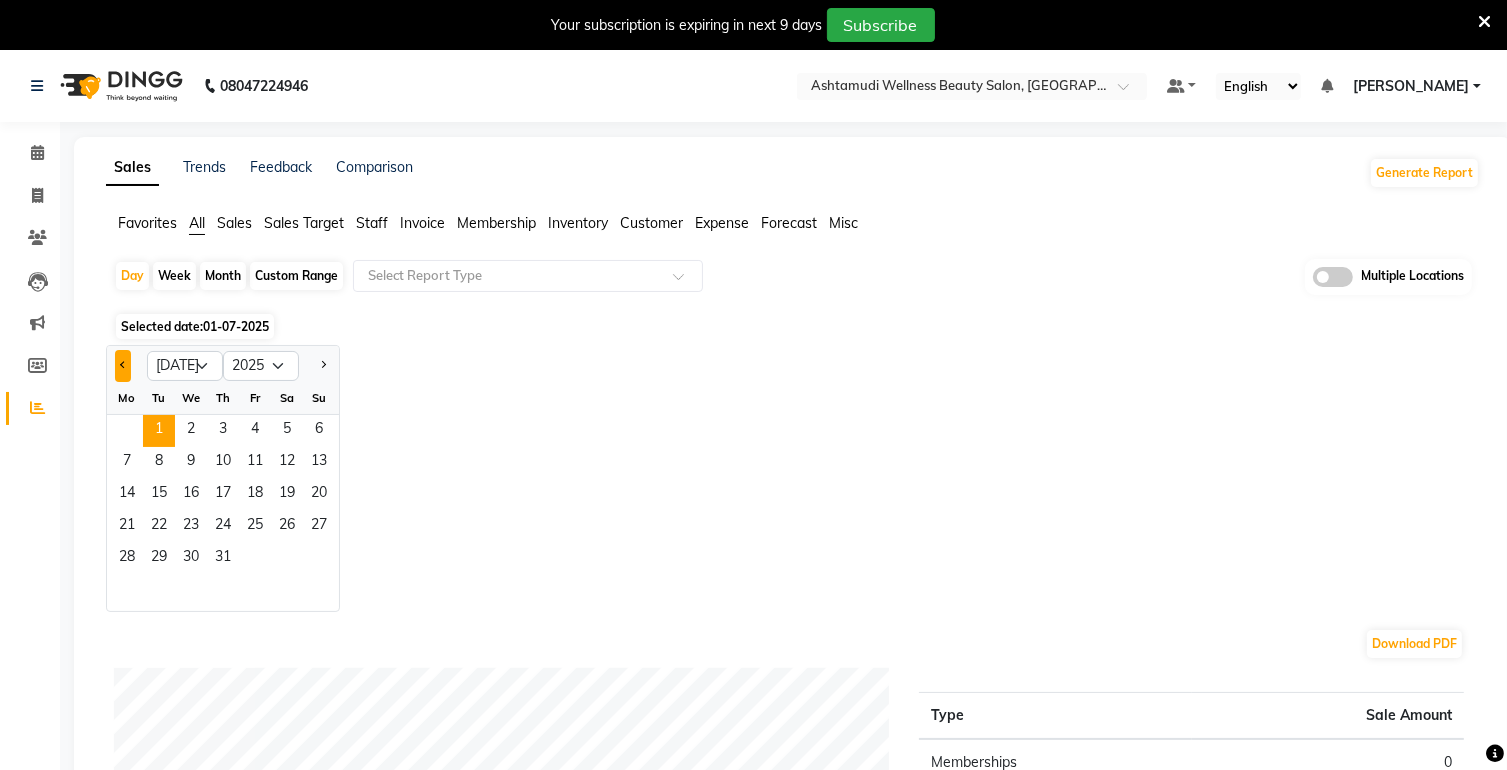 click 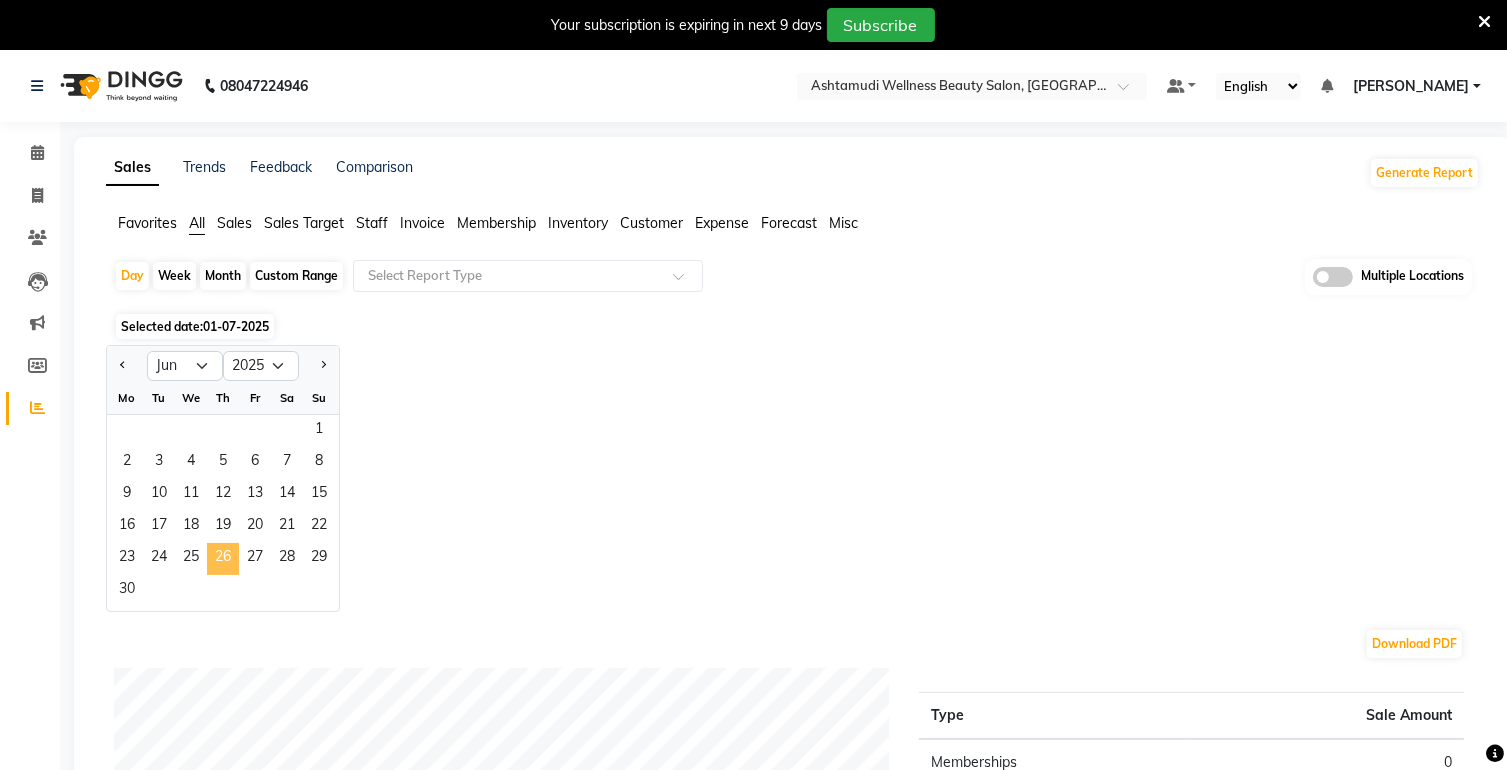 click on "26" 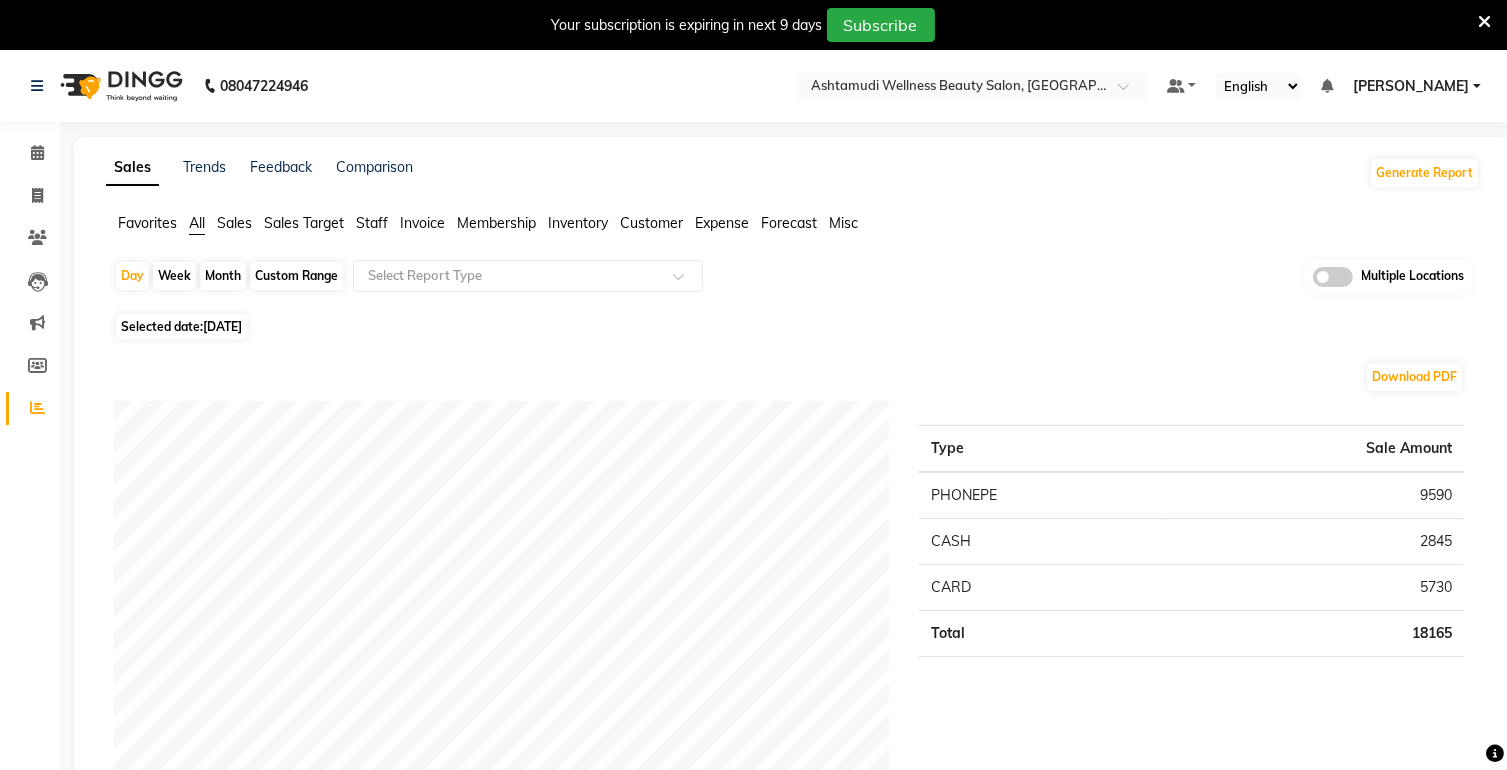 click on "[DATE]" 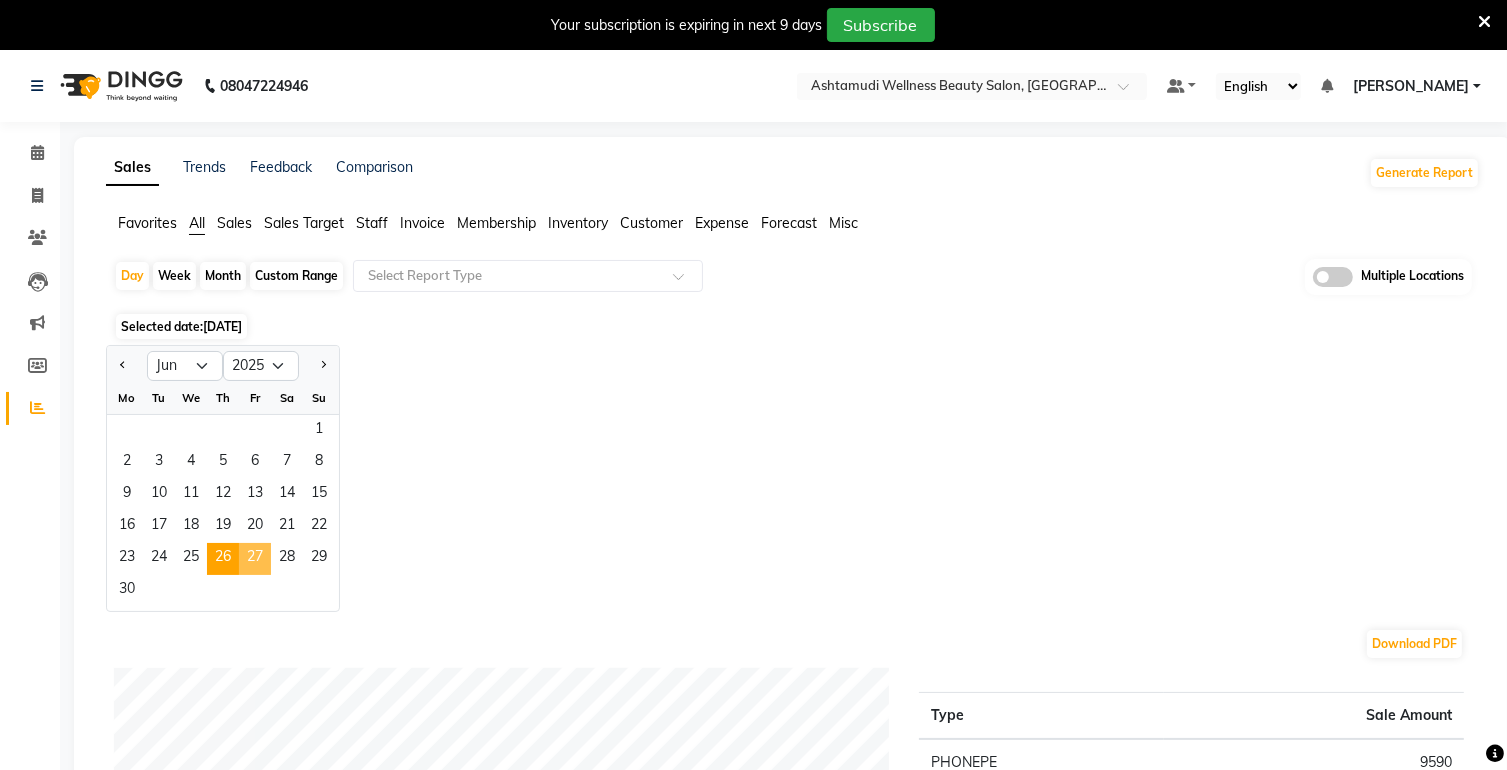 click on "27" 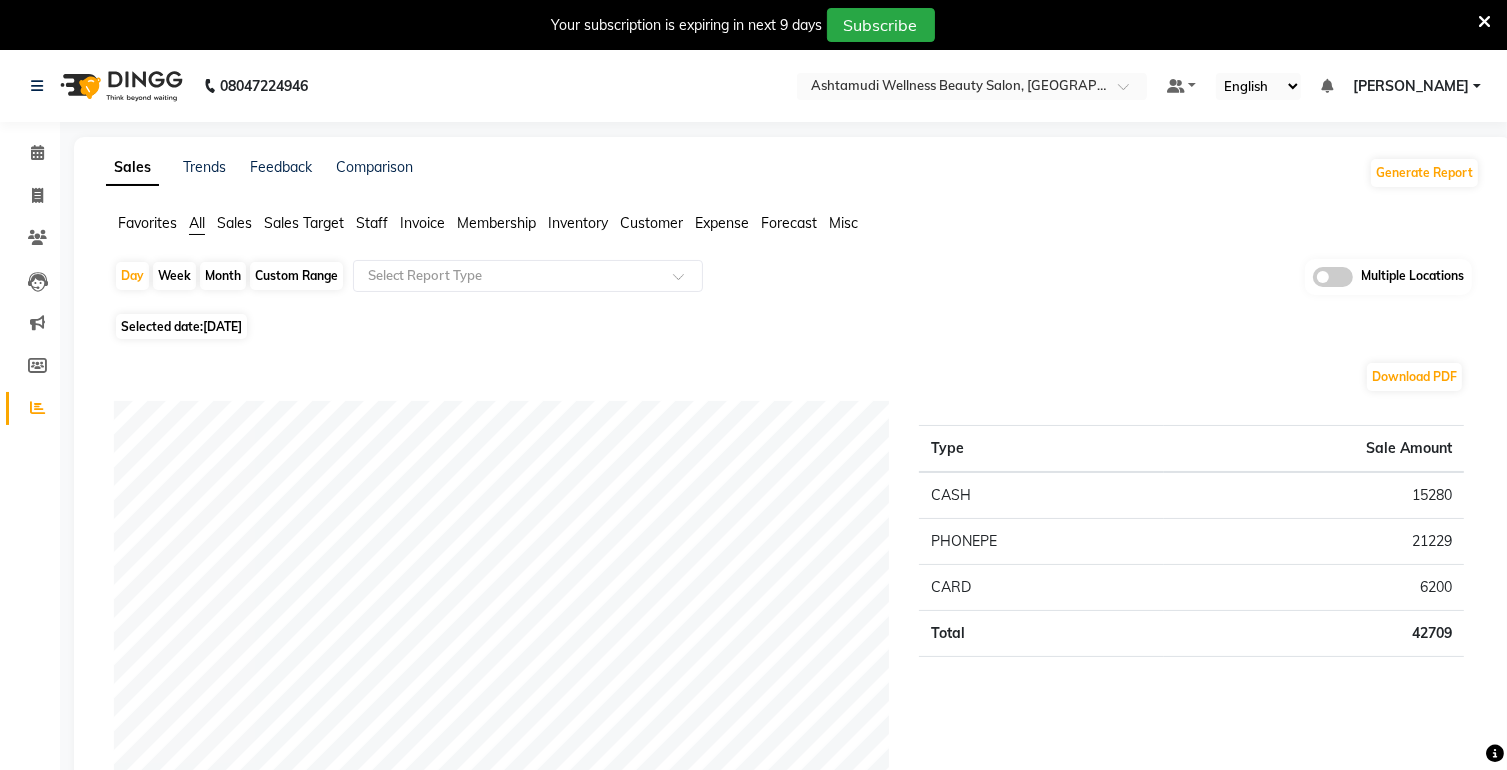 click on "[DATE]" 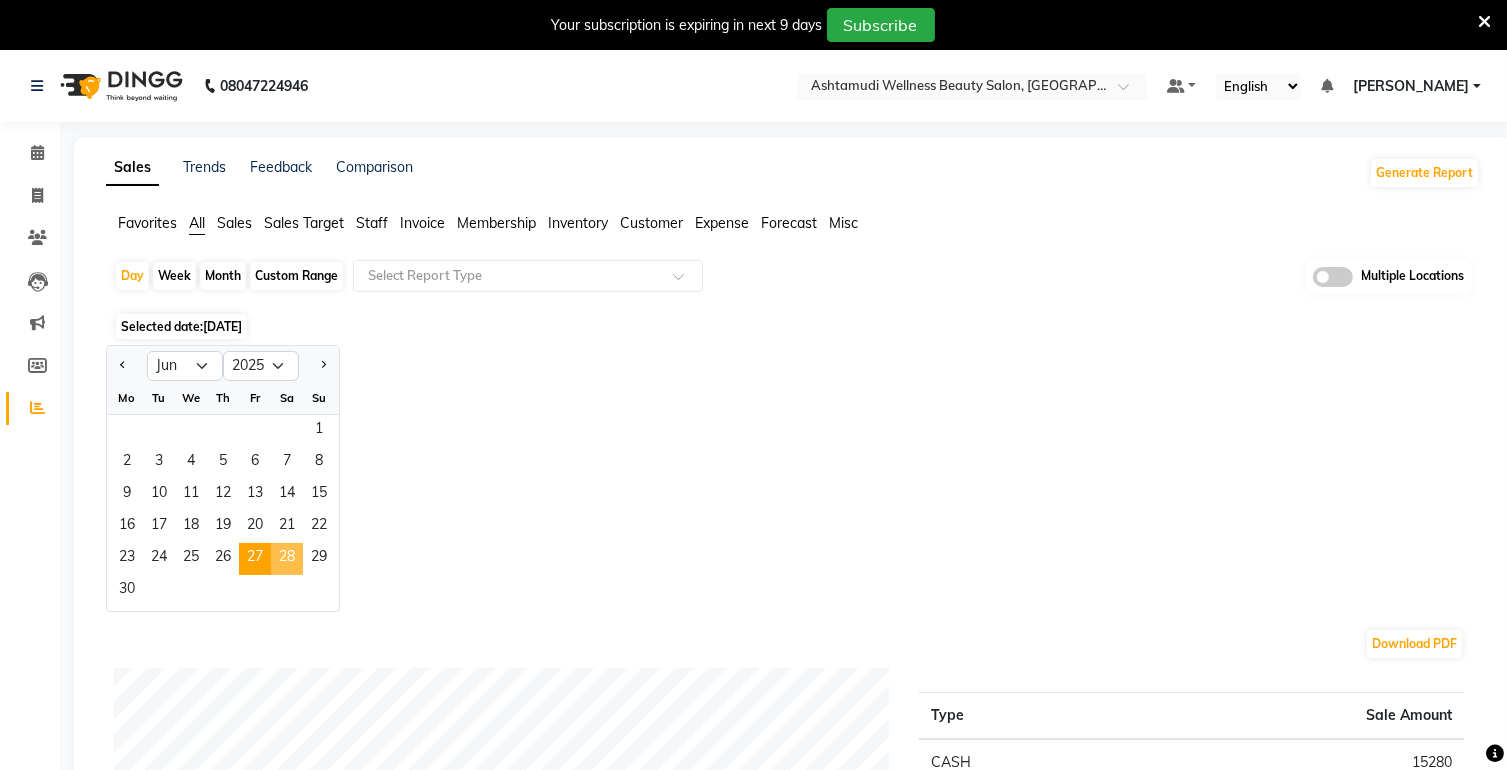 click on "28" 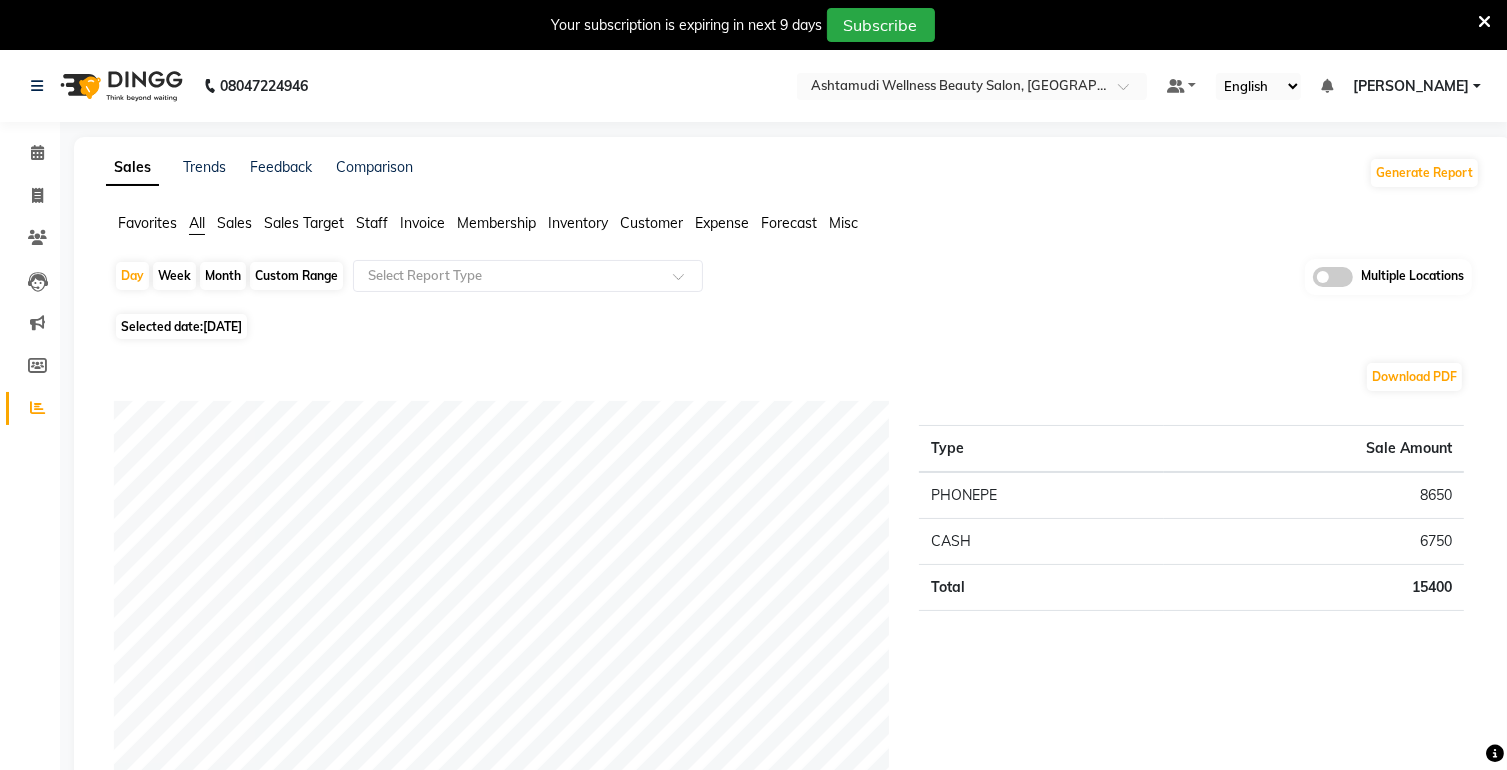 click on "[DATE]" 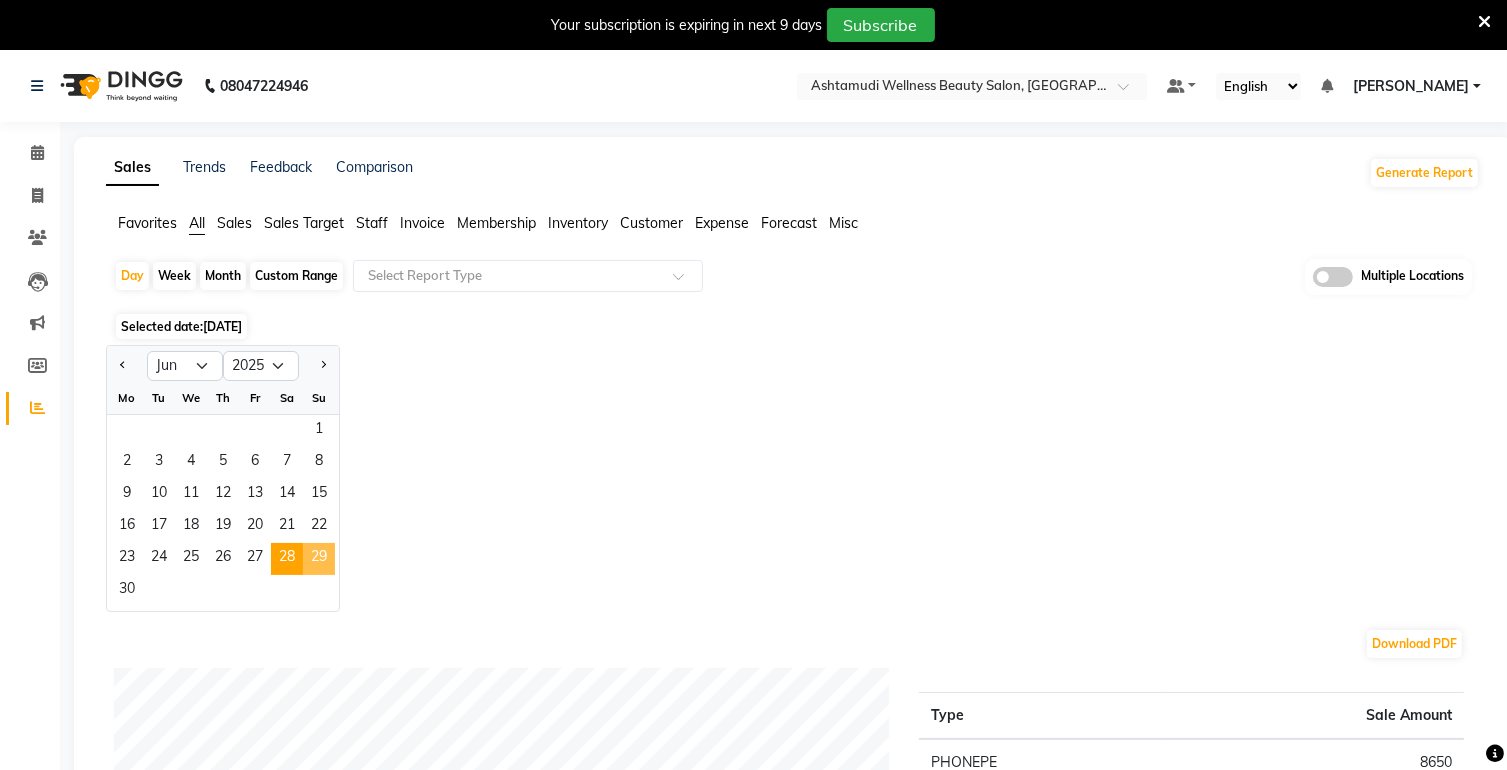 click on "29" 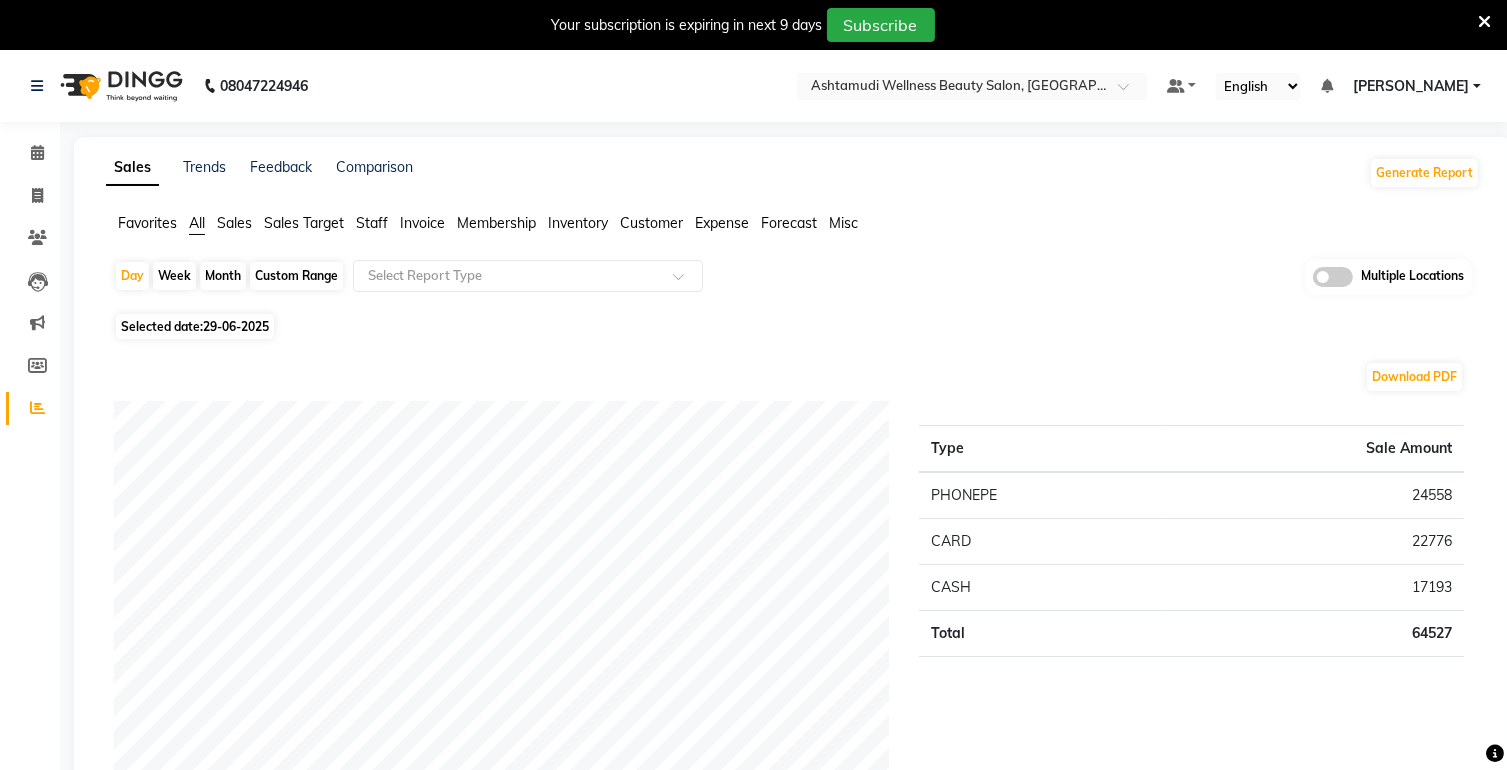 click on "Selected date:  [DATE]" 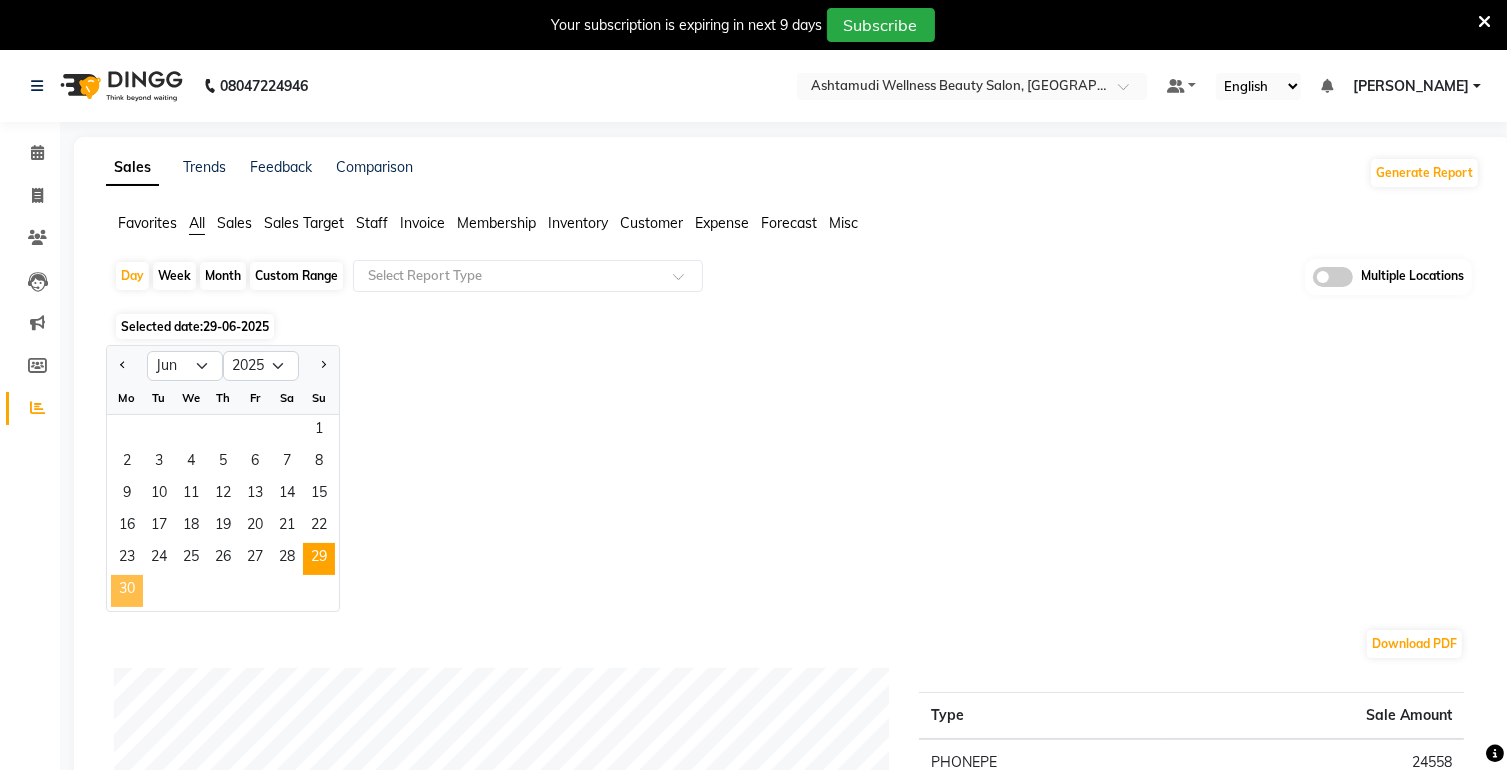 click on "30" 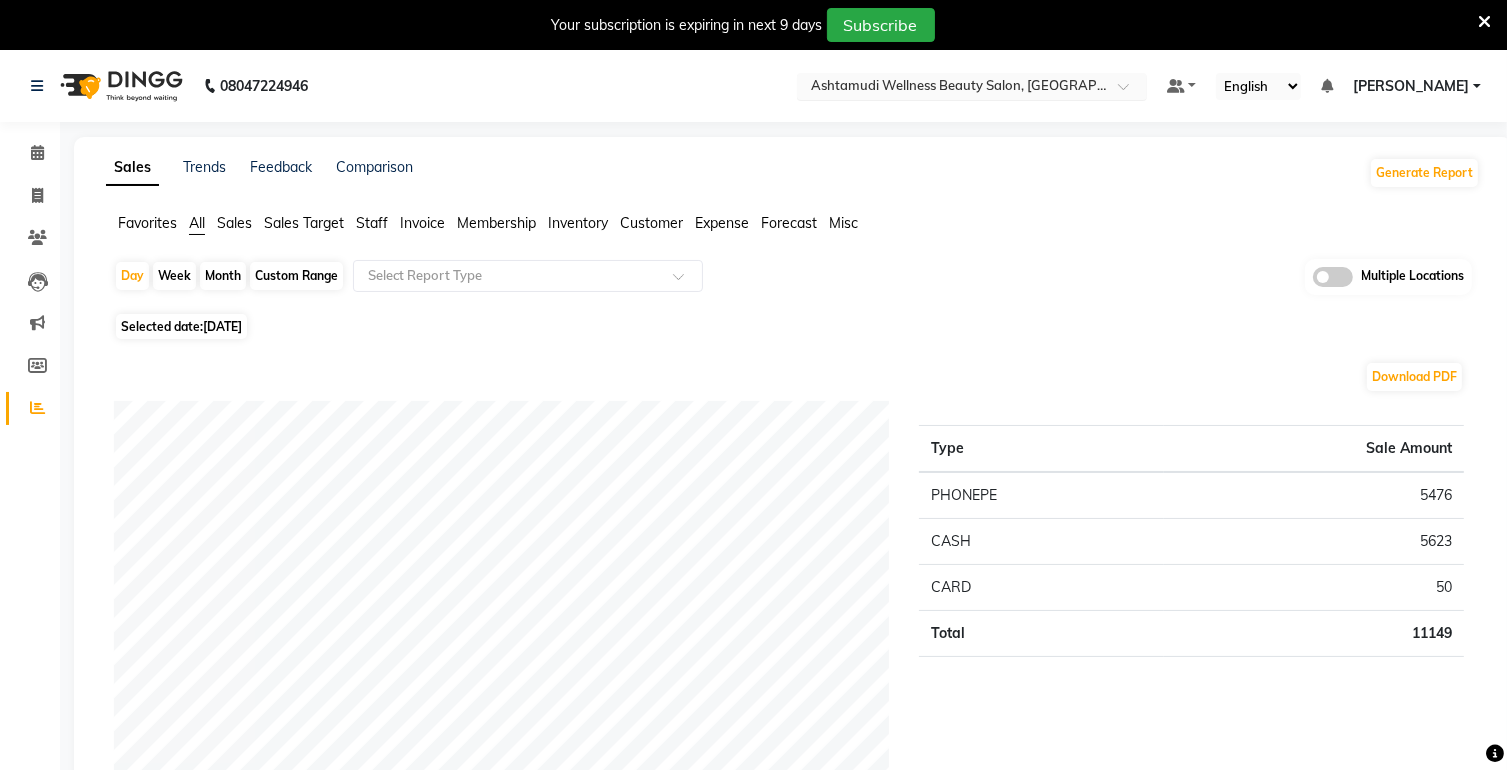 click at bounding box center (952, 88) 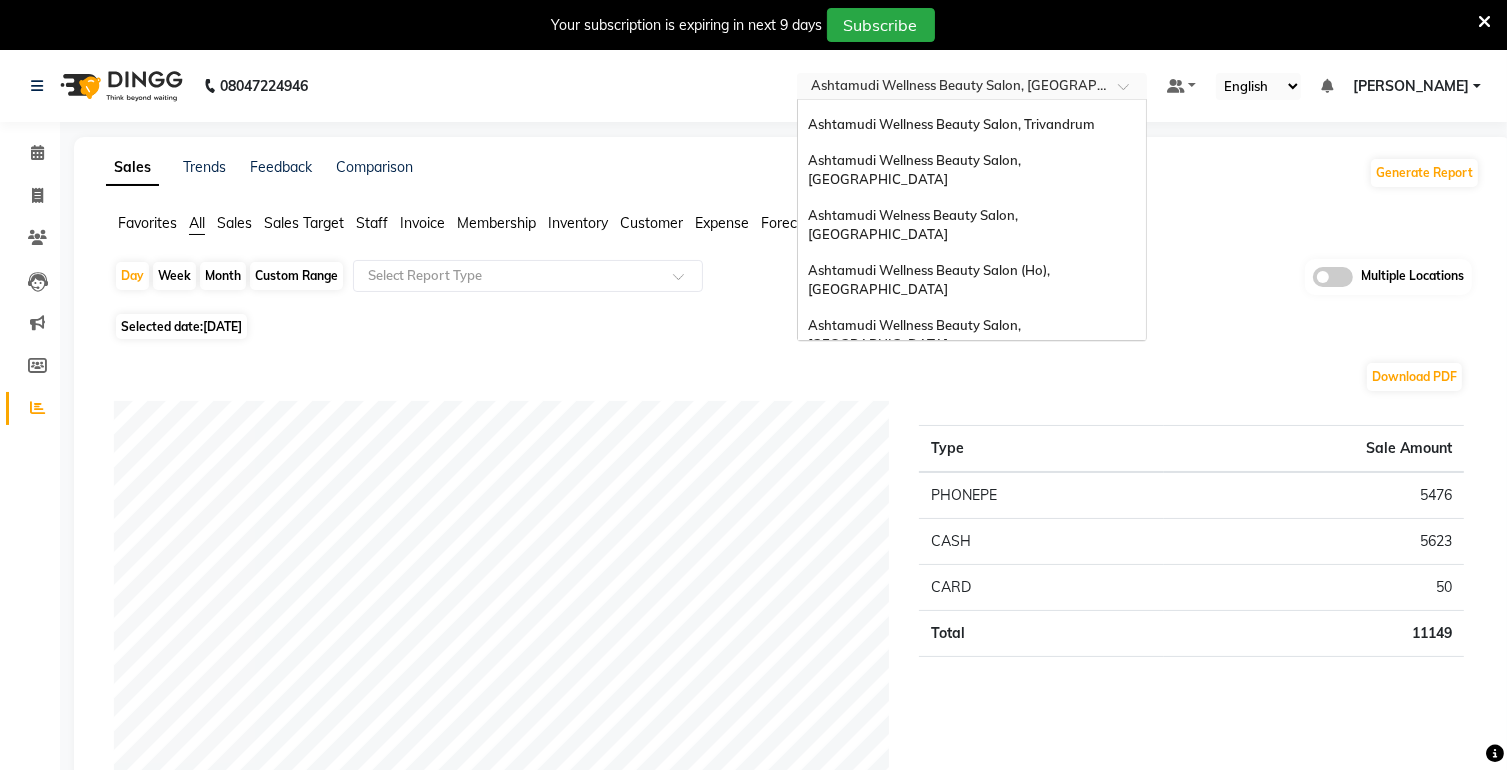 scroll, scrollTop: 312, scrollLeft: 0, axis: vertical 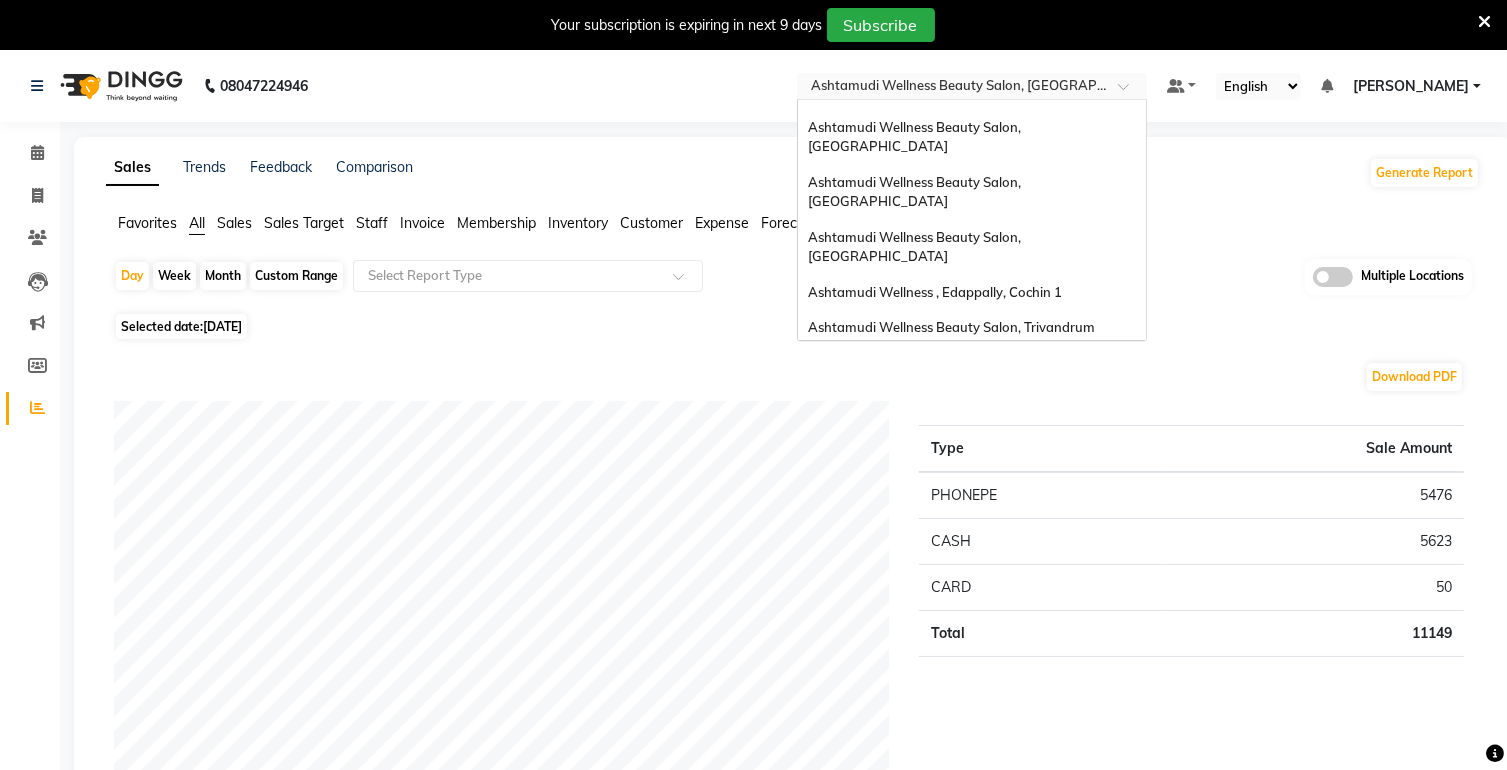 click on "Ashtamudi Wellness Beauty Salon, [GEOGRAPHIC_DATA]" at bounding box center [916, 373] 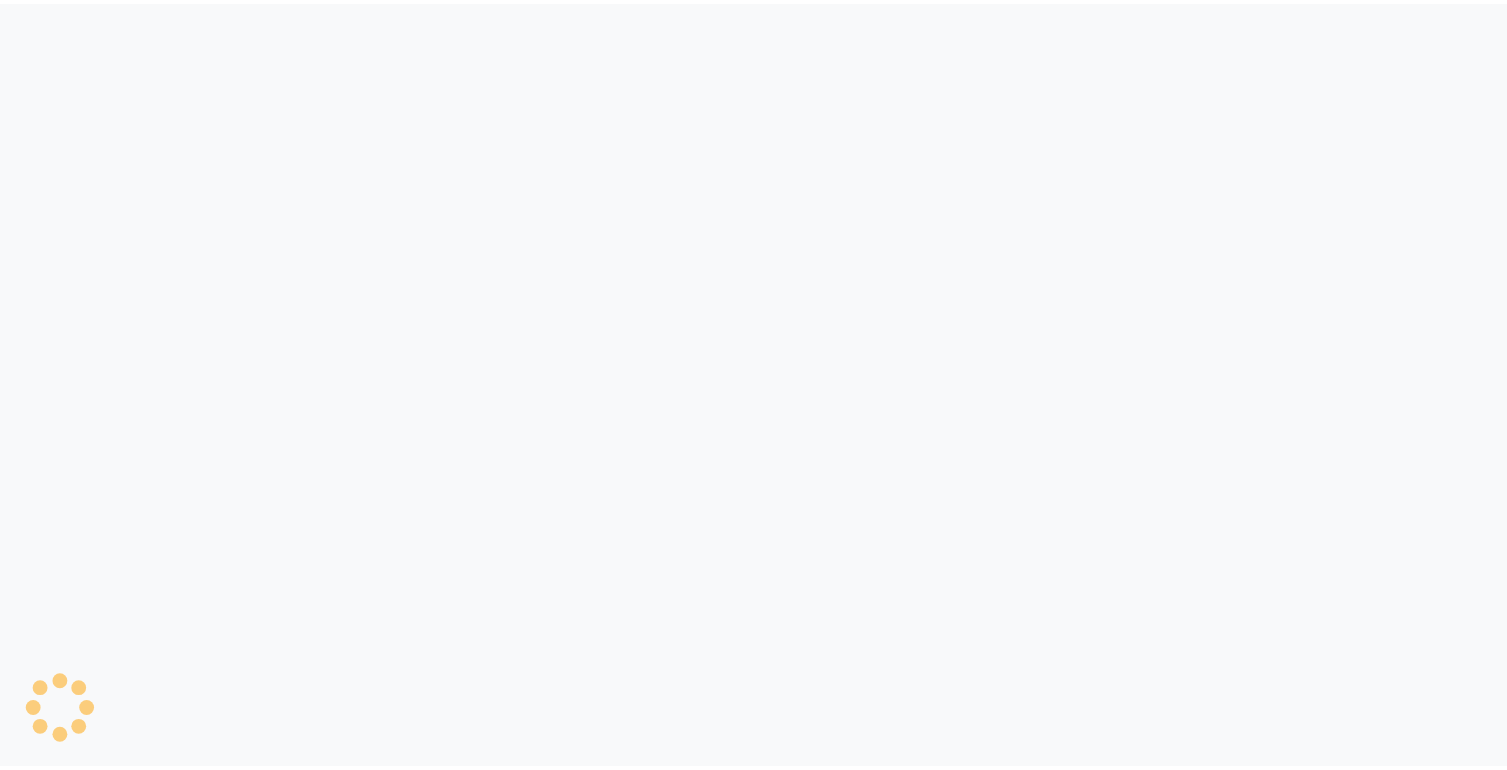 scroll, scrollTop: 0, scrollLeft: 0, axis: both 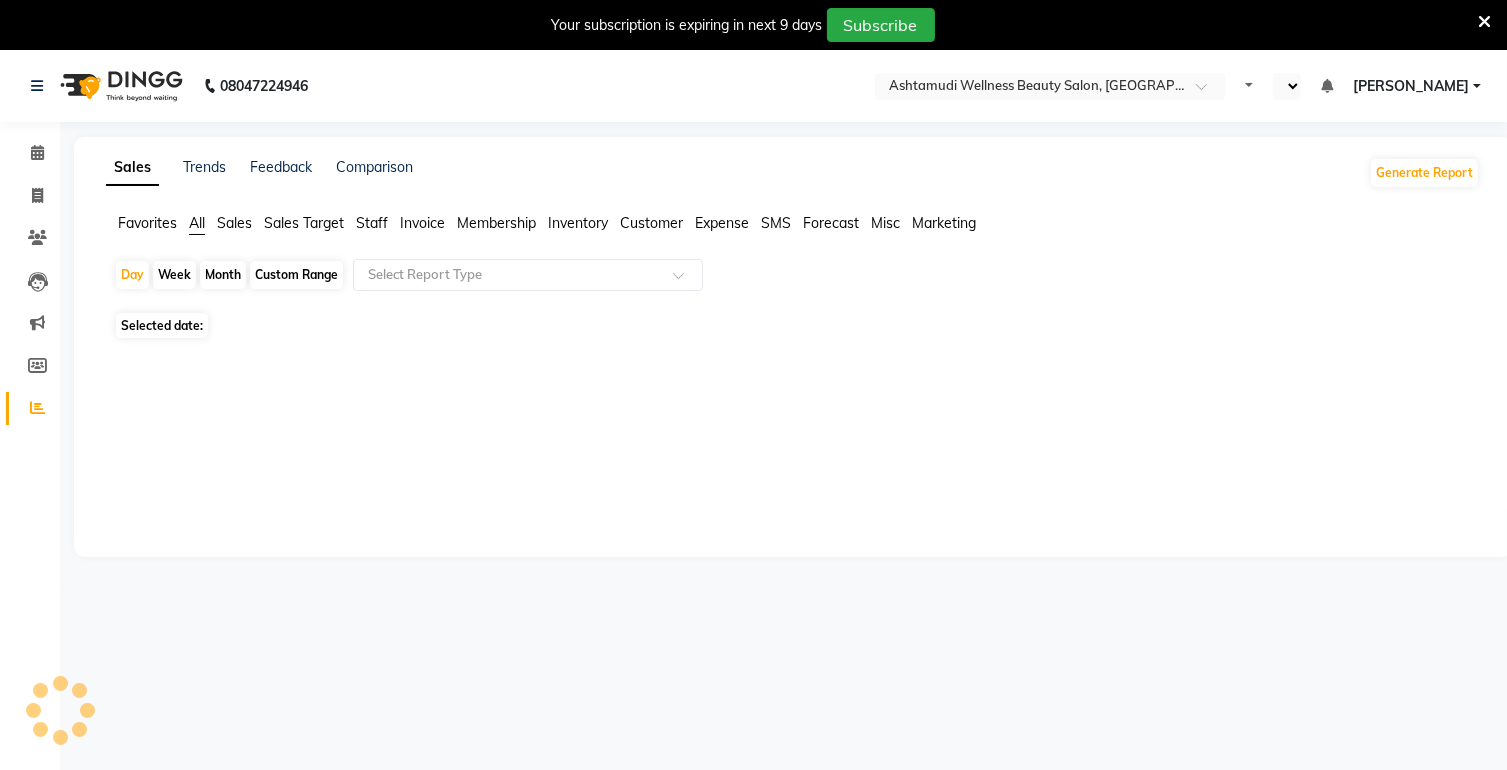 select on "en" 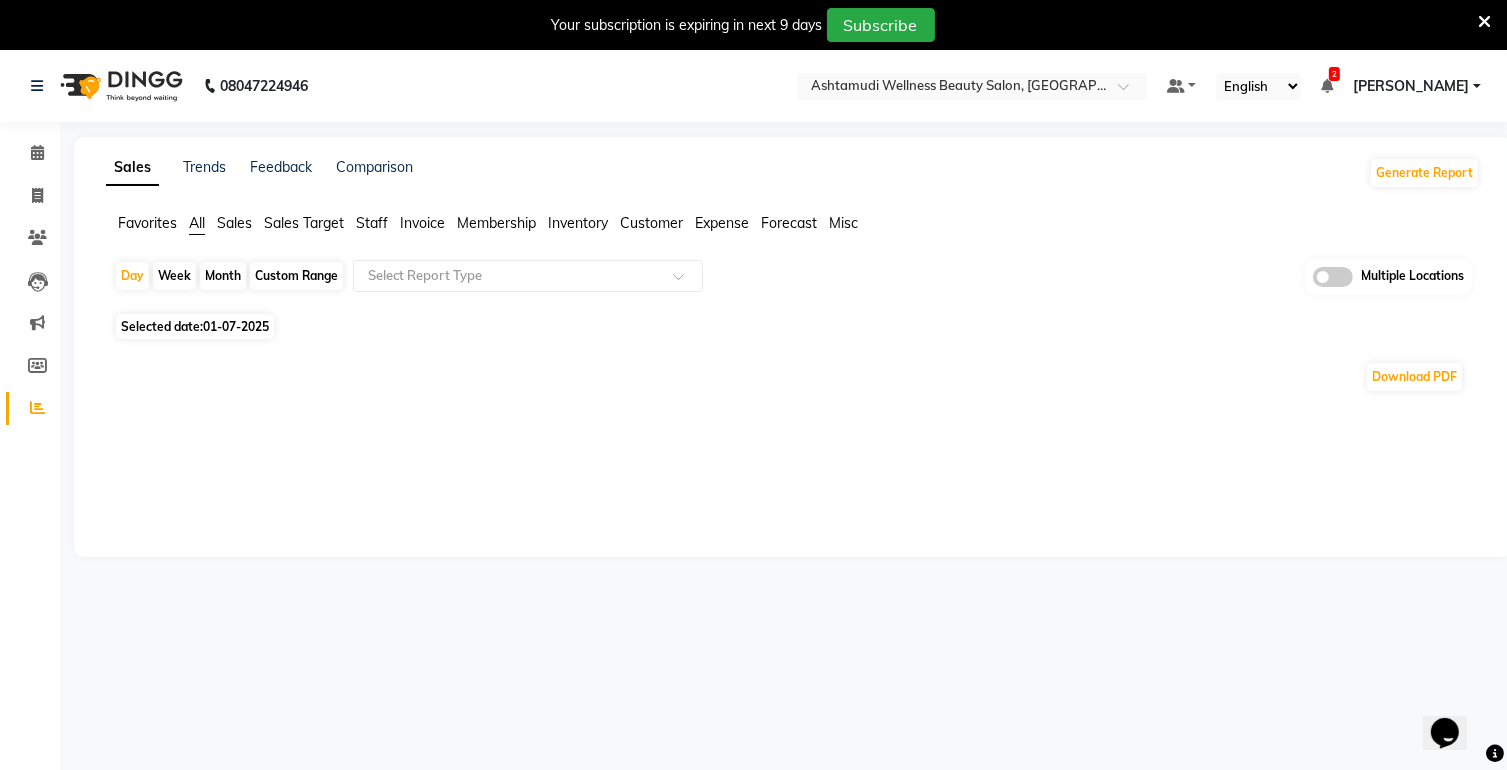 scroll, scrollTop: 0, scrollLeft: 0, axis: both 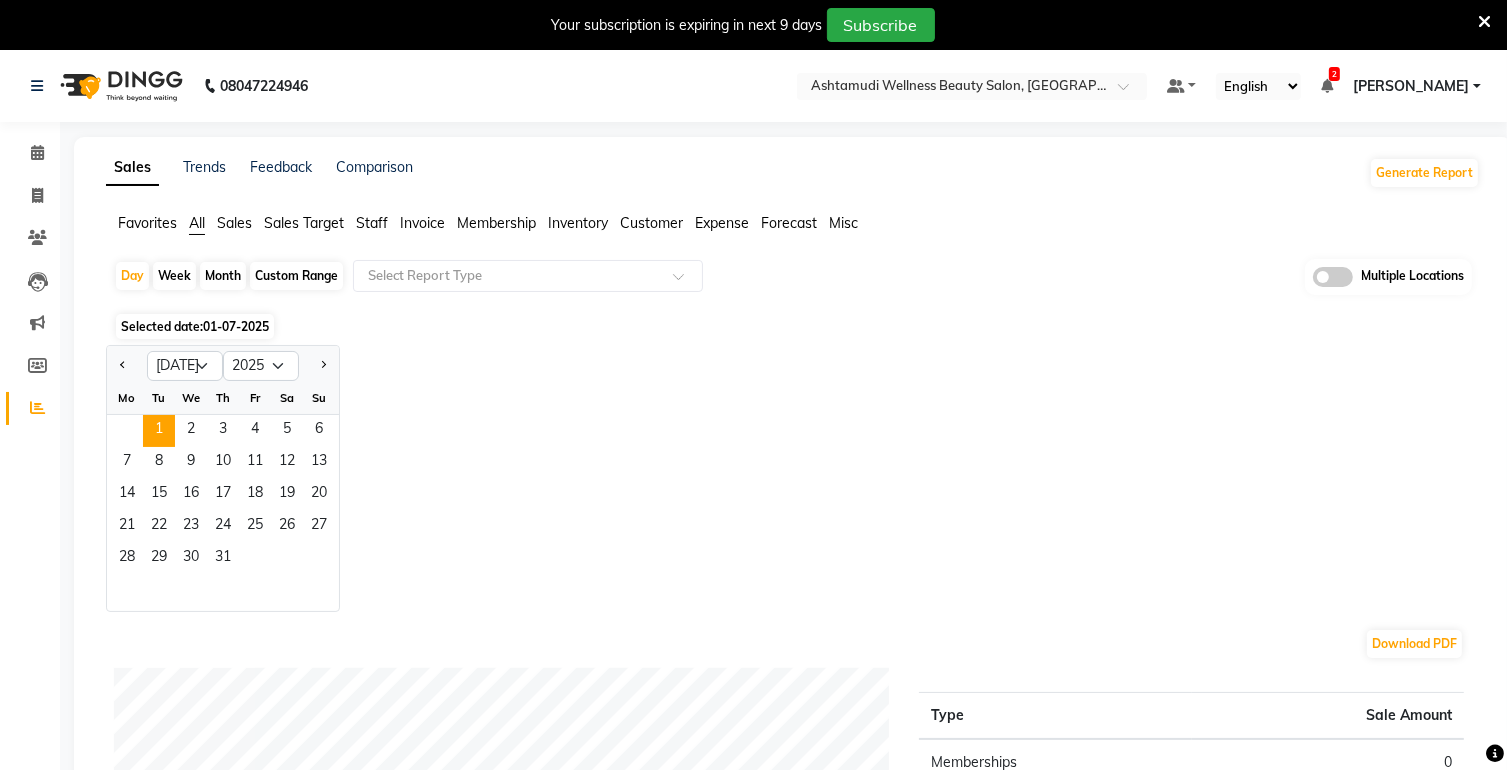 click on "Selected date:  [DATE]" 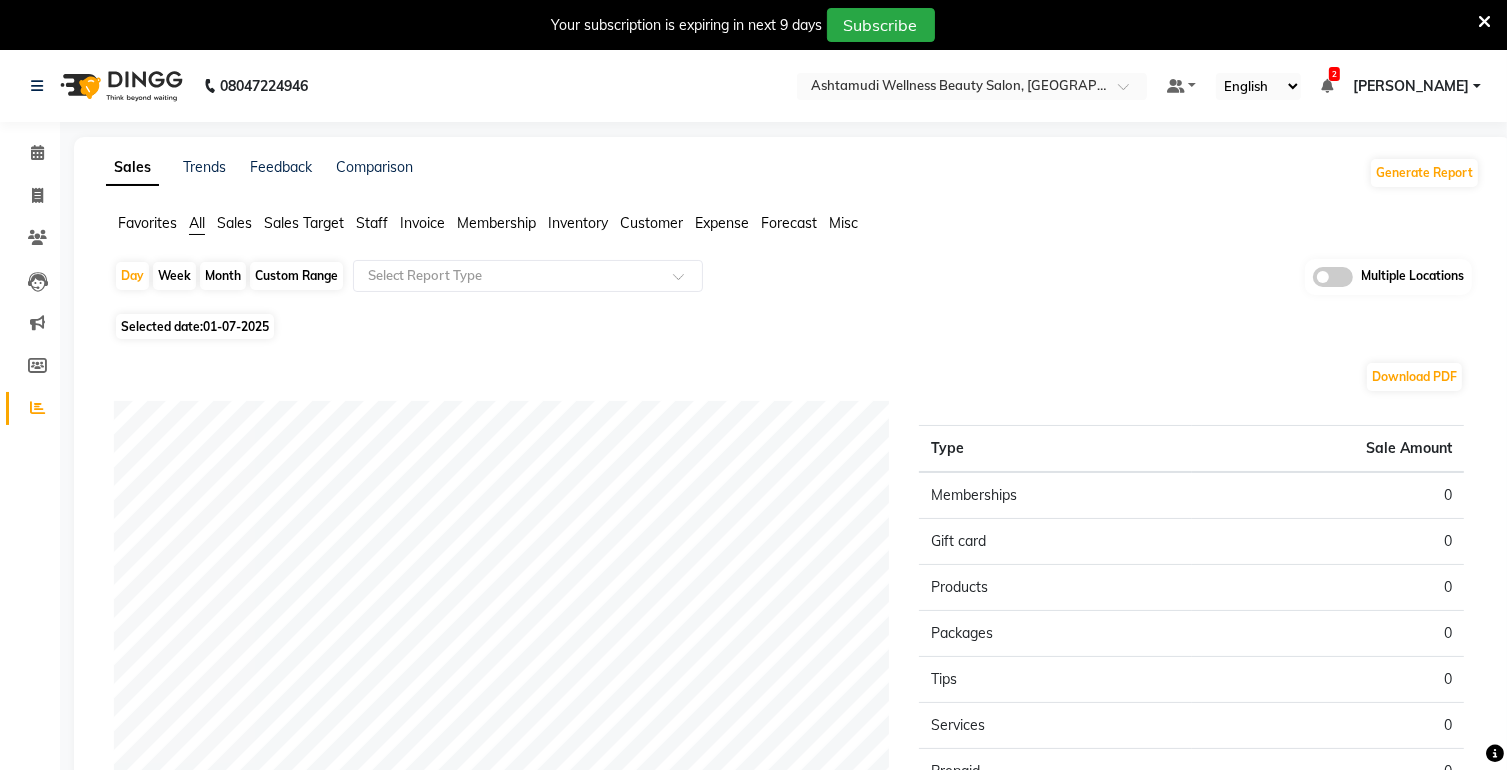 click on "01-07-2025" 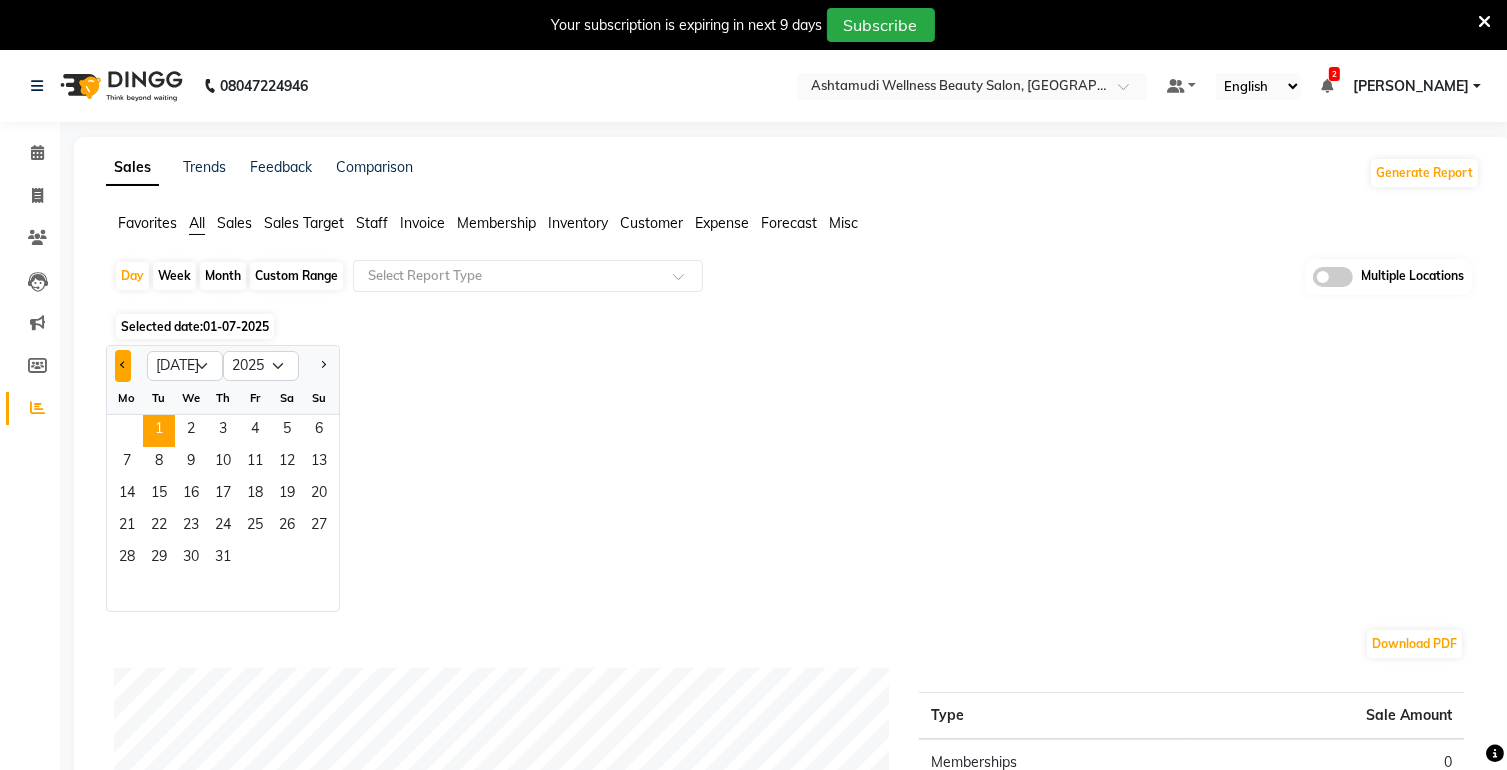 click 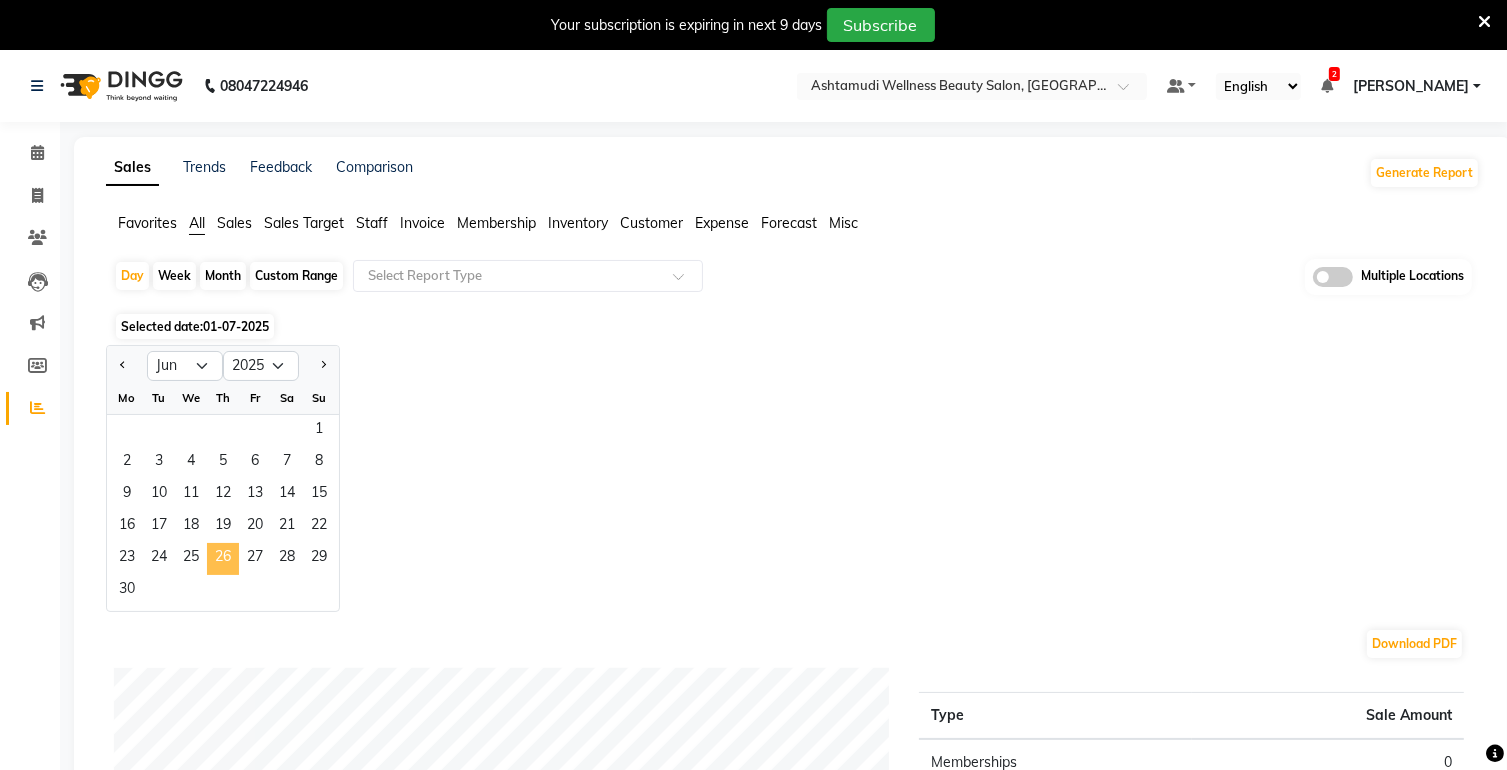 click on "26" 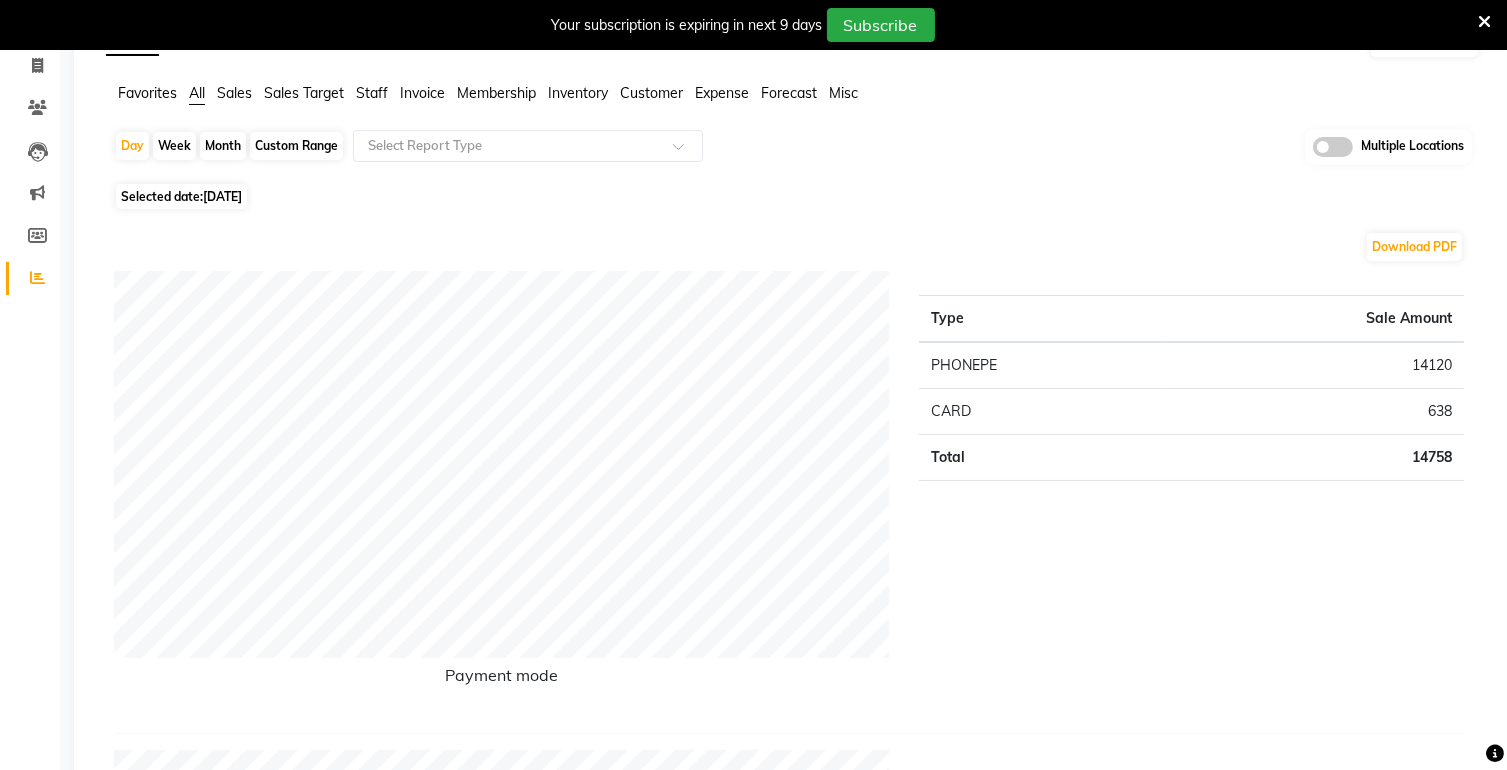 scroll, scrollTop: 0, scrollLeft: 0, axis: both 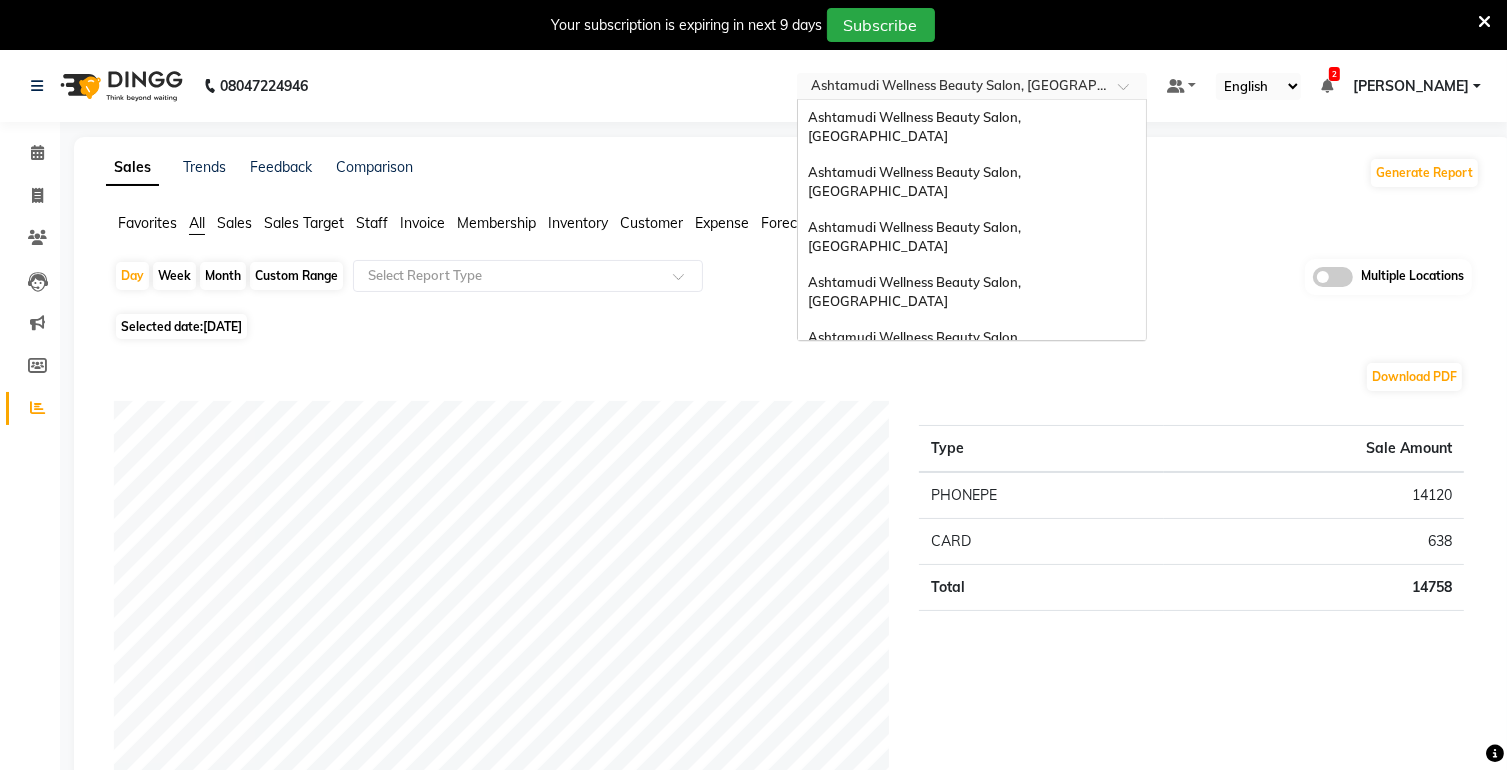 click at bounding box center (952, 88) 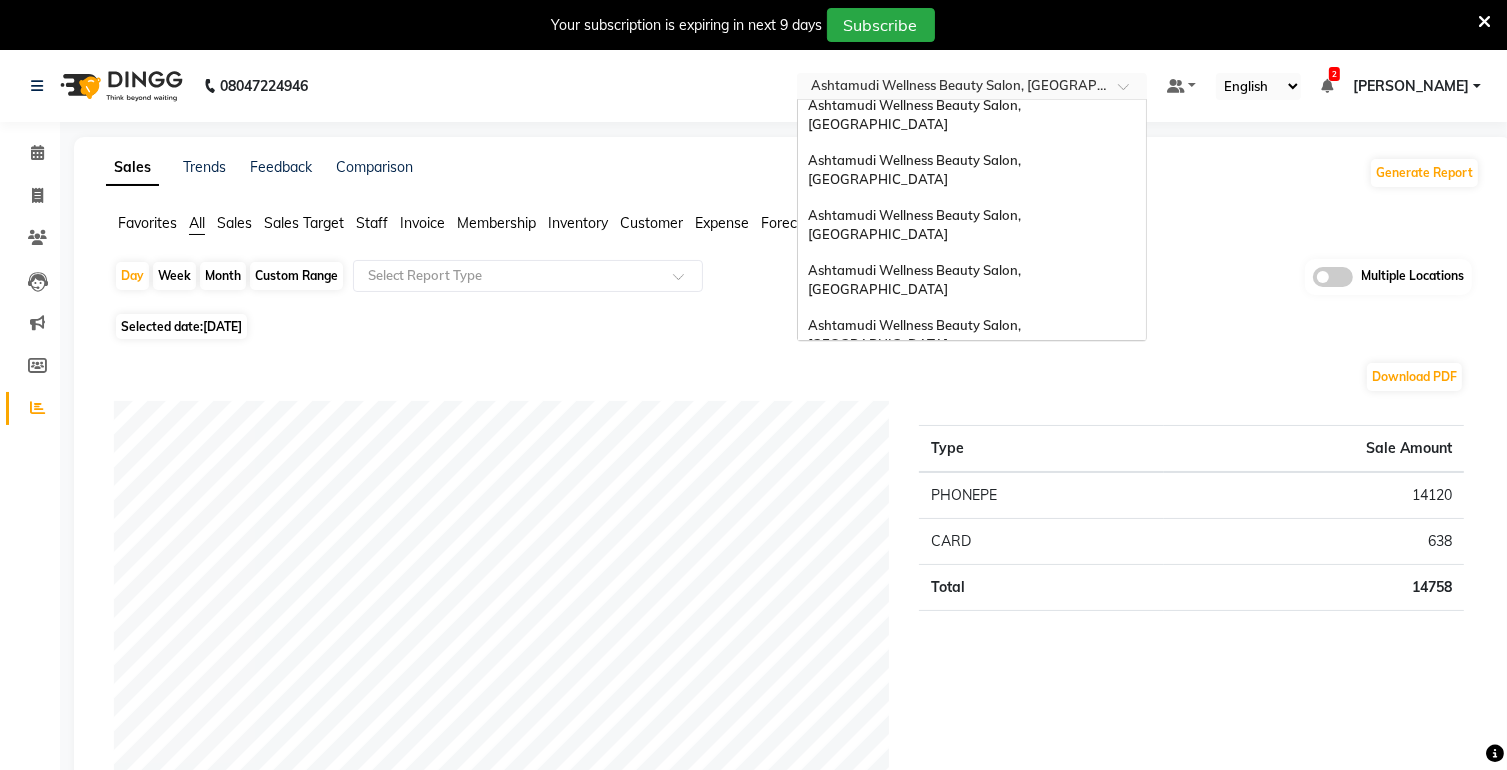 scroll, scrollTop: 0, scrollLeft: 0, axis: both 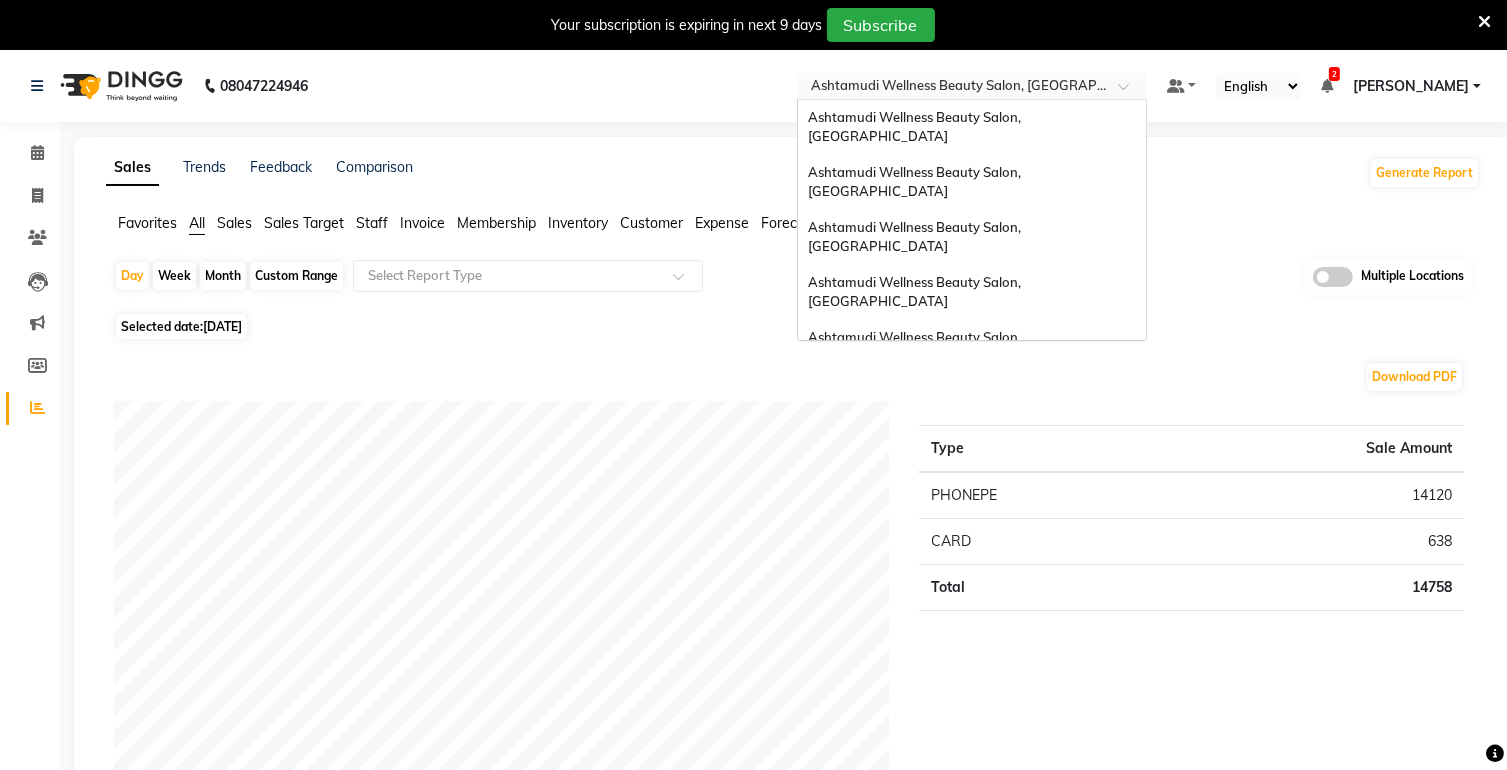 click on "Ashtamudi Wellness Beauty Salon, Trivandrum" at bounding box center [951, 427] 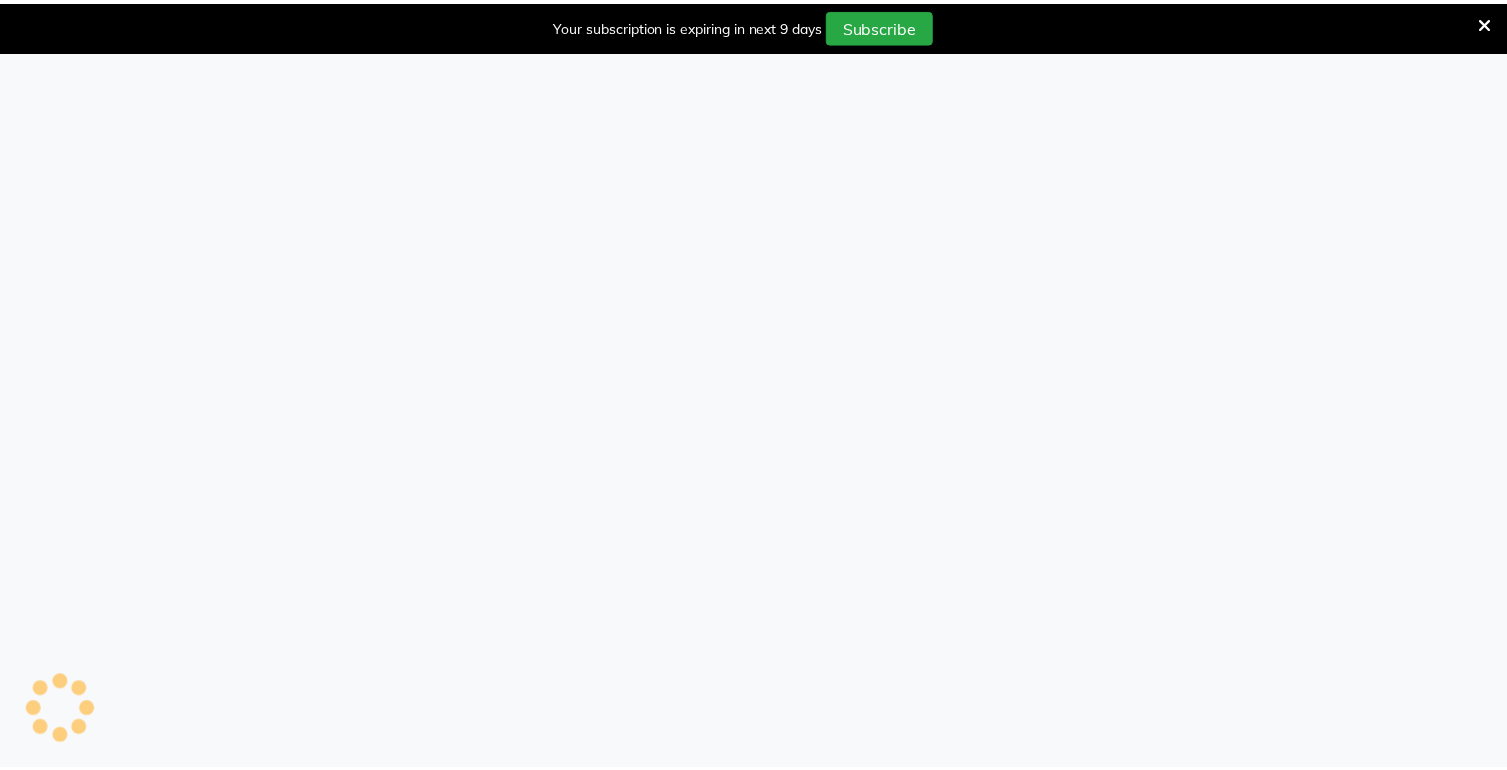 scroll, scrollTop: 0, scrollLeft: 0, axis: both 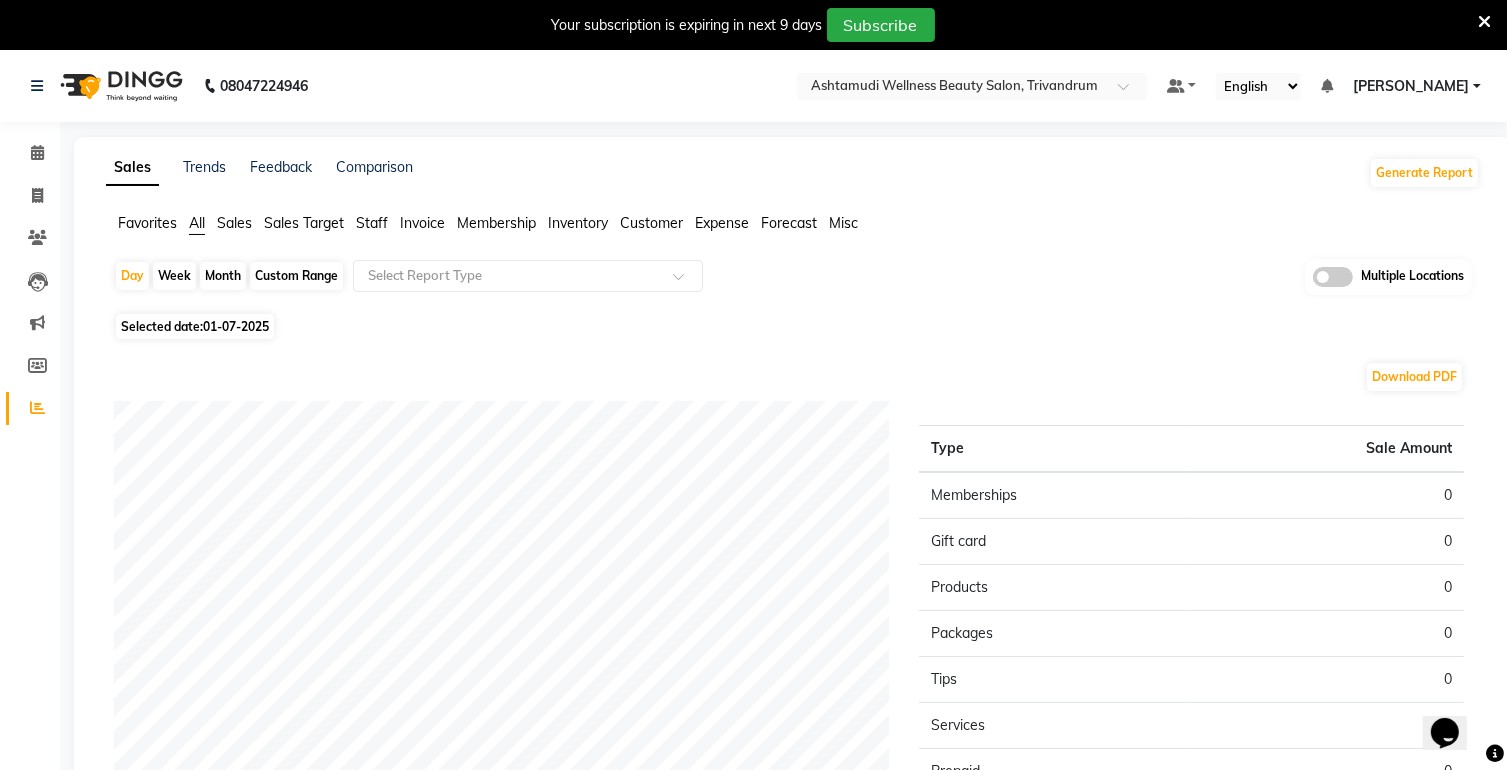 click on "Selected date:  [DATE]" 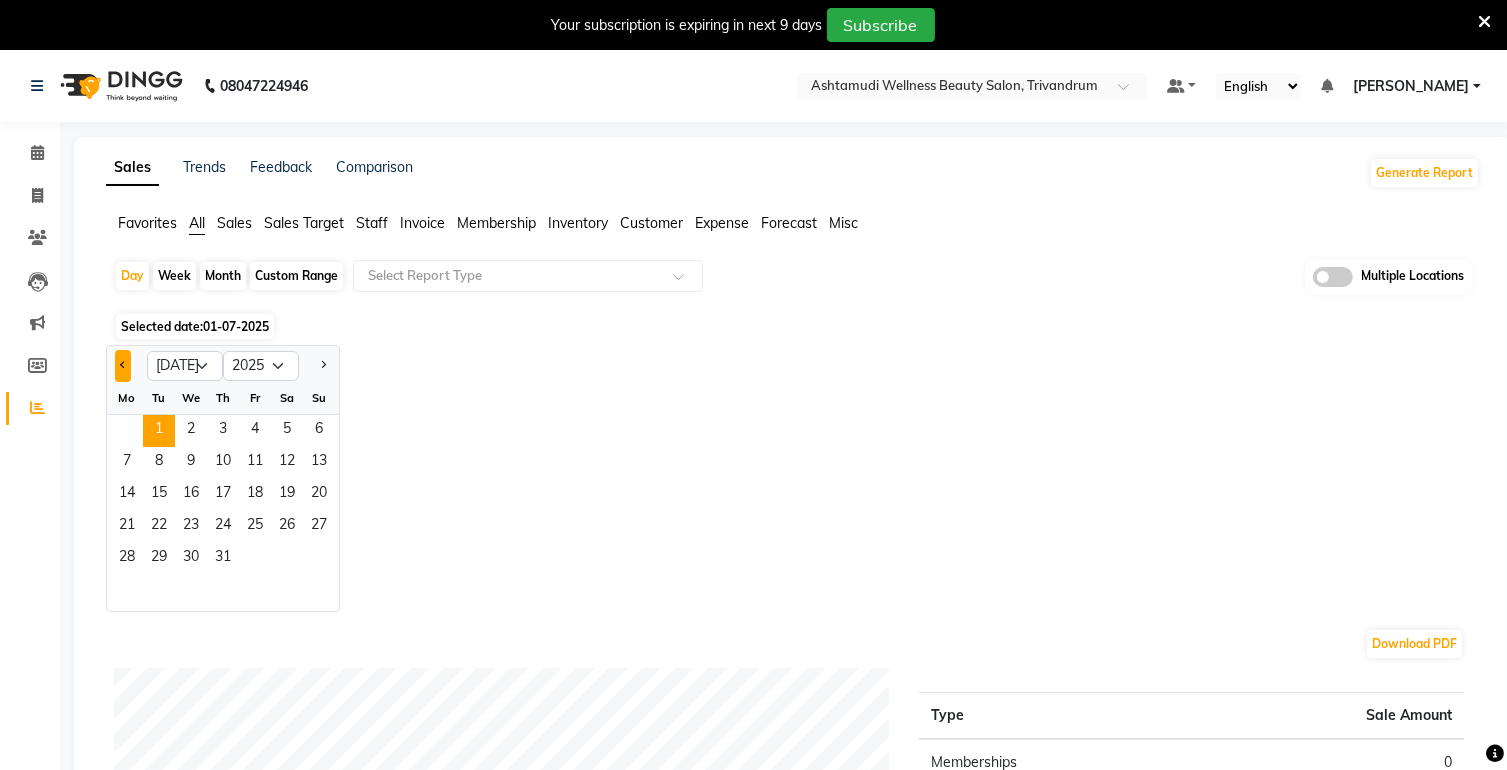 click 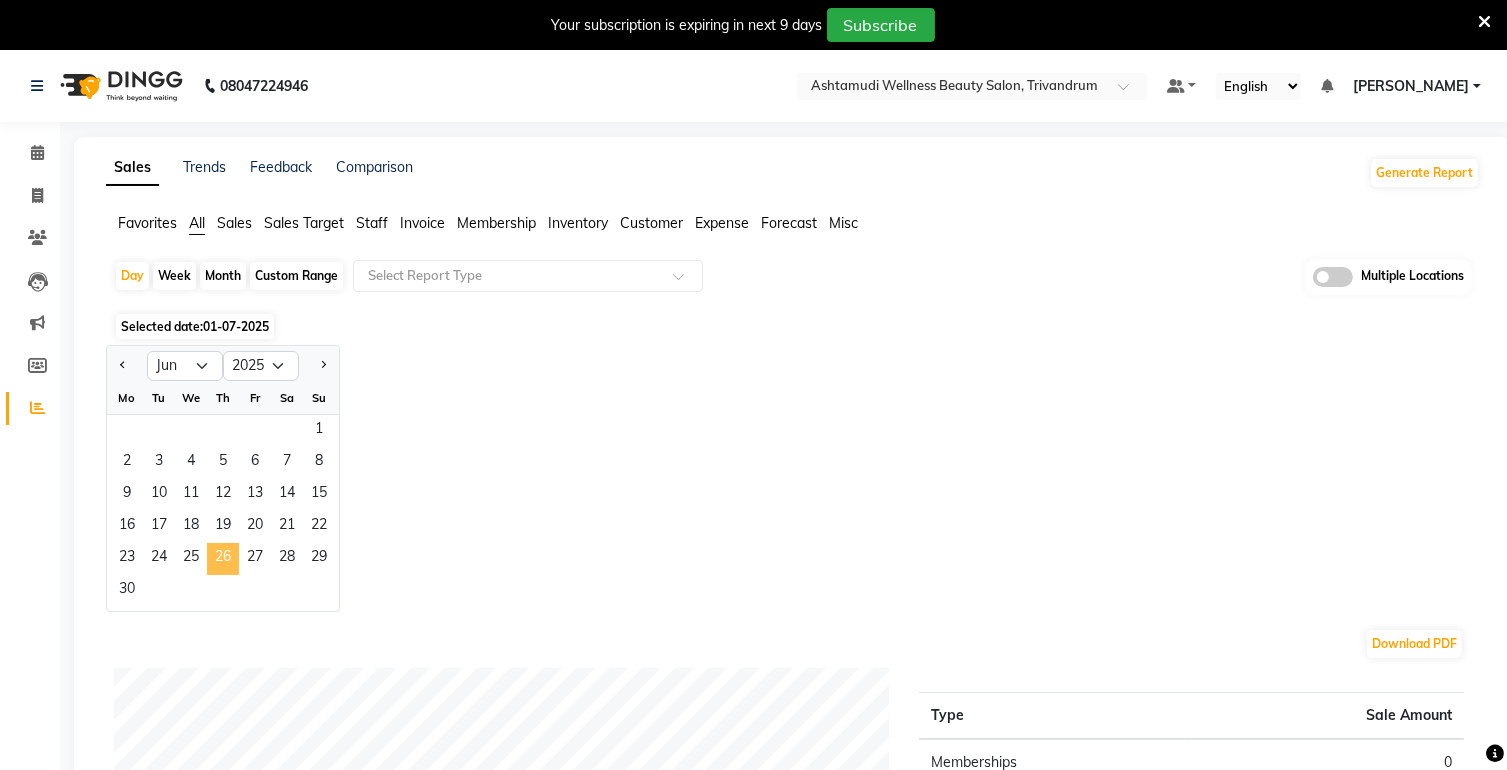 click on "26" 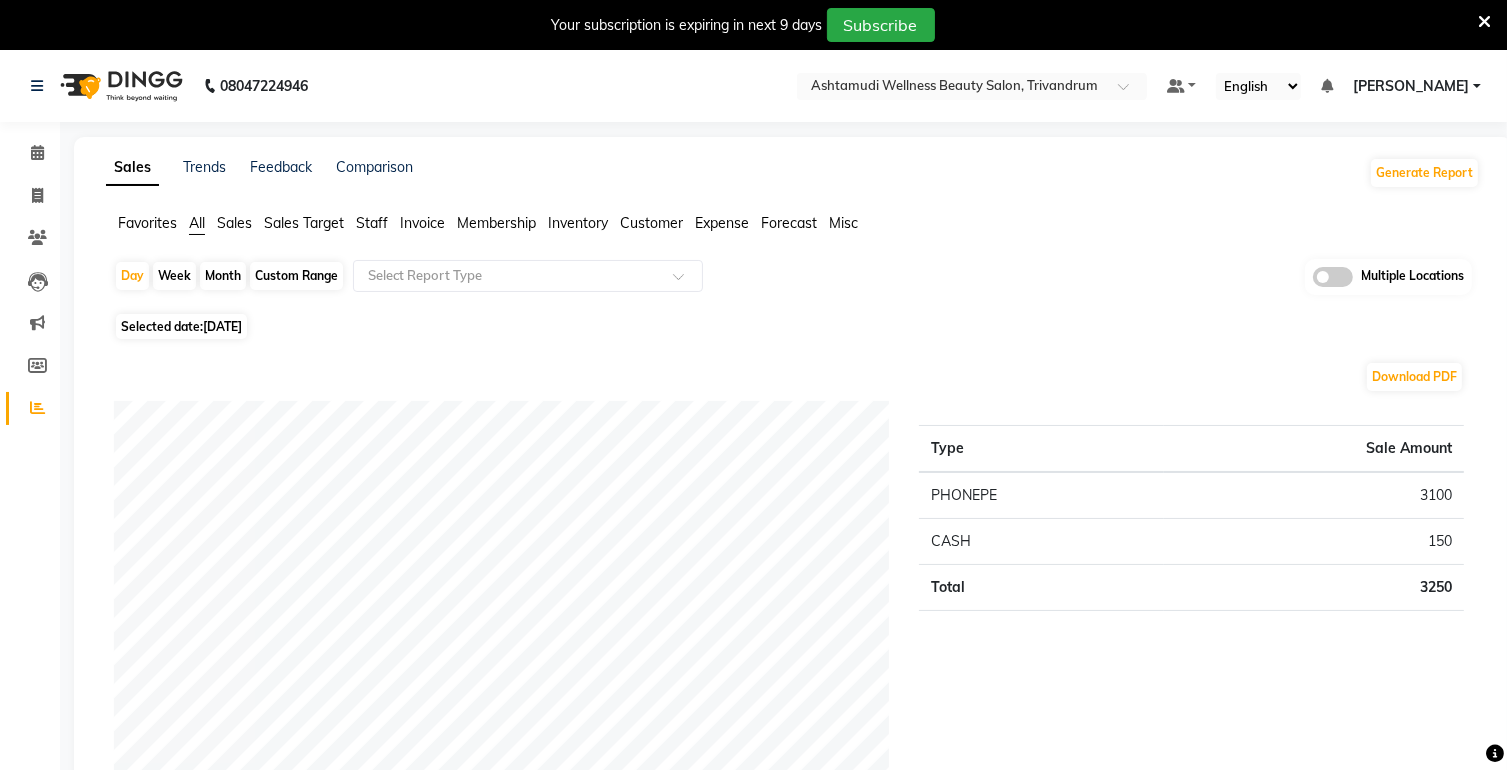 click on "[DATE]" 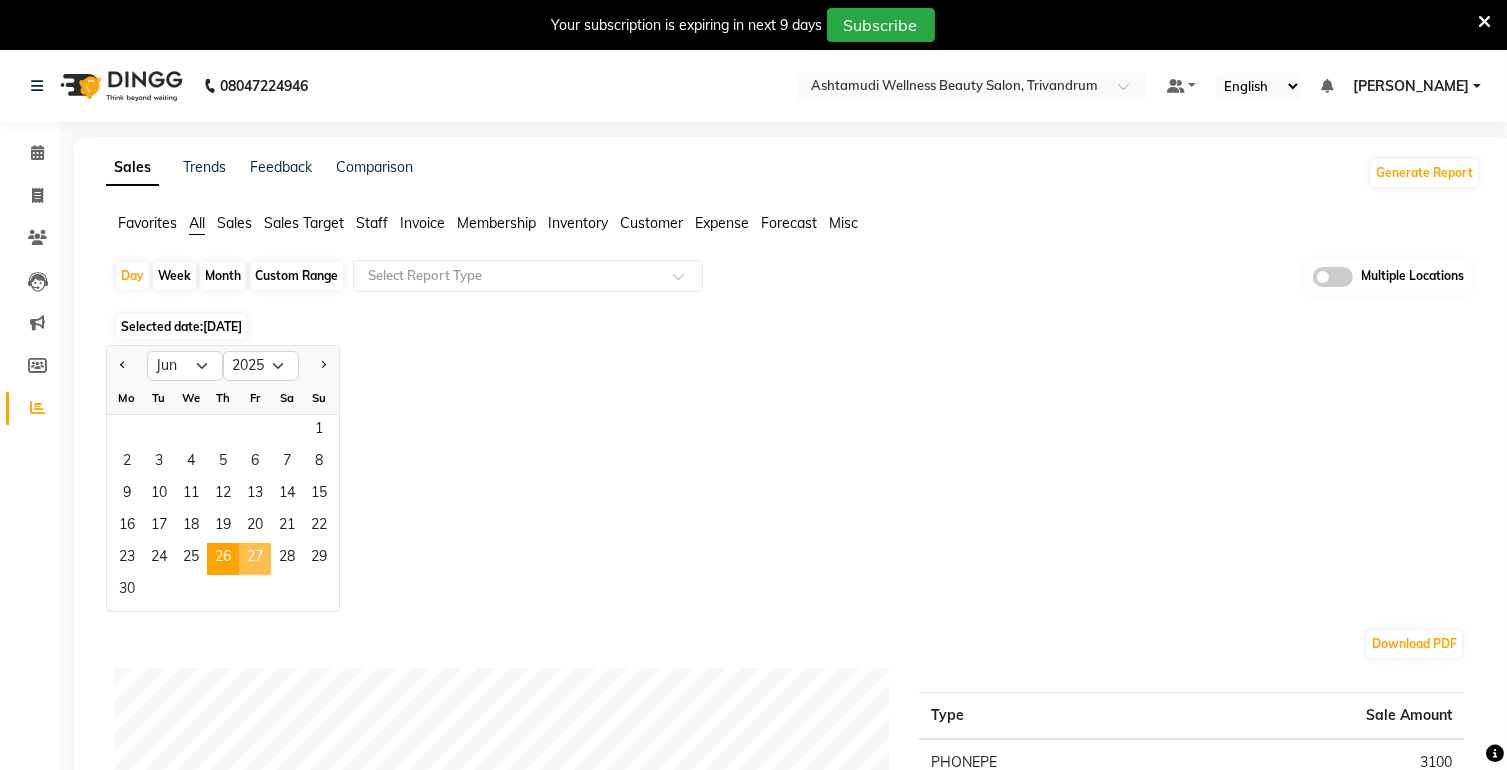 click on "27" 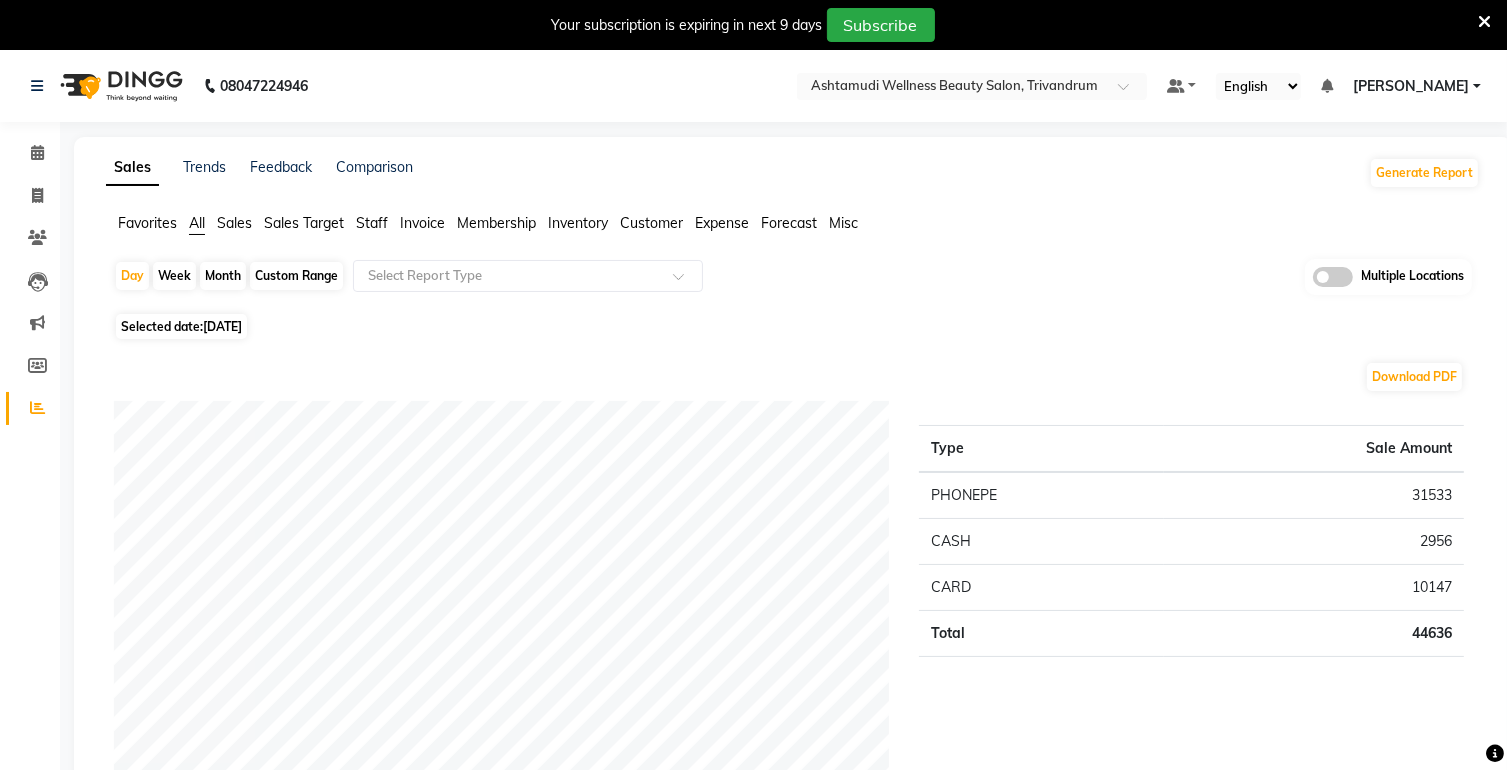 click on "[DATE]" 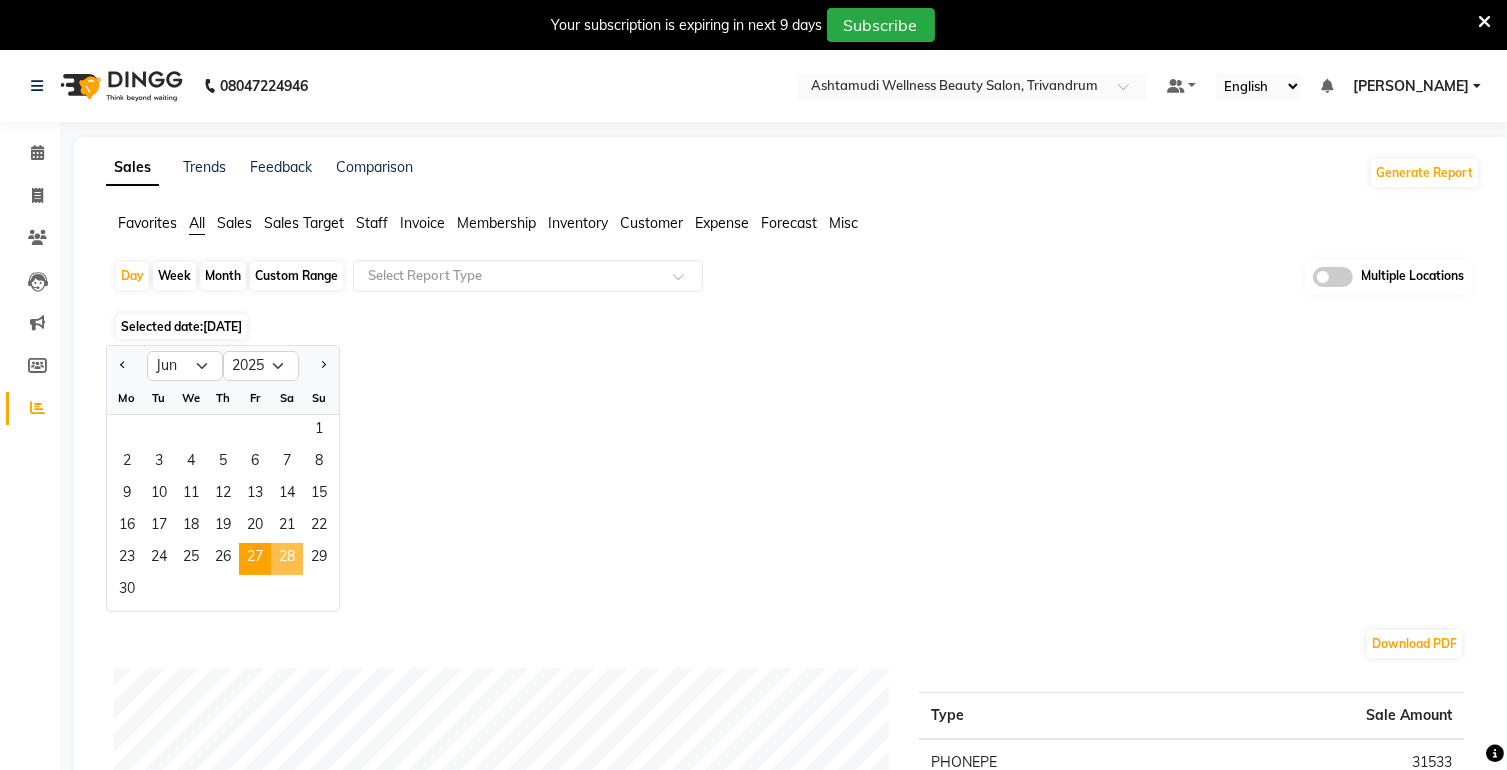 click on "28" 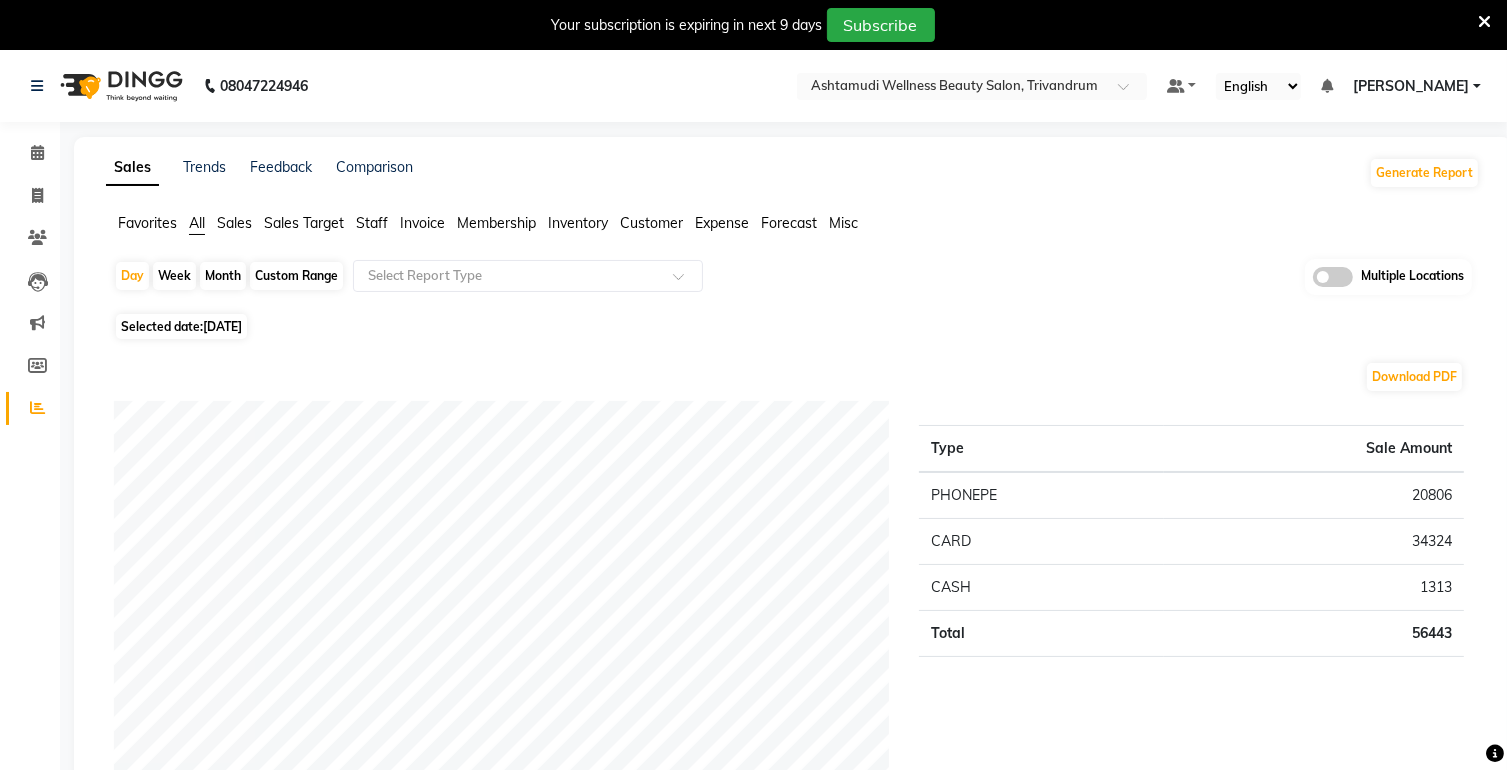 click on "[DATE]" 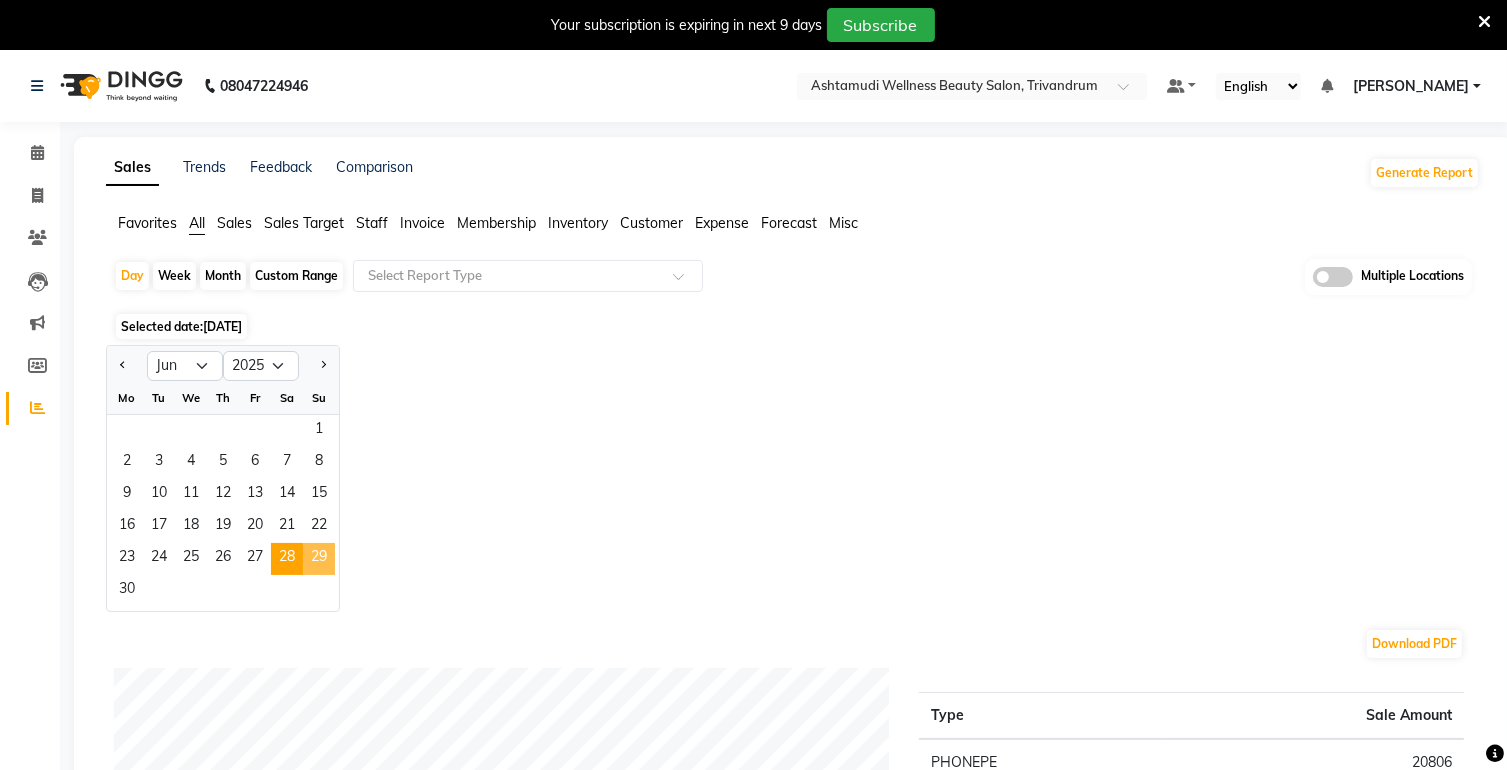 click on "29" 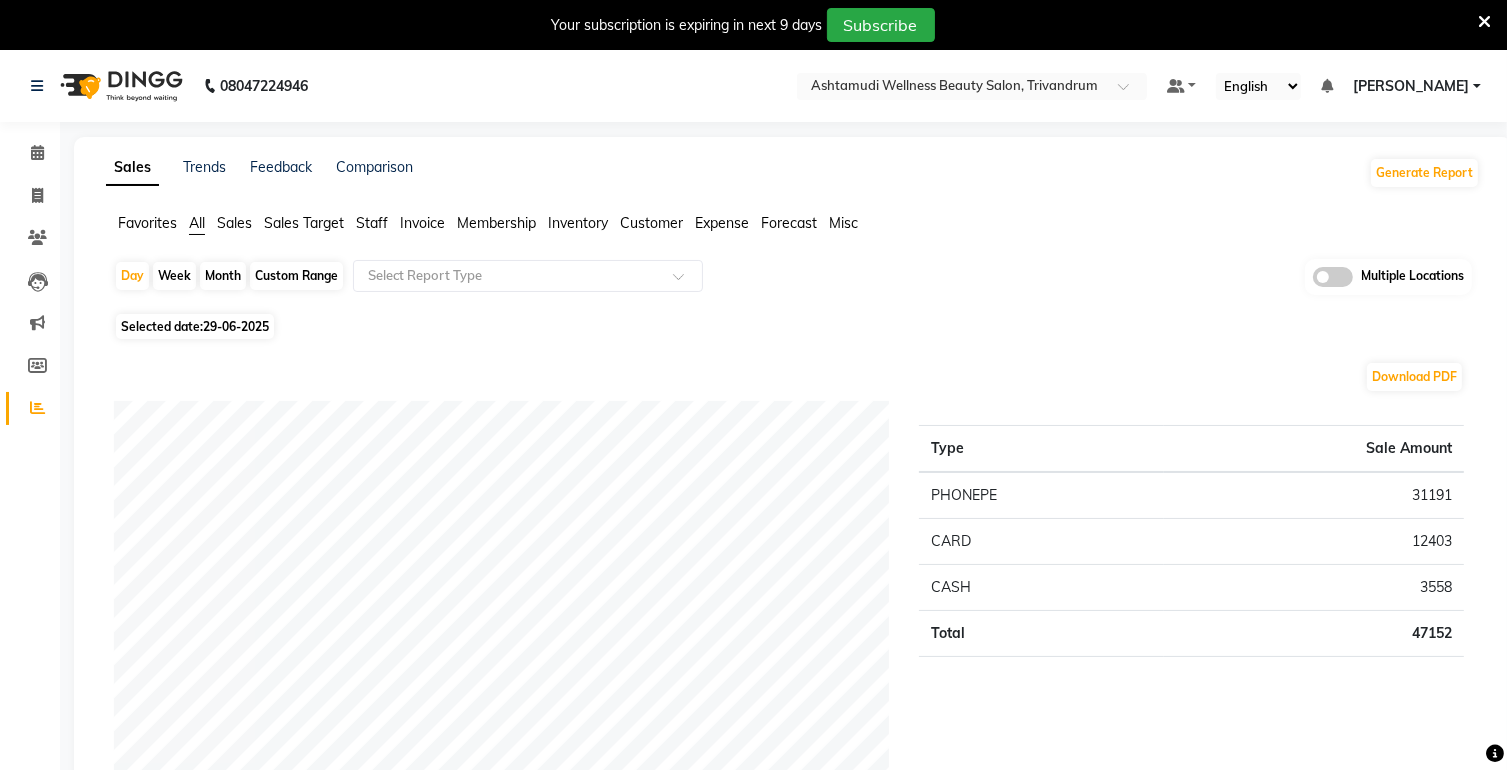 click on "29-06-2025" 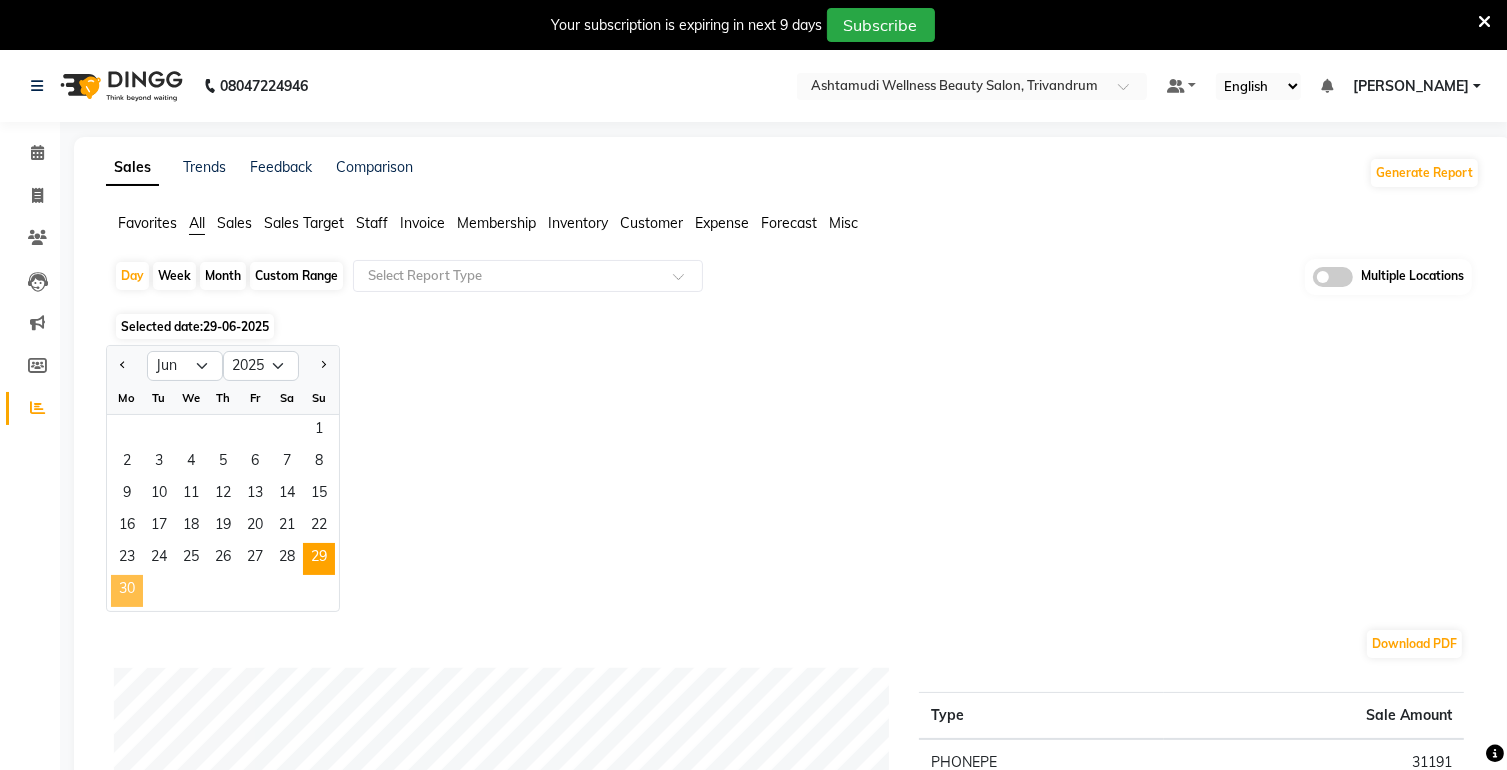 click on "30" 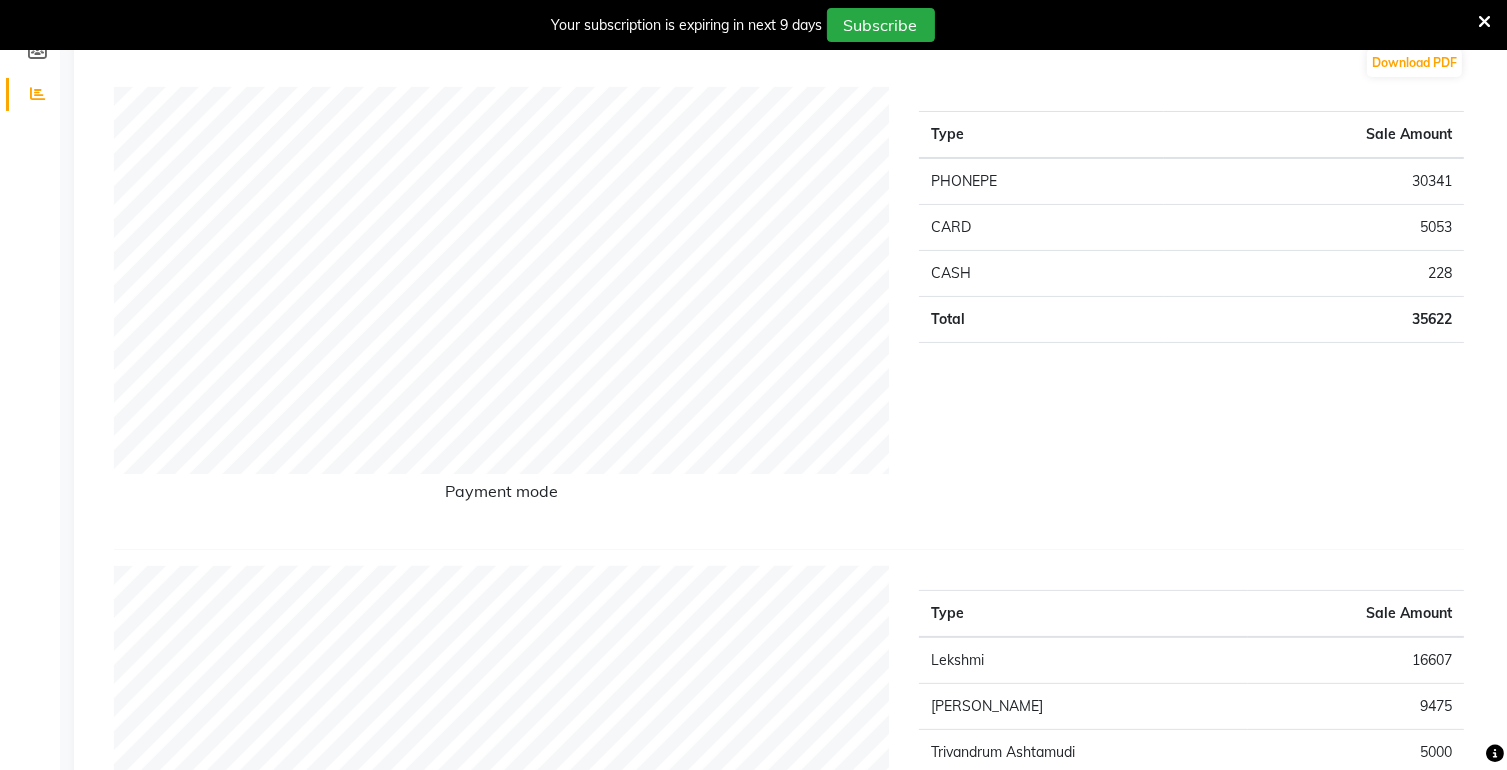 scroll, scrollTop: 0, scrollLeft: 0, axis: both 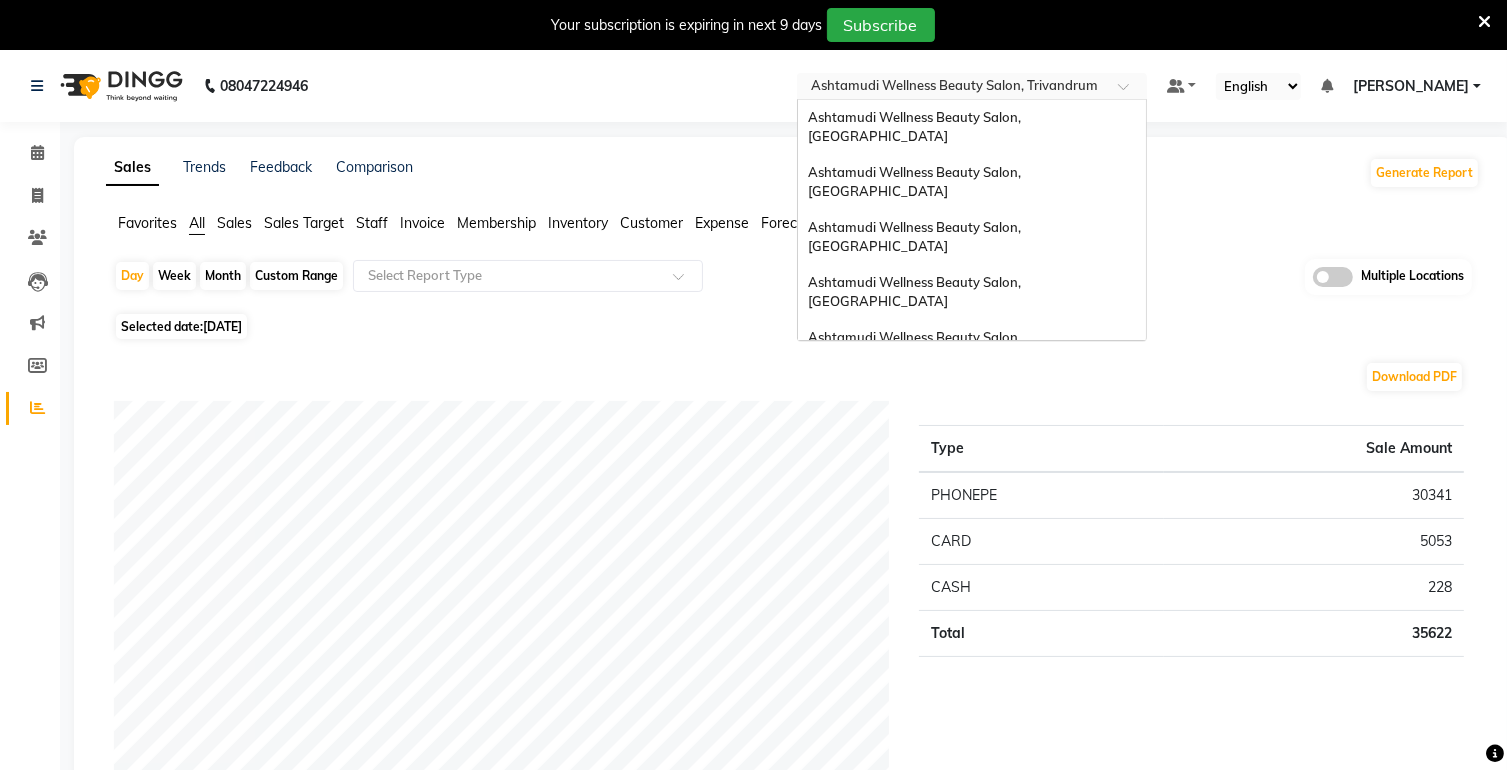 click at bounding box center [952, 88] 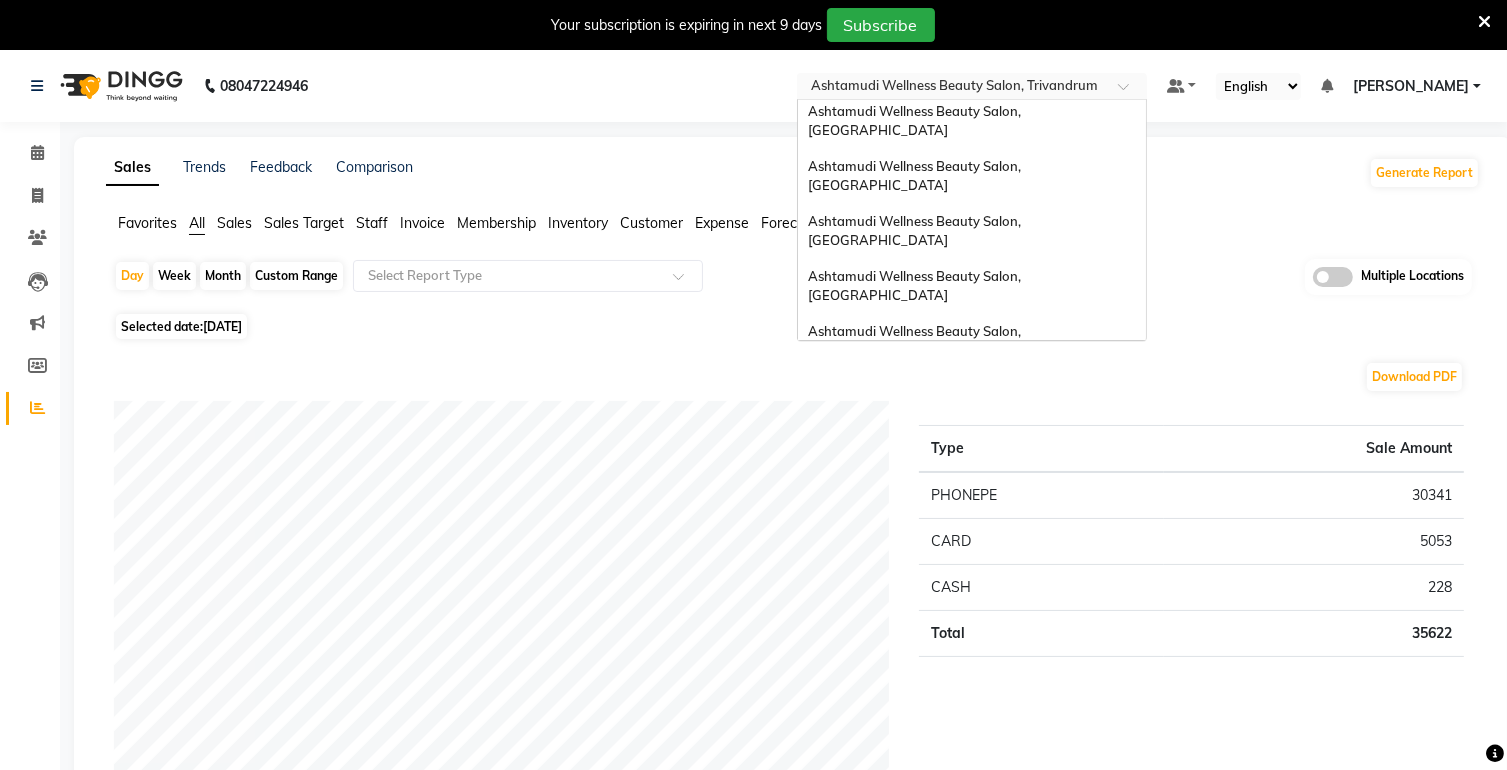 scroll, scrollTop: 0, scrollLeft: 0, axis: both 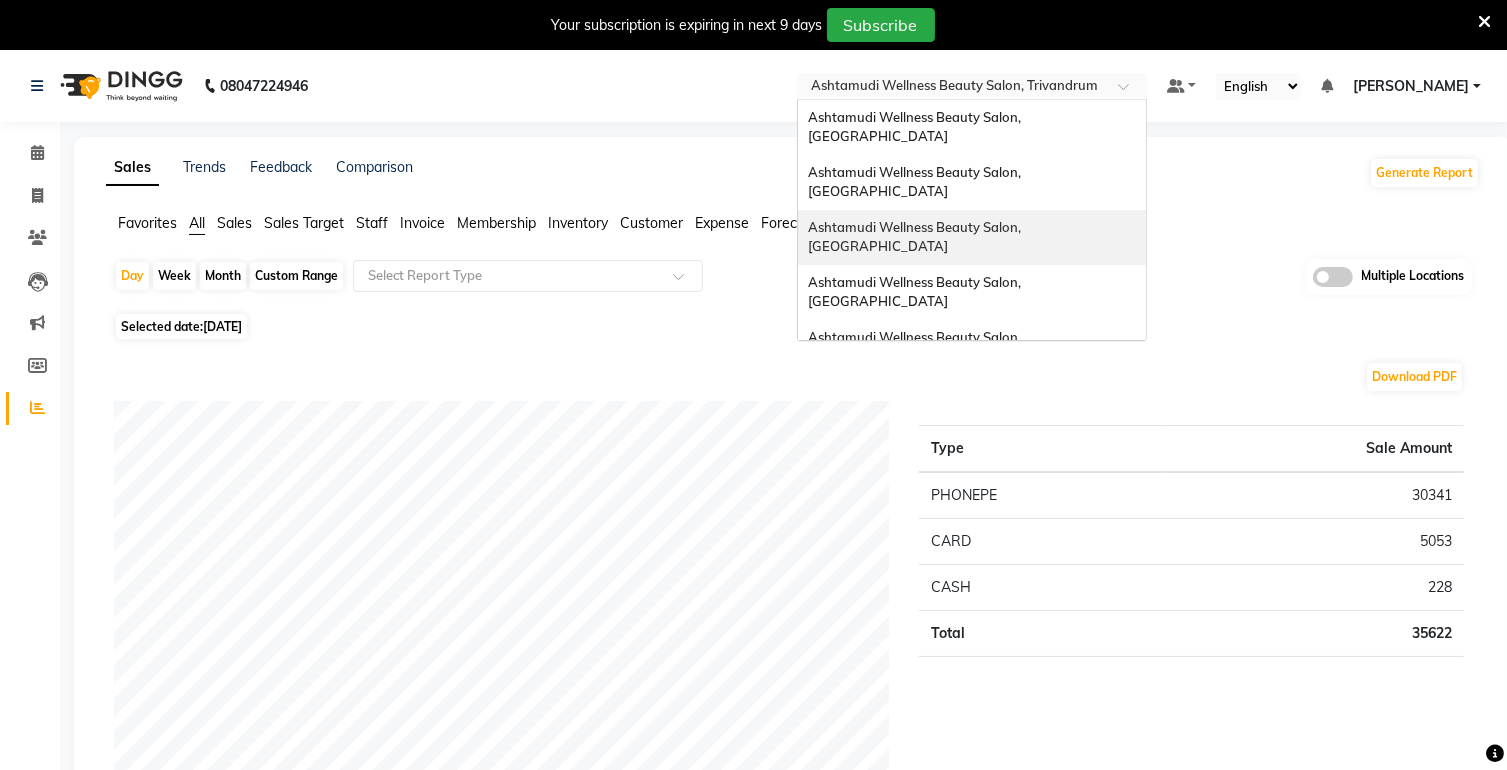 click on "Ashtamudi Wellness Beauty Salon, [GEOGRAPHIC_DATA]" at bounding box center (972, 237) 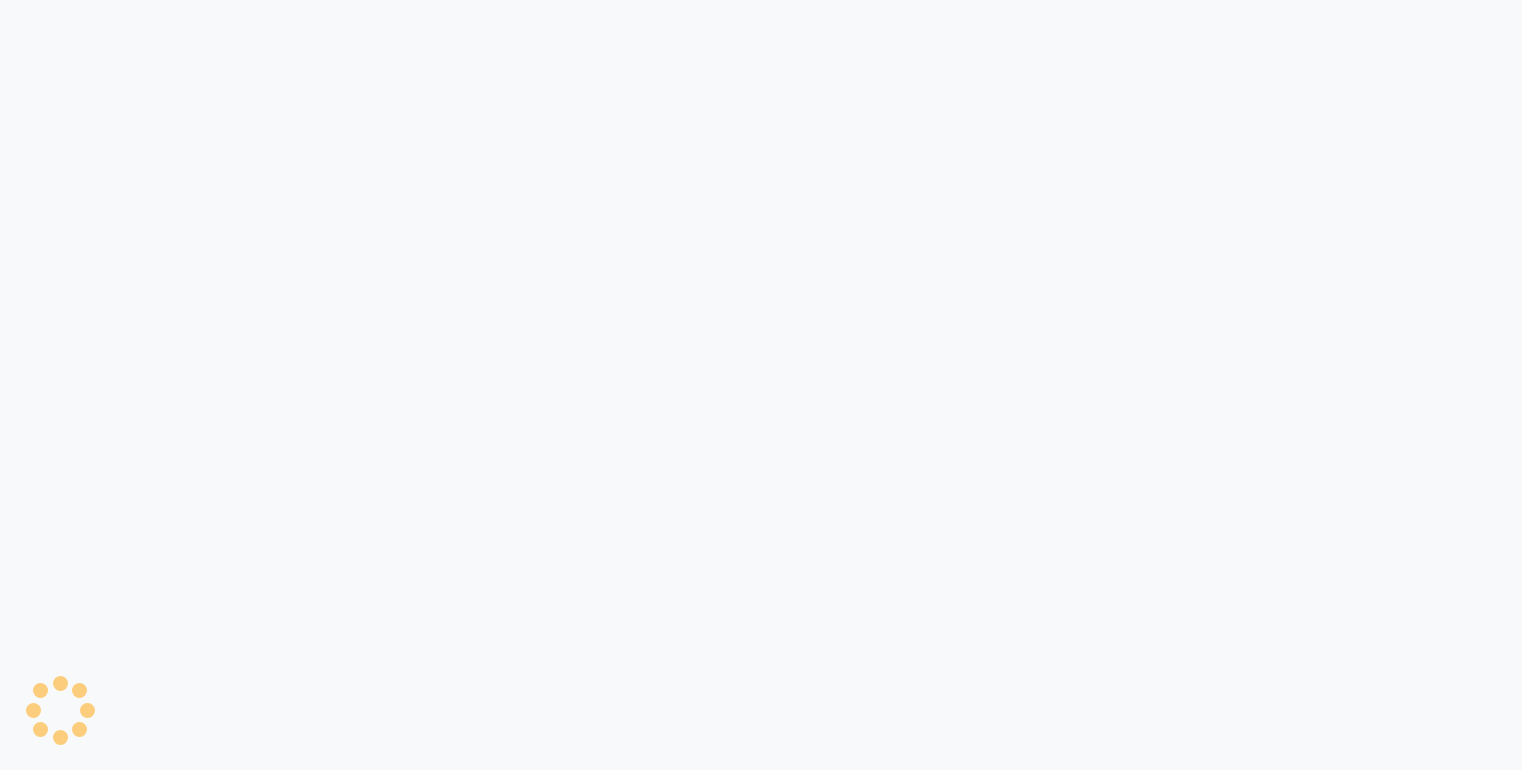 scroll, scrollTop: 0, scrollLeft: 0, axis: both 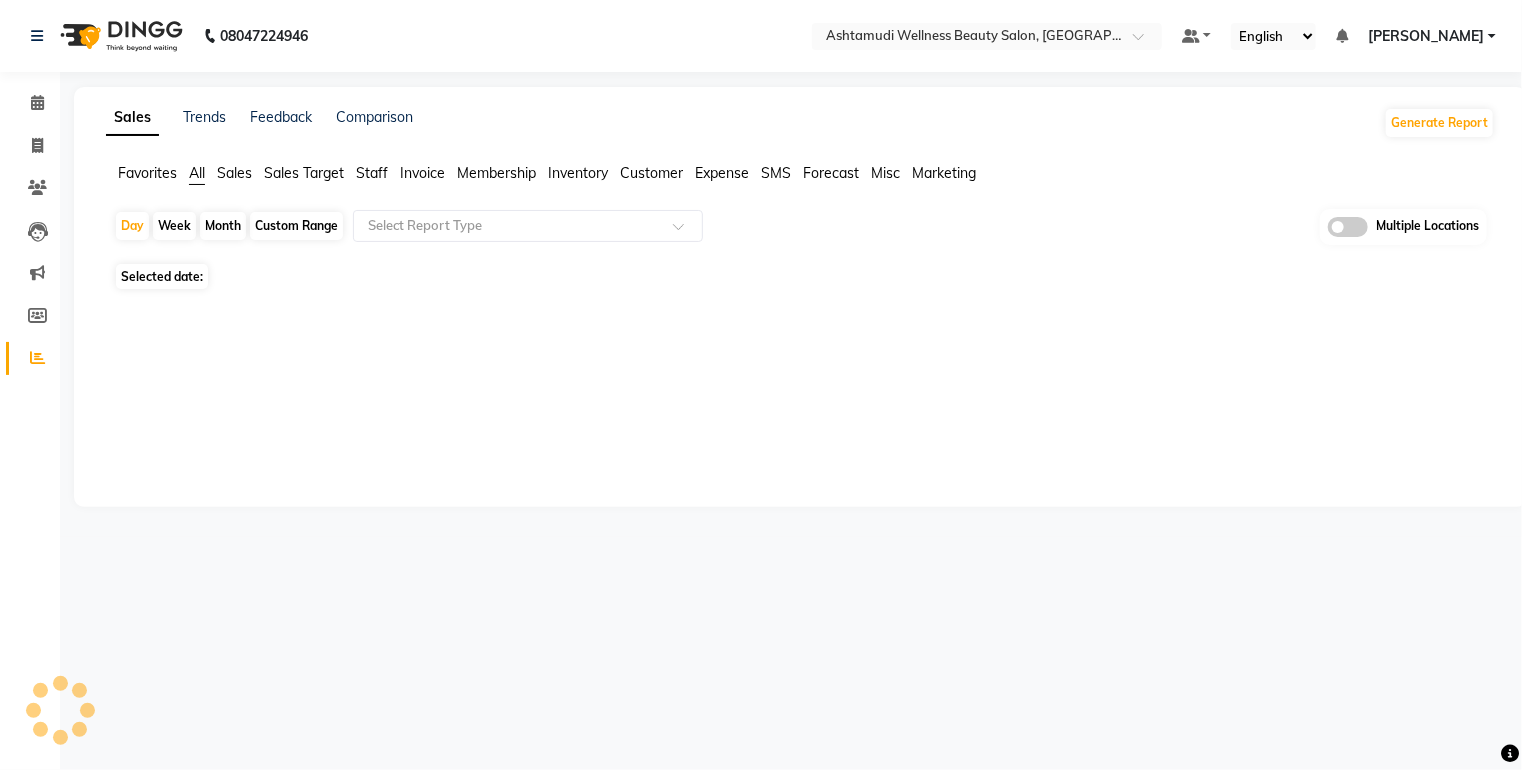 select on "en" 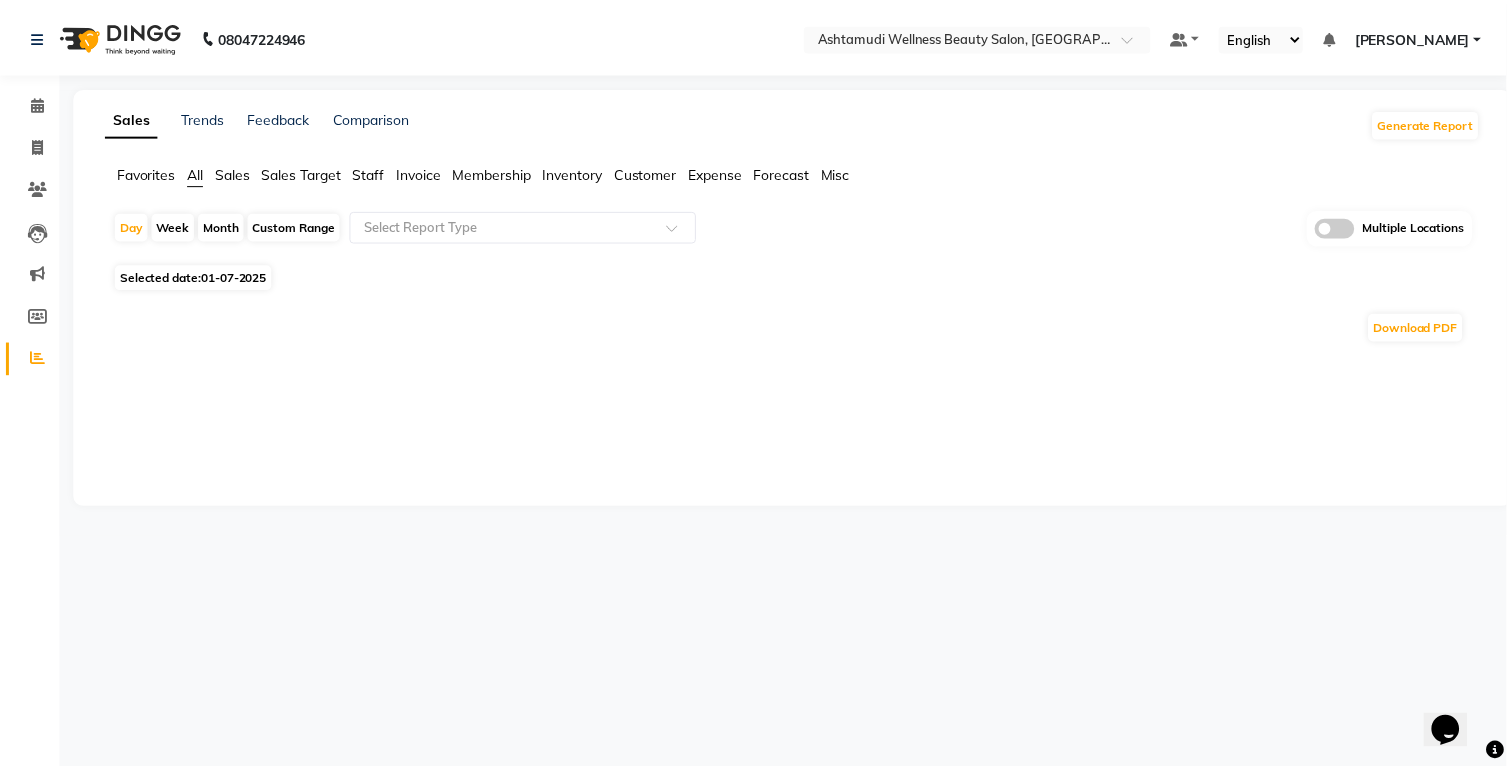 scroll, scrollTop: 0, scrollLeft: 0, axis: both 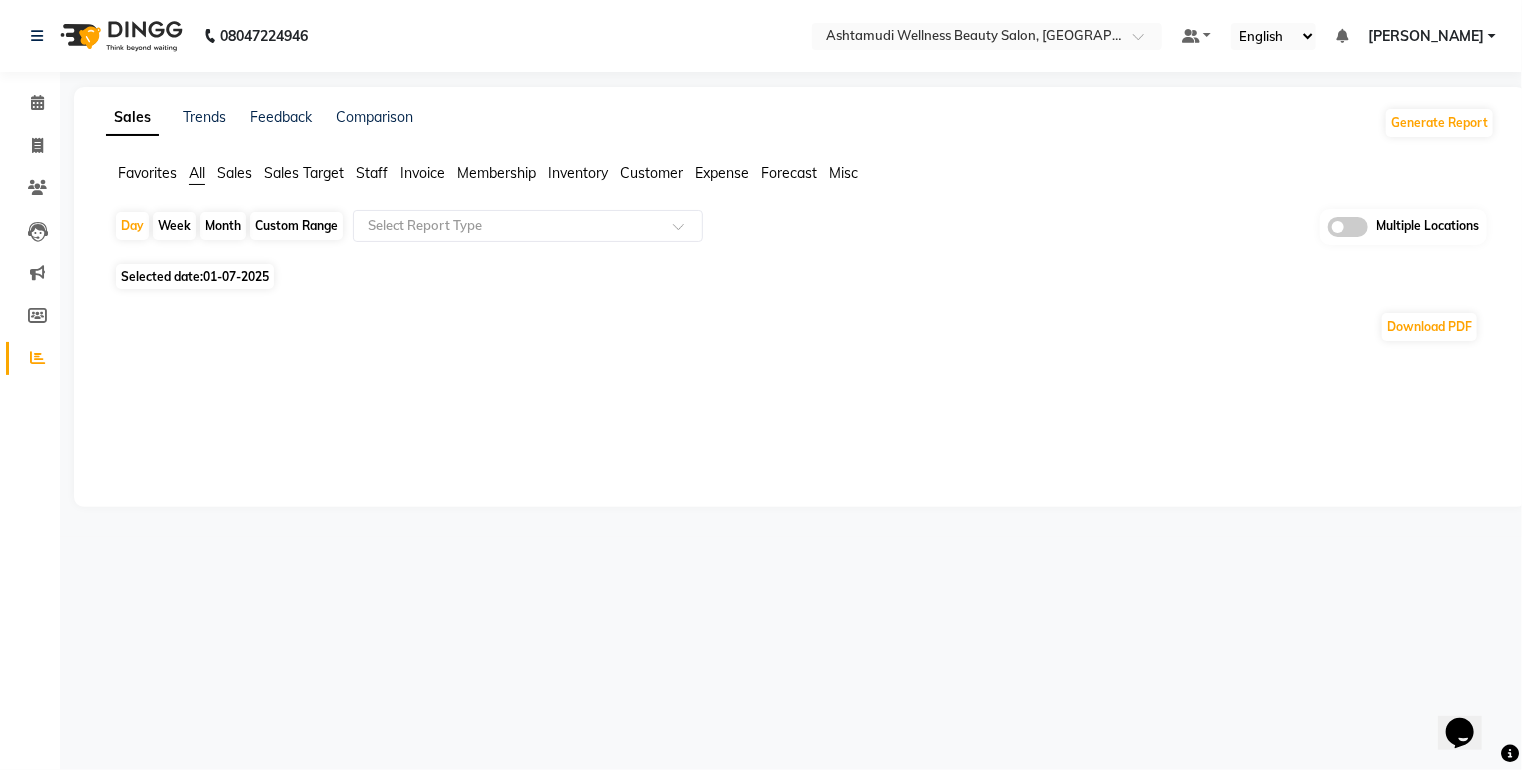 click on "01-07-2025" 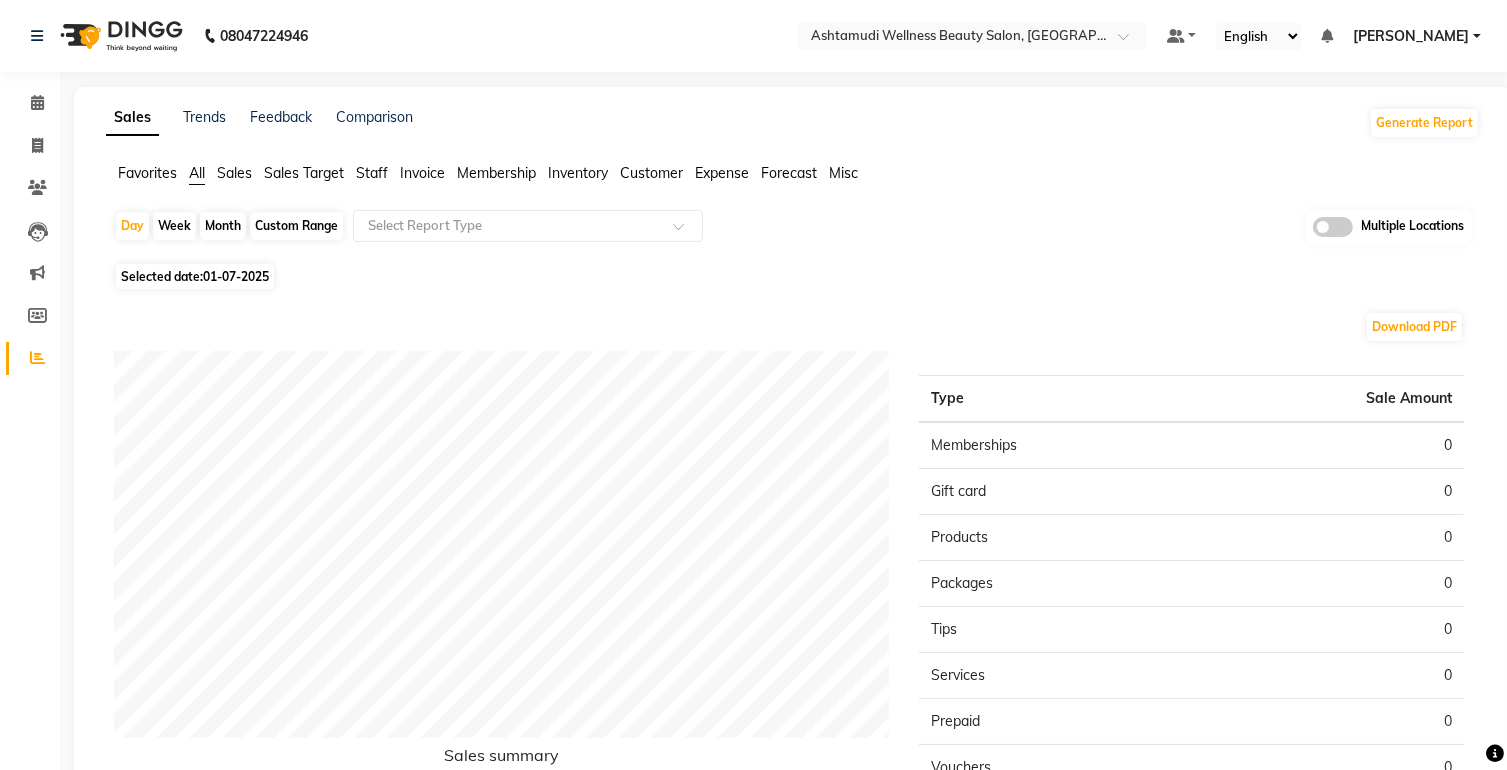 click on "Download PDF Sales summary Type Sale Amount Memberships 0 Gift card 0 Products 0 Packages 0 Tips 0 Services 0 Prepaid 0 Vouchers 0 Fee 0 Total 0" 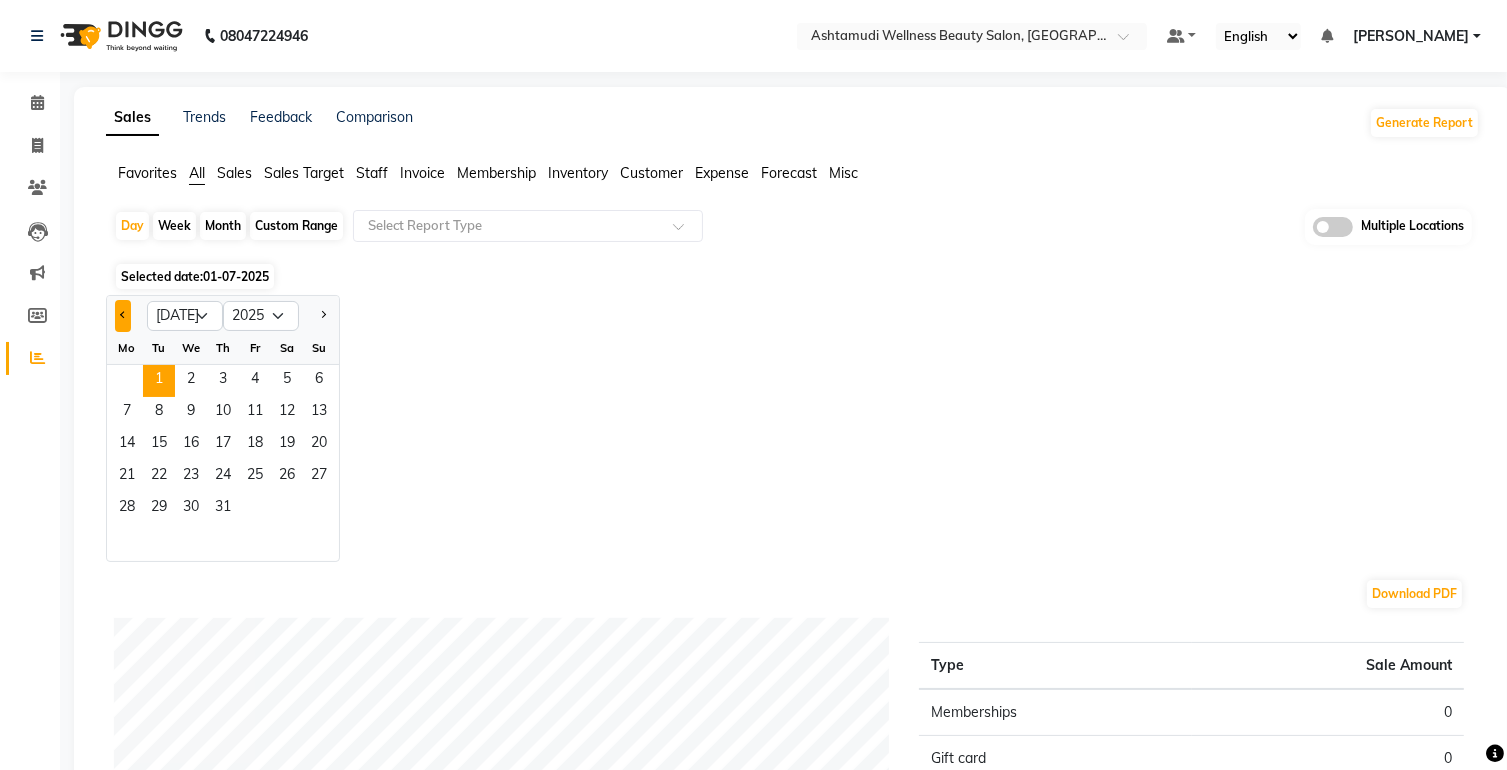 click 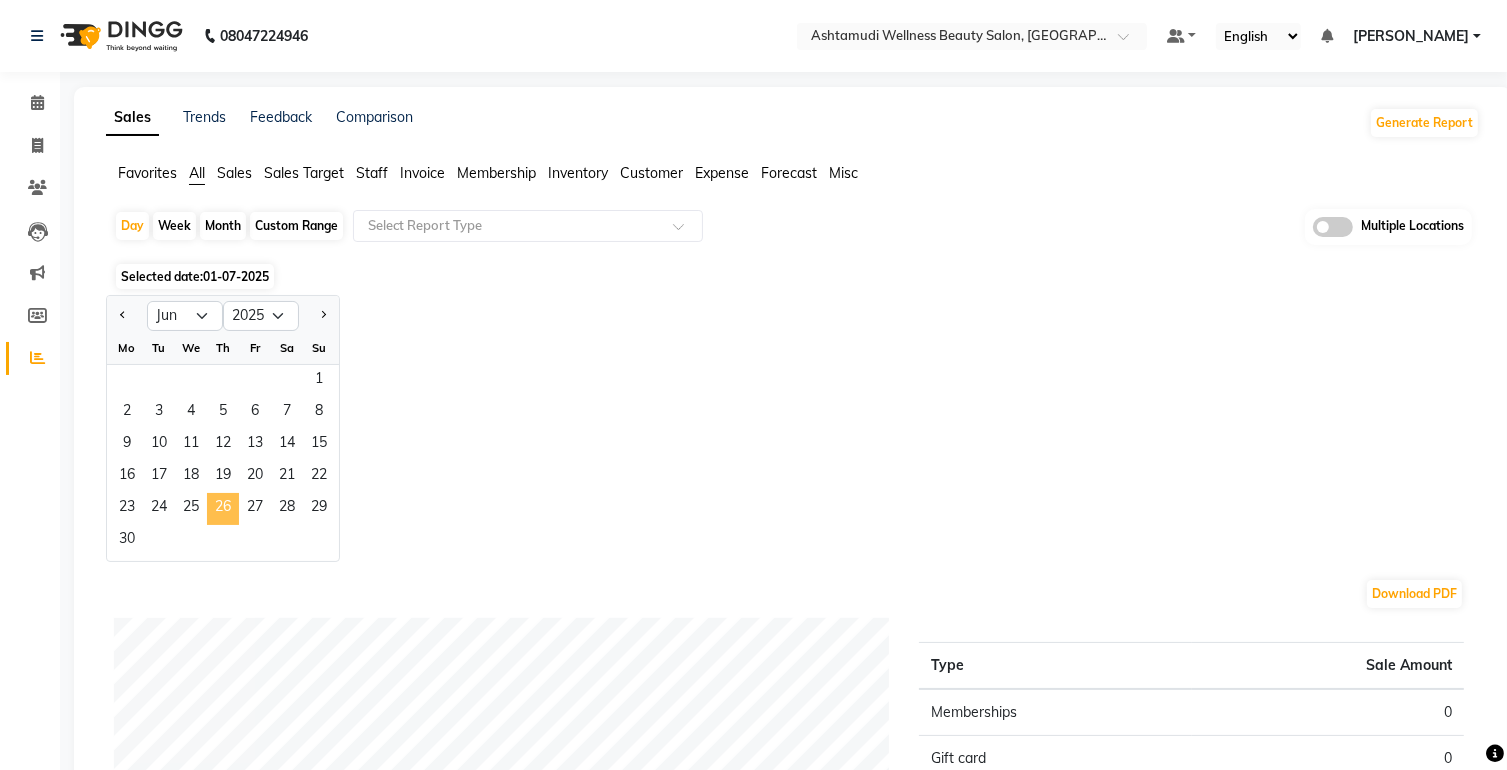 click on "26" 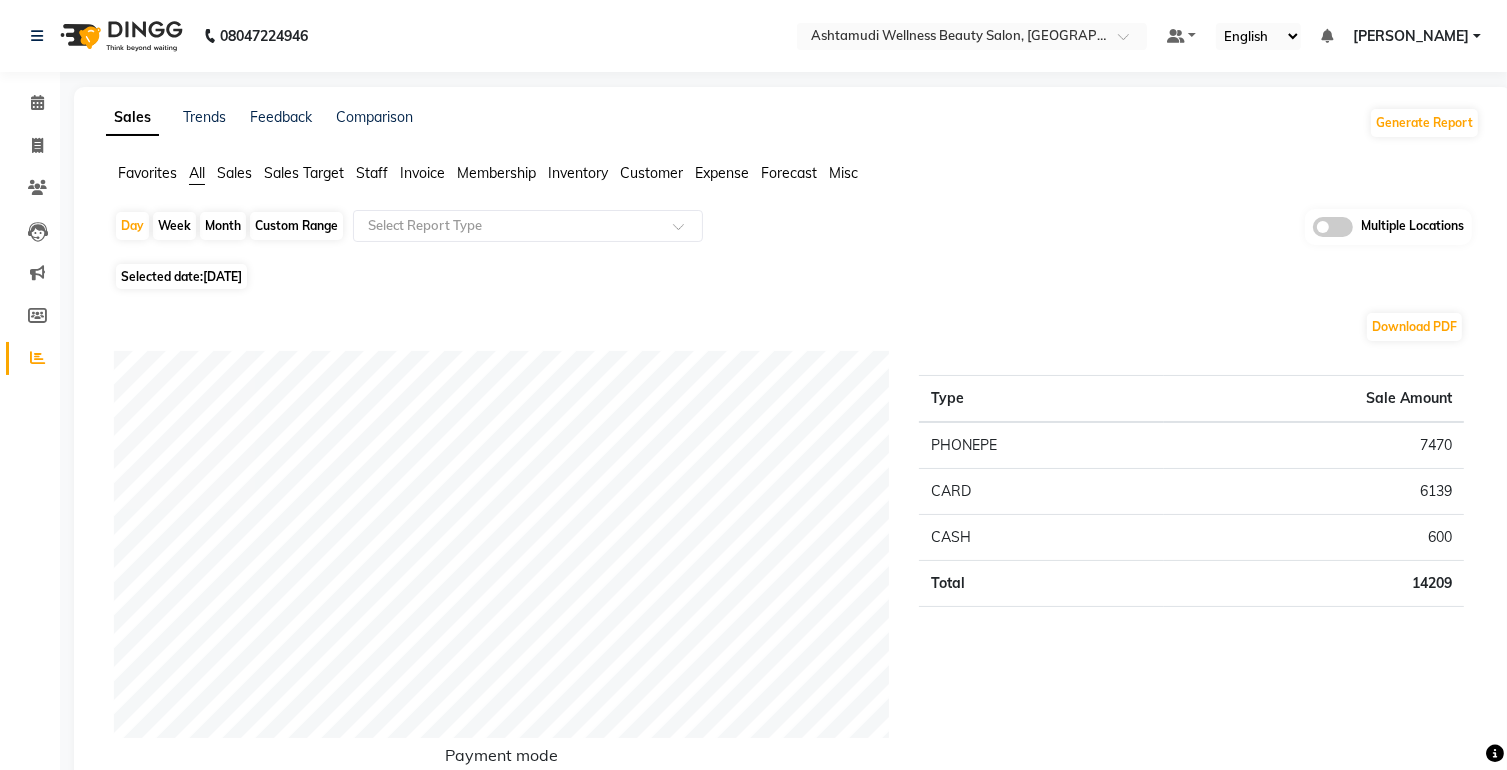 click on "[DATE]" 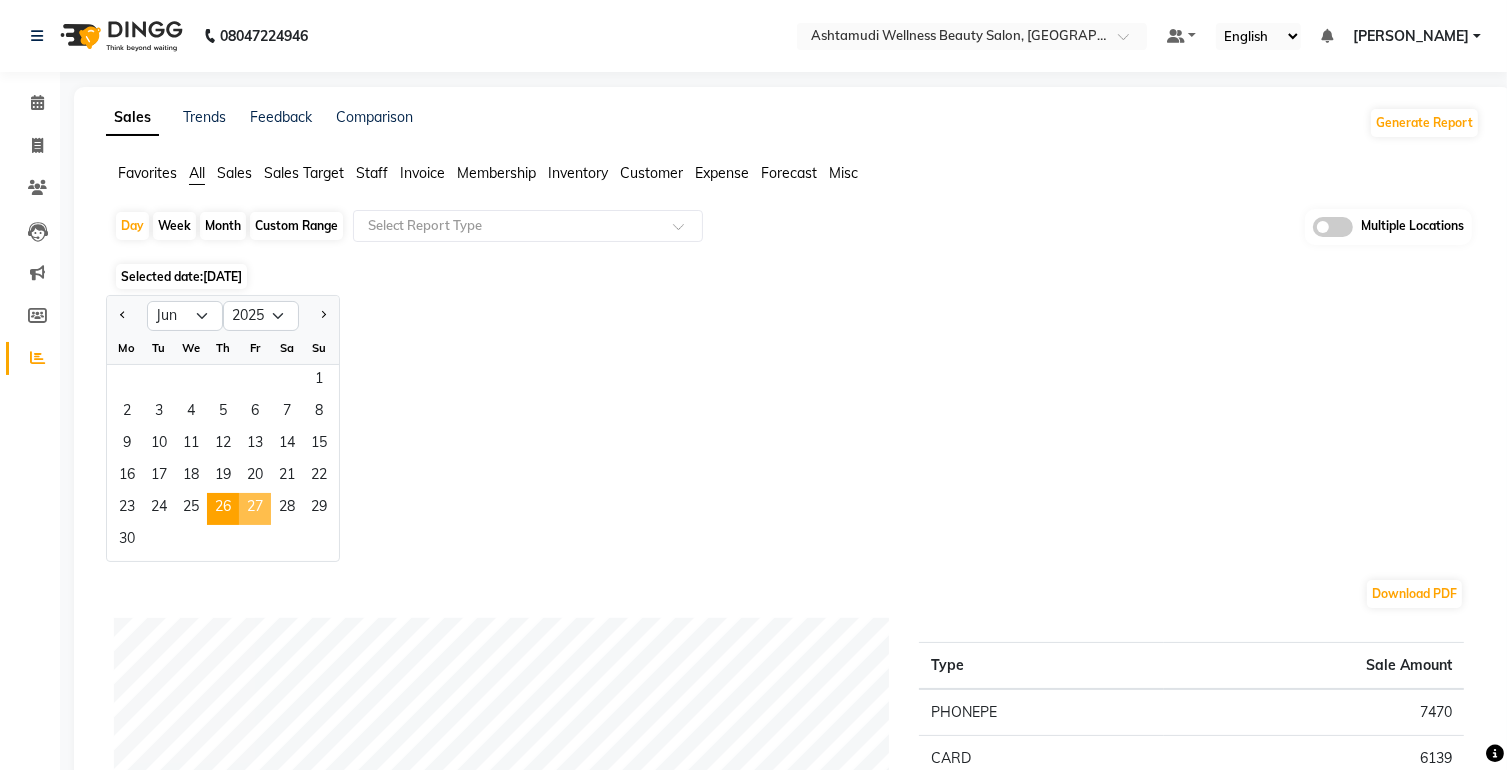 click on "27" 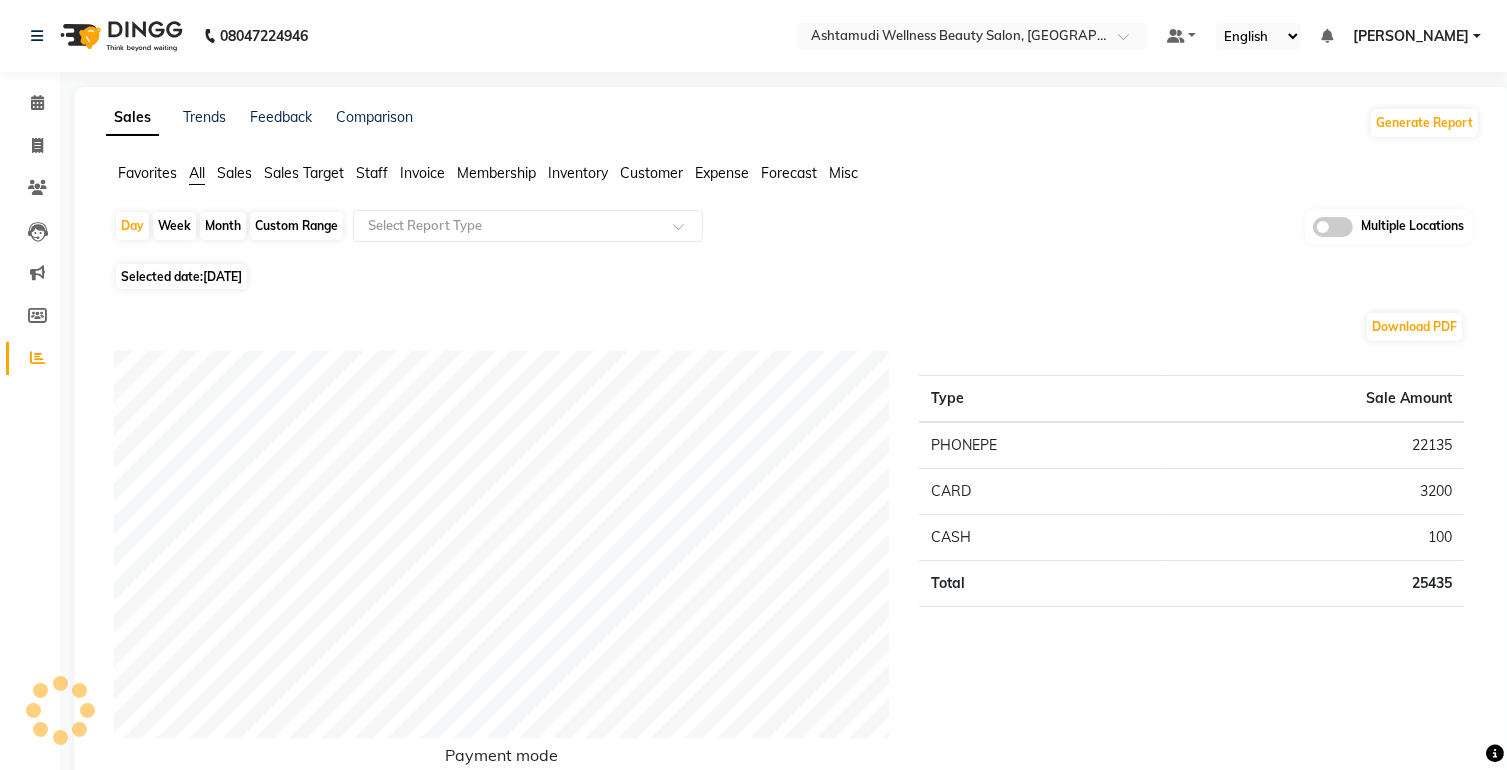 click on "[DATE]" 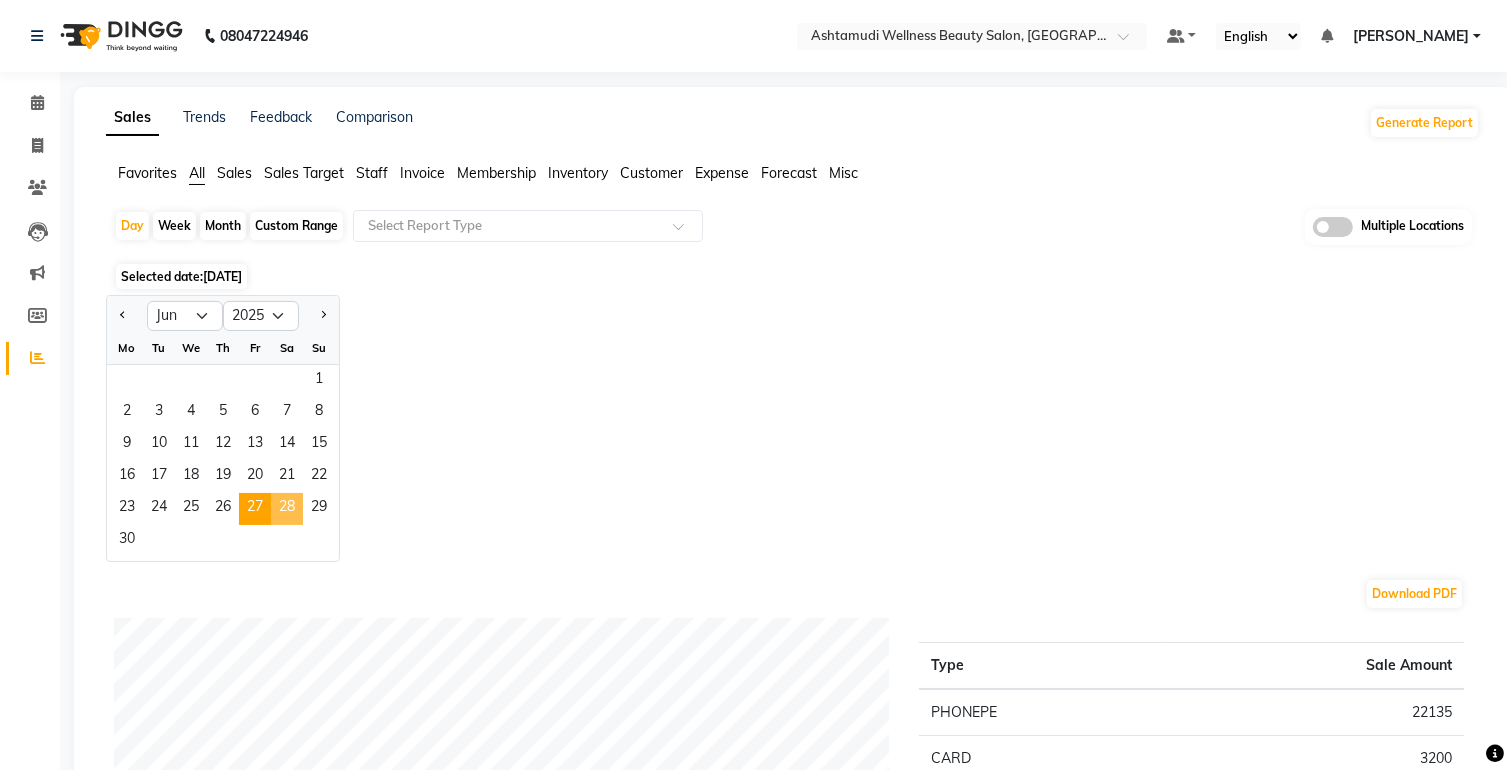 click on "28" 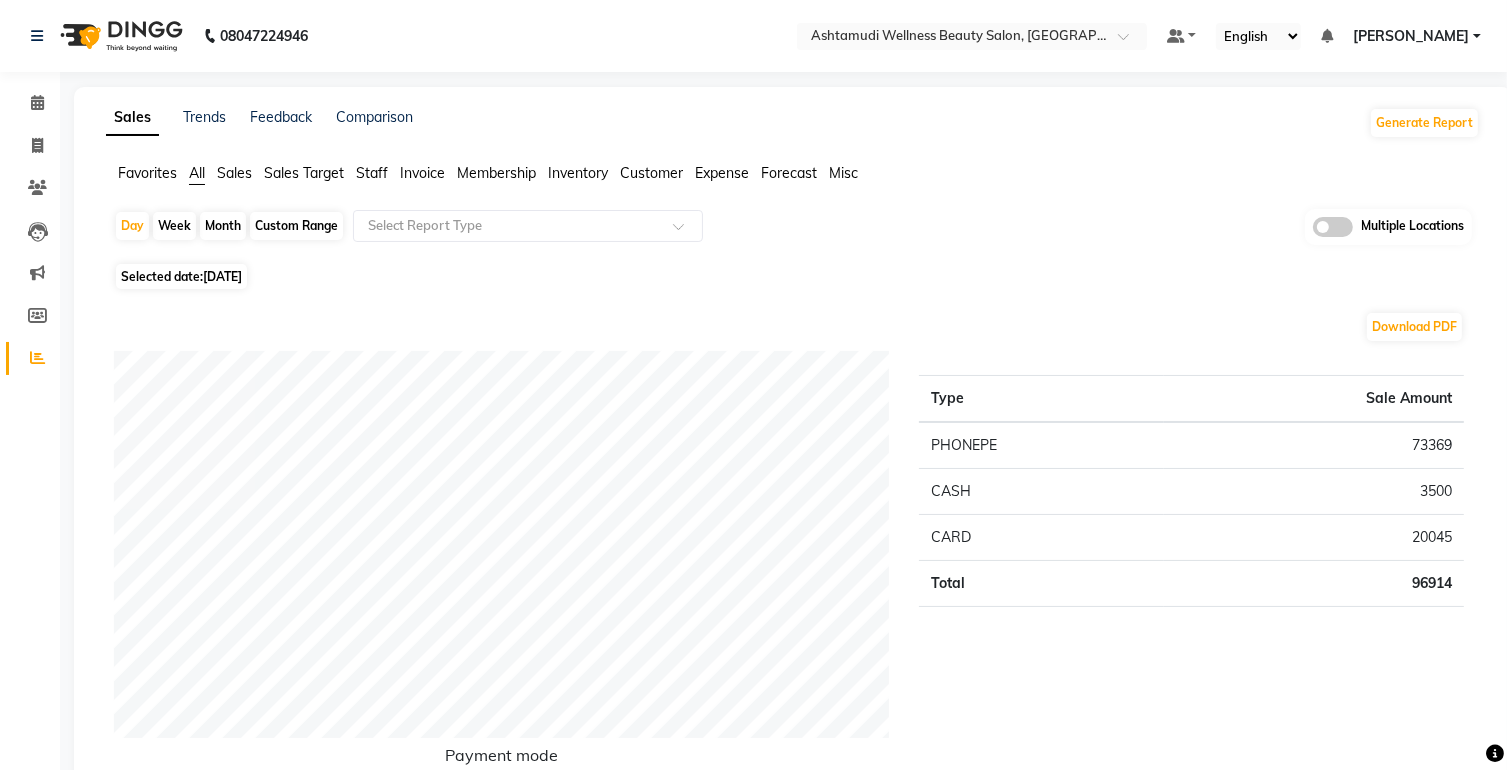 click on "[DATE]" 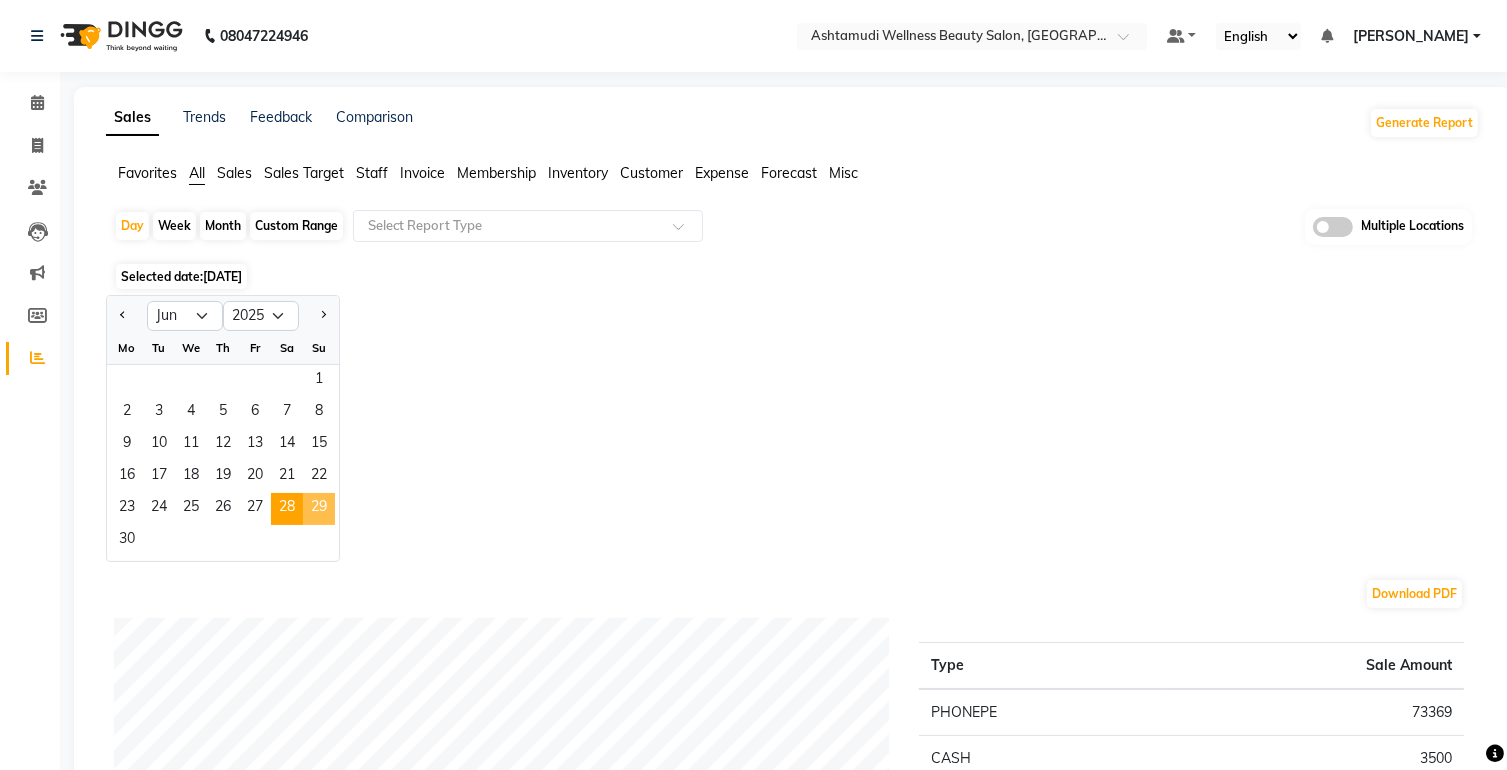 click on "29" 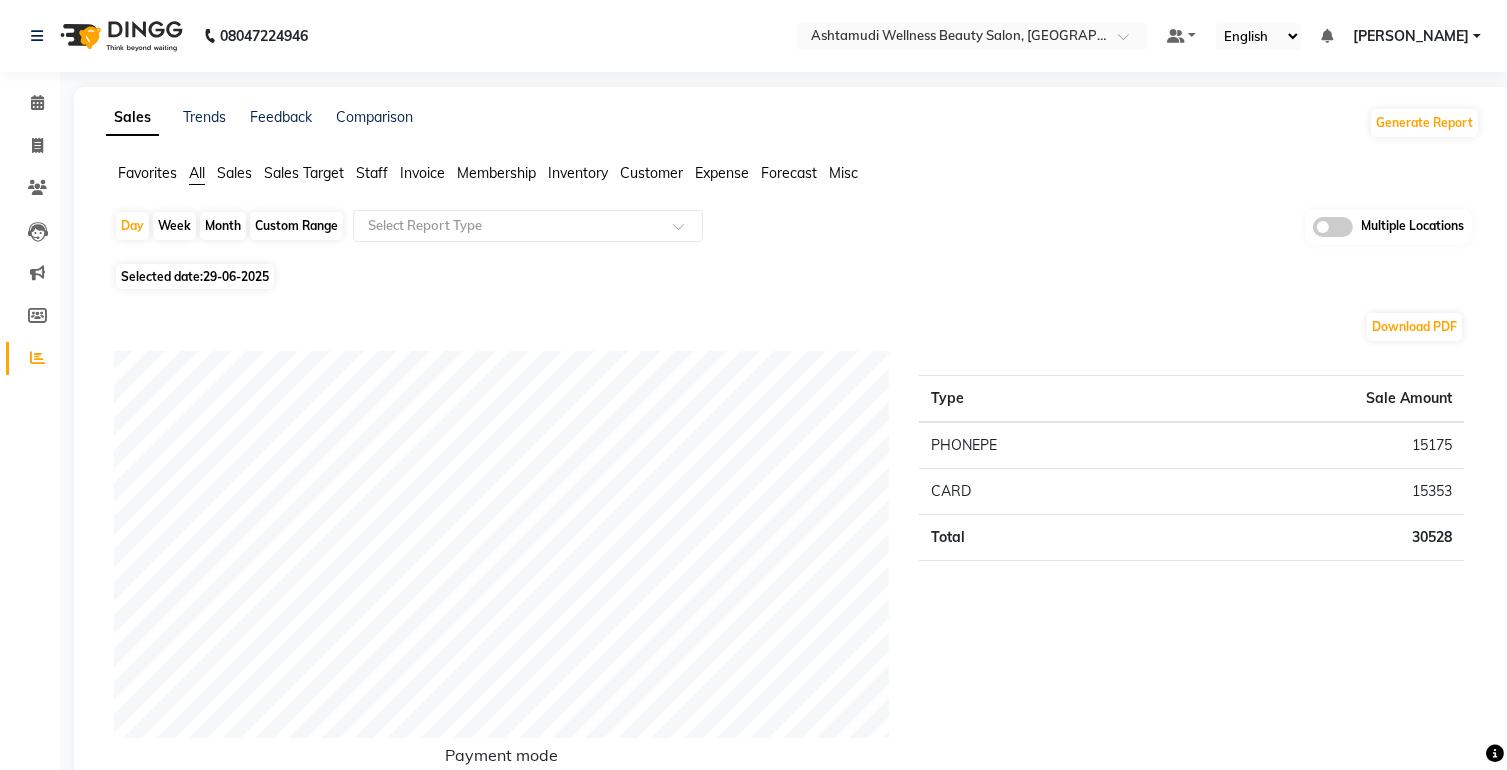 click on "Selected date:  29-06-2025" 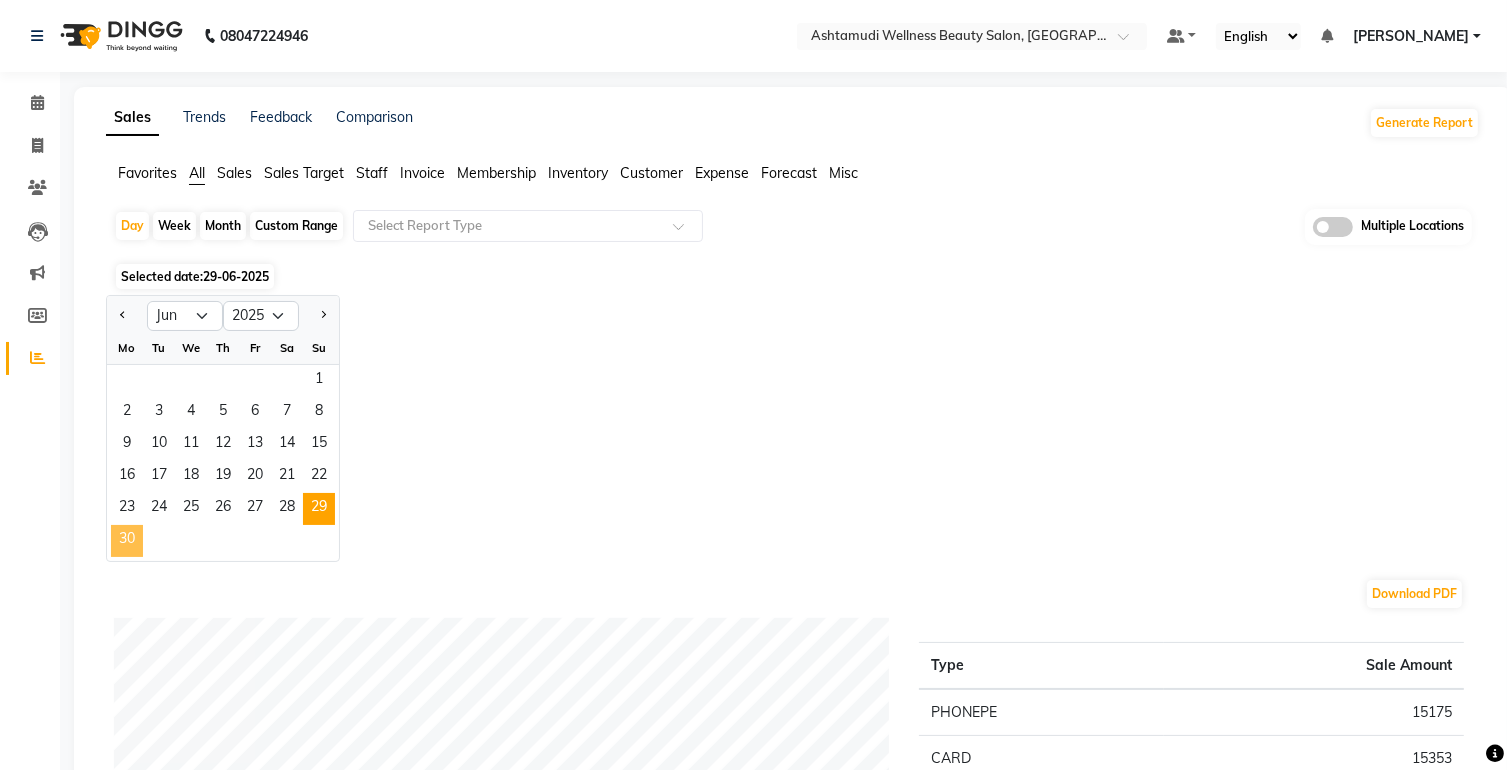 click on "30" 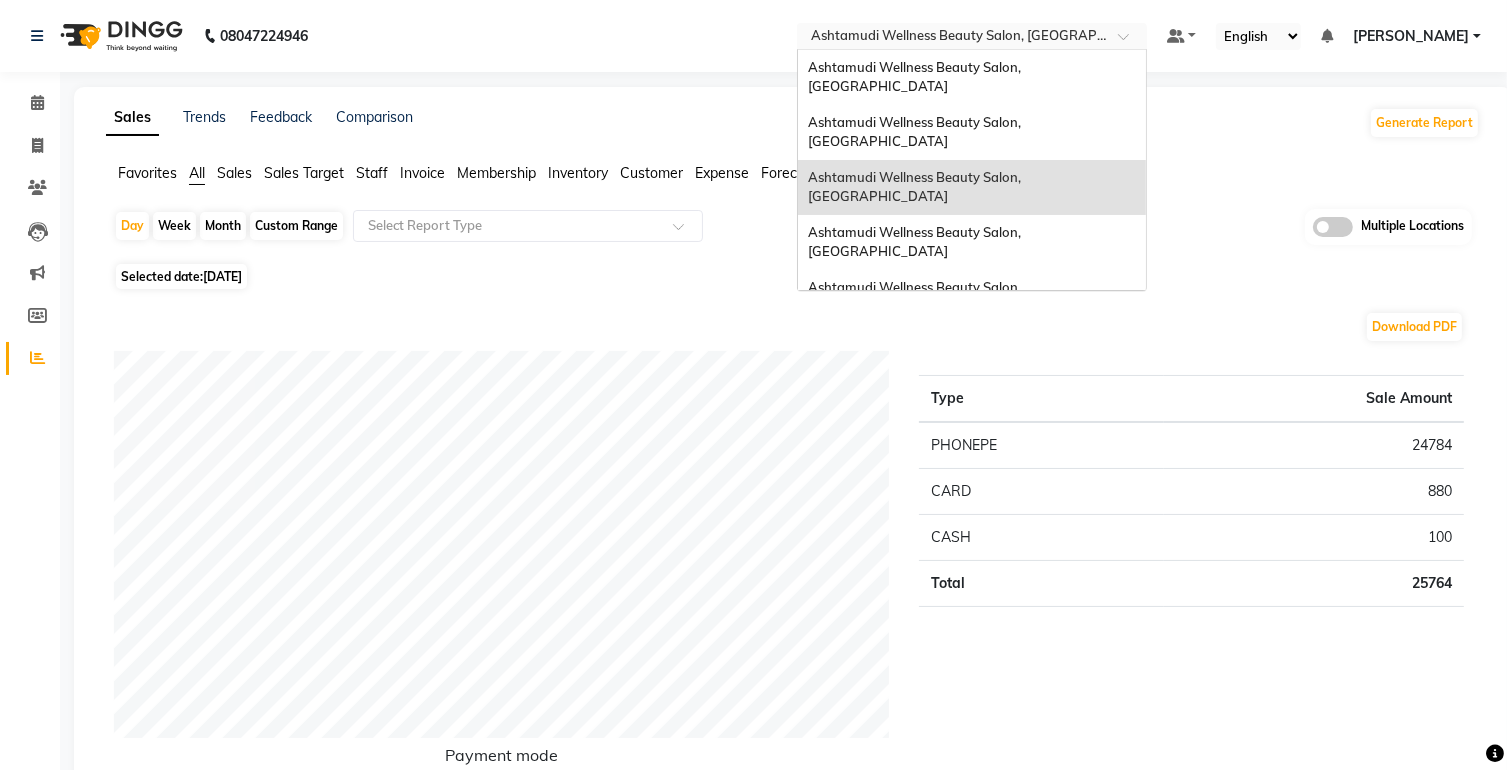 click at bounding box center [952, 38] 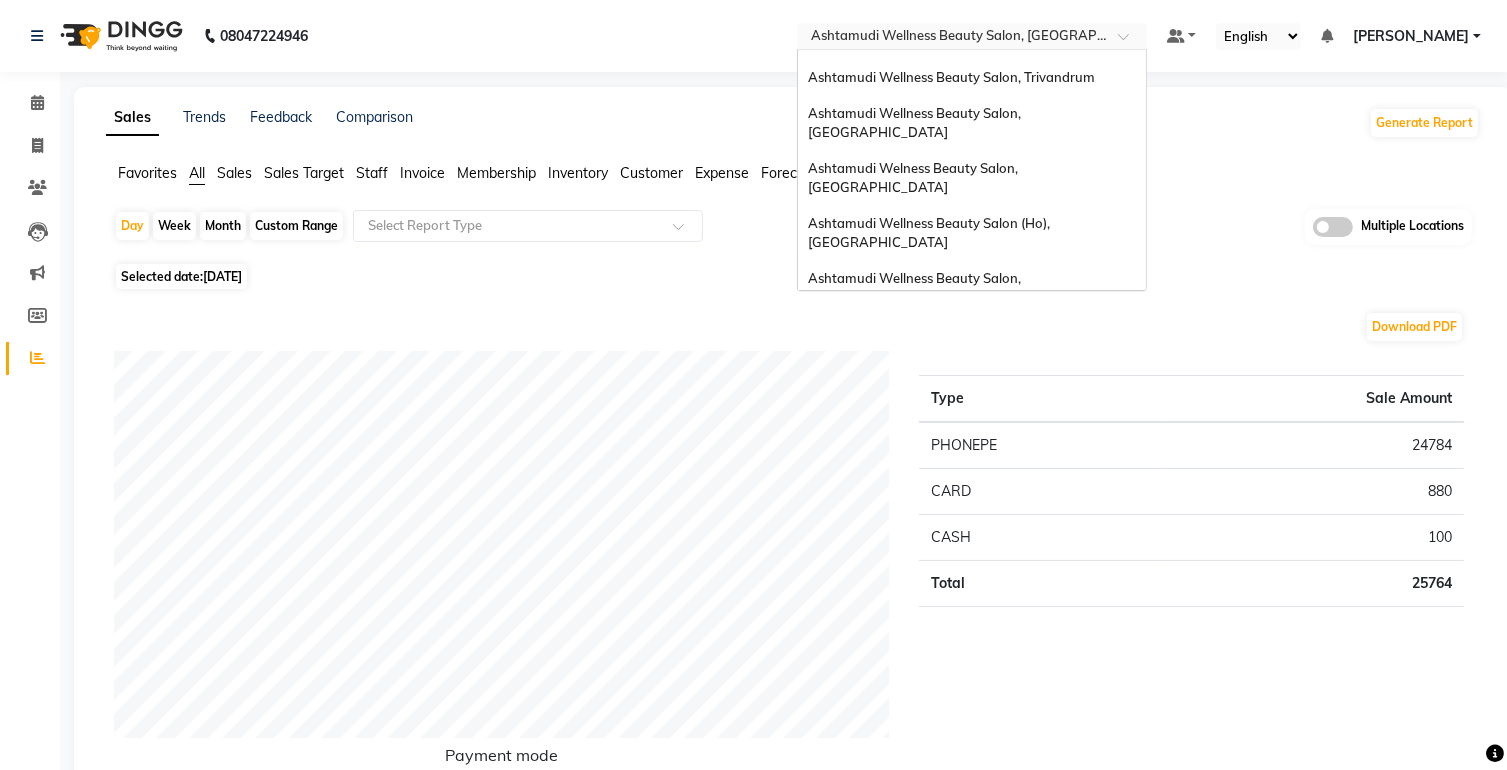 scroll, scrollTop: 312, scrollLeft: 0, axis: vertical 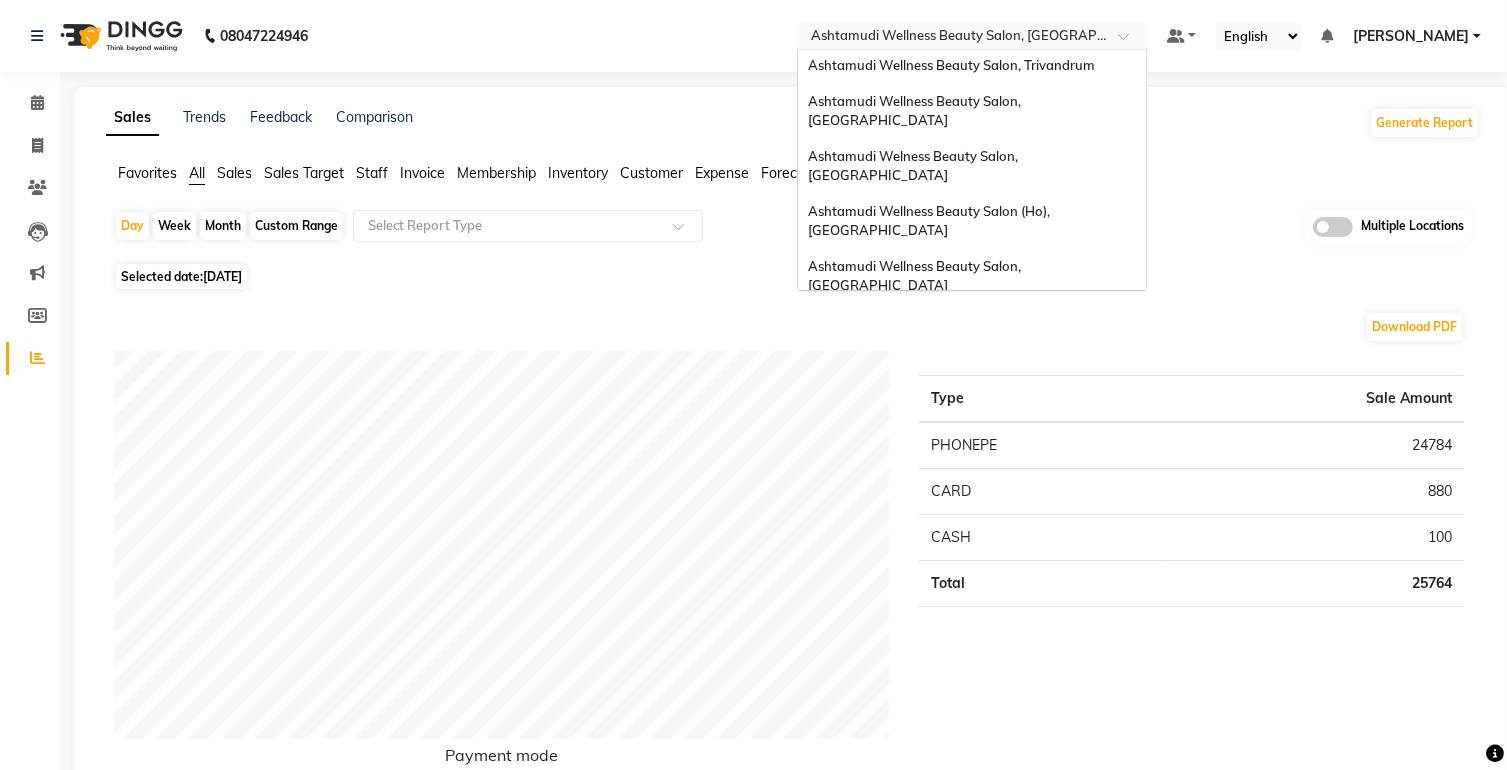 click on "Ashtamudi Beauty Lounge, [GEOGRAPHIC_DATA]" at bounding box center (963, 376) 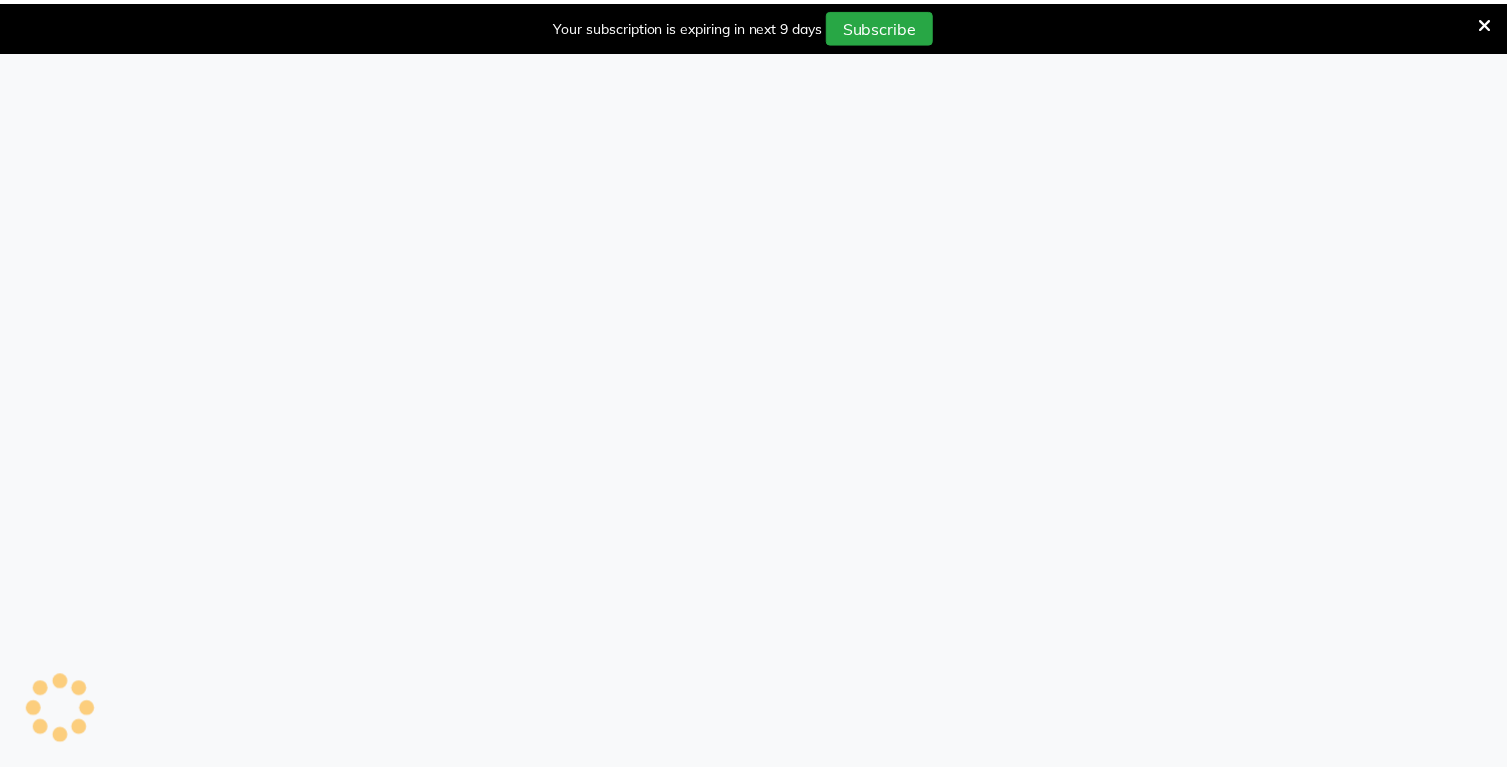 scroll, scrollTop: 0, scrollLeft: 0, axis: both 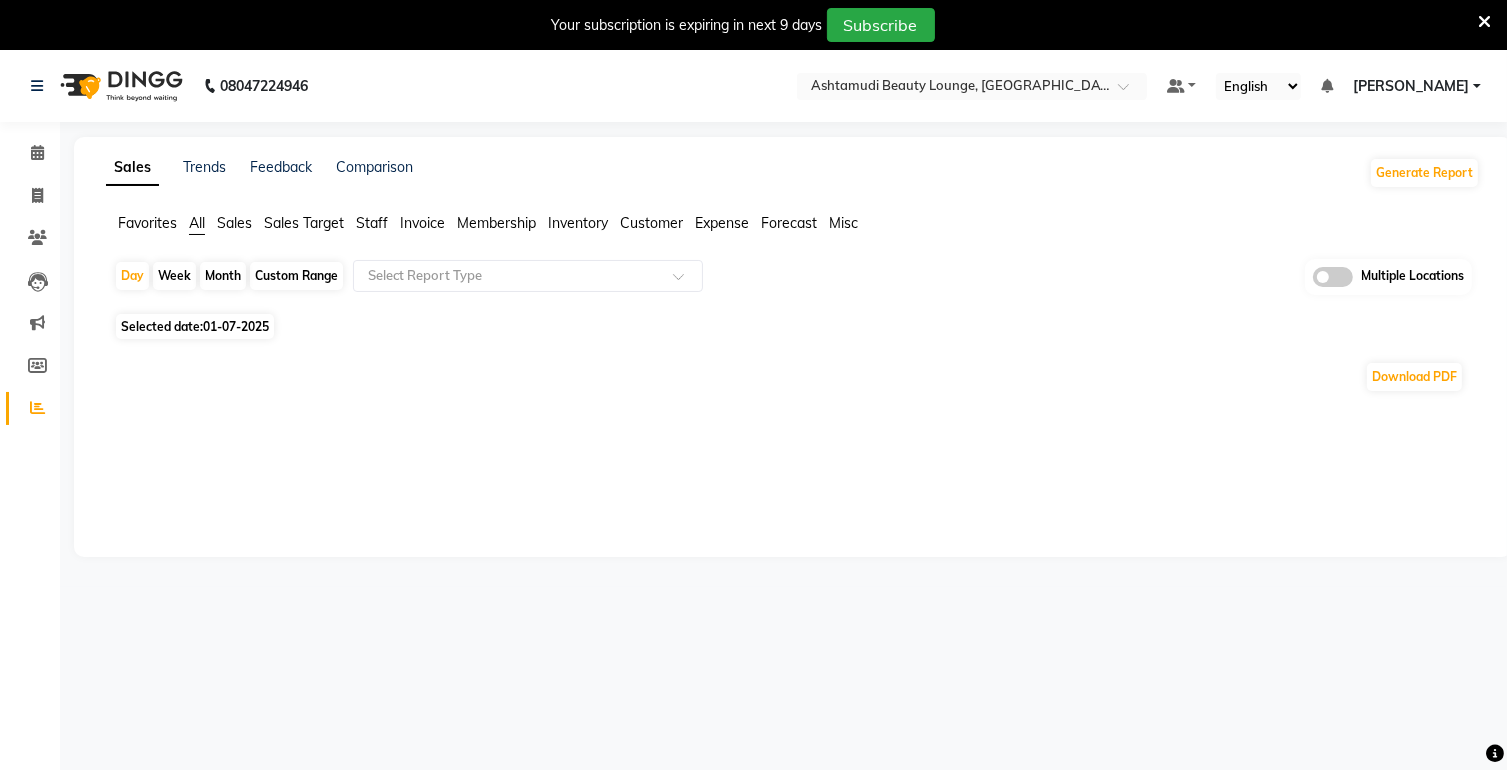 click on "01-07-2025" 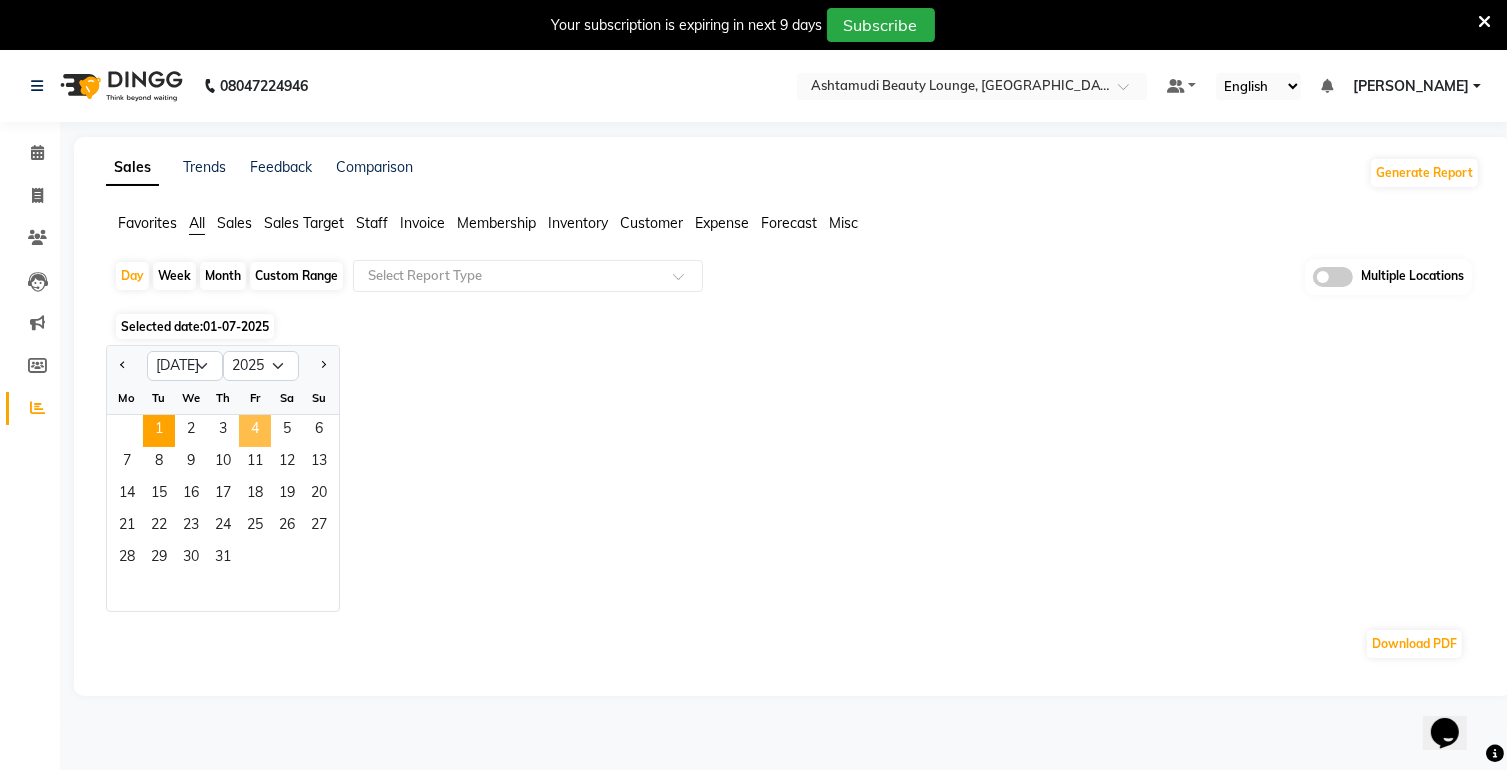 scroll, scrollTop: 0, scrollLeft: 0, axis: both 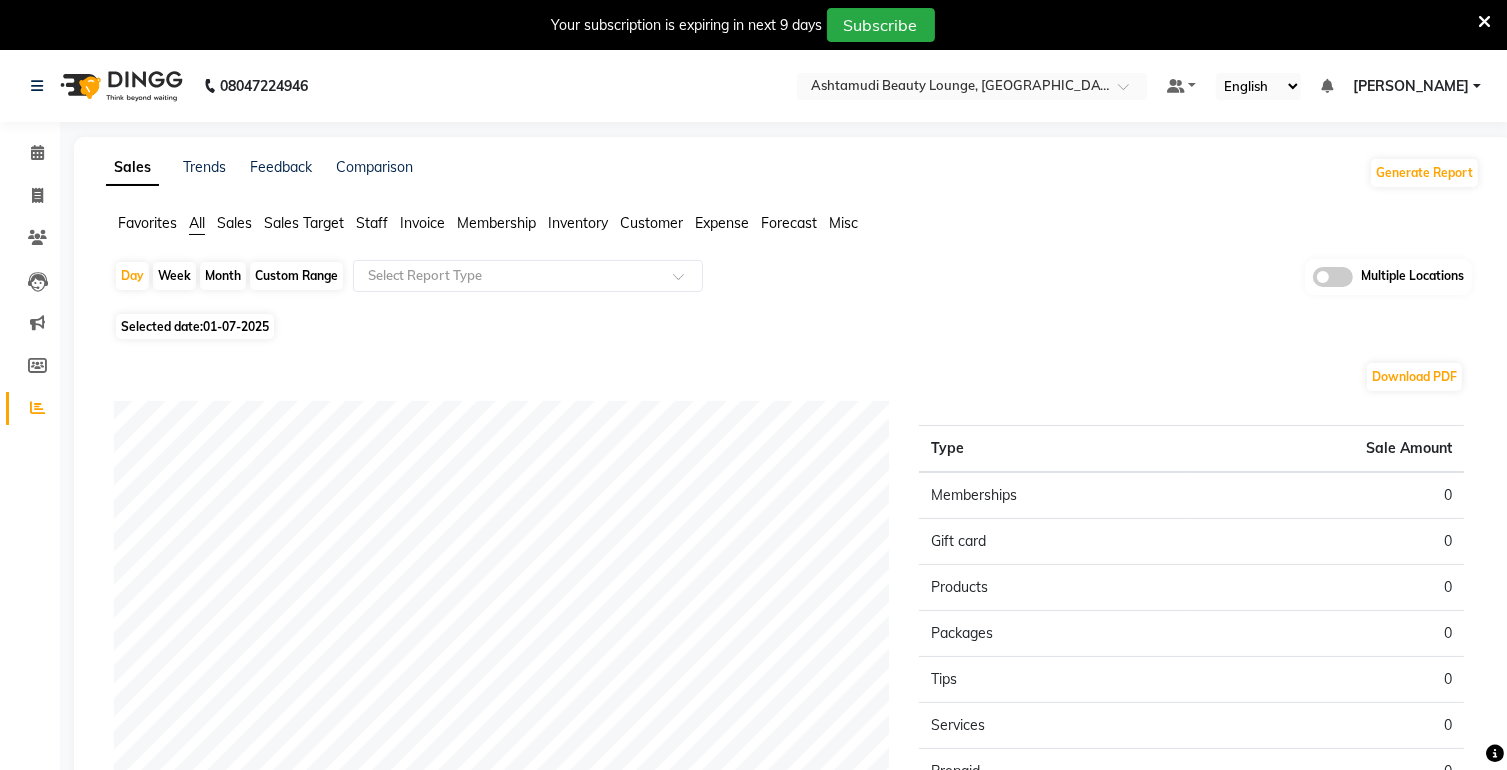 click on "01-07-2025" 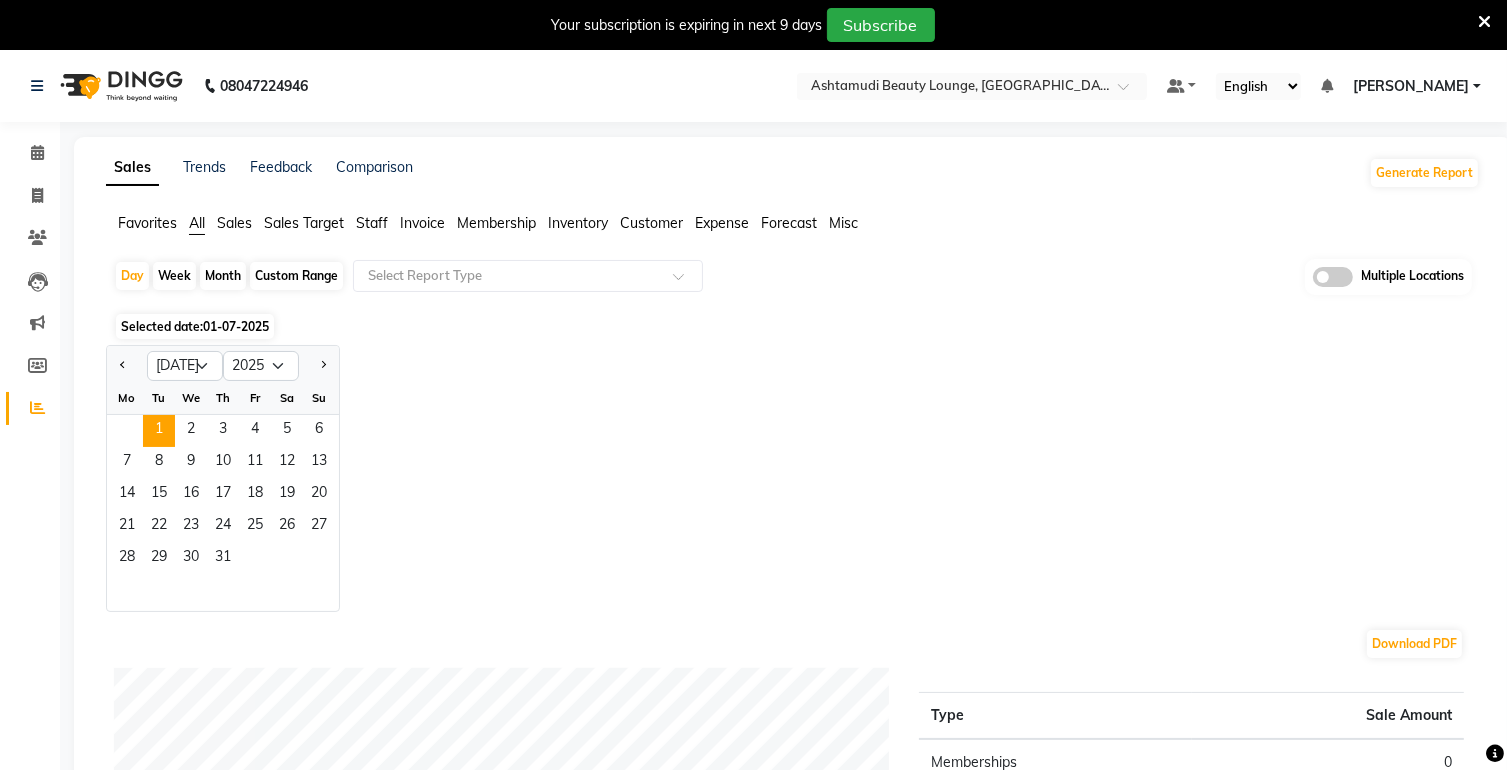 click on "Favorites All Sales Sales Target Staff Invoice Membership Inventory Customer Expense Forecast Misc  Day   Week   Month   Custom Range  Select Report Type Multiple Locations Selected date:  01-07-2025  Jan Feb Mar Apr May Jun Jul Aug Sep Oct Nov Dec 2015 2016 2017 2018 2019 2020 2021 2022 2023 2024 2025 2026 2027 2028 2029 2030 2031 2032 2033 2034 2035 Mo Tu We Th Fr Sa Su  1   2   3   4   5   6   7   8   9   10   11   12   13   14   15   16   17   18   19   20   21   22   23   24   25   26   27   28   29   30   31  Download PDF Sales summary Type Sale Amount Memberships 0 Gift card 0 Products 0 Packages 0 Tips 0 Services 0 Prepaid 0 Vouchers 0 Fee 0 Total 0 ★ Mark as Favorite  Choose how you'd like to save "" report to favorites  Save to Personal Favorites:   Only you can see this report in your favorites tab. Share with Organization:   Everyone in your organization can see this report in their favorites tab.  Save to Favorites" 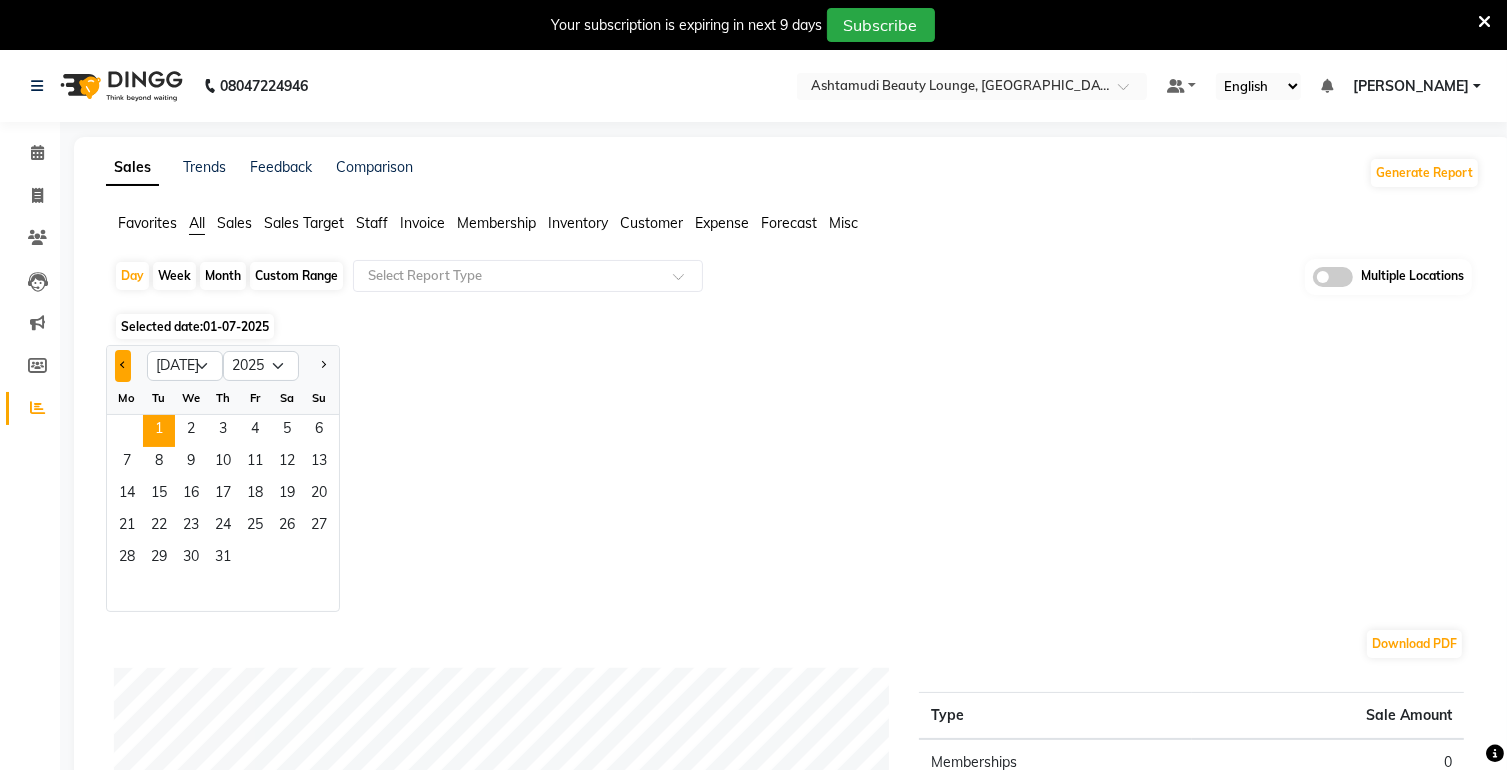 click 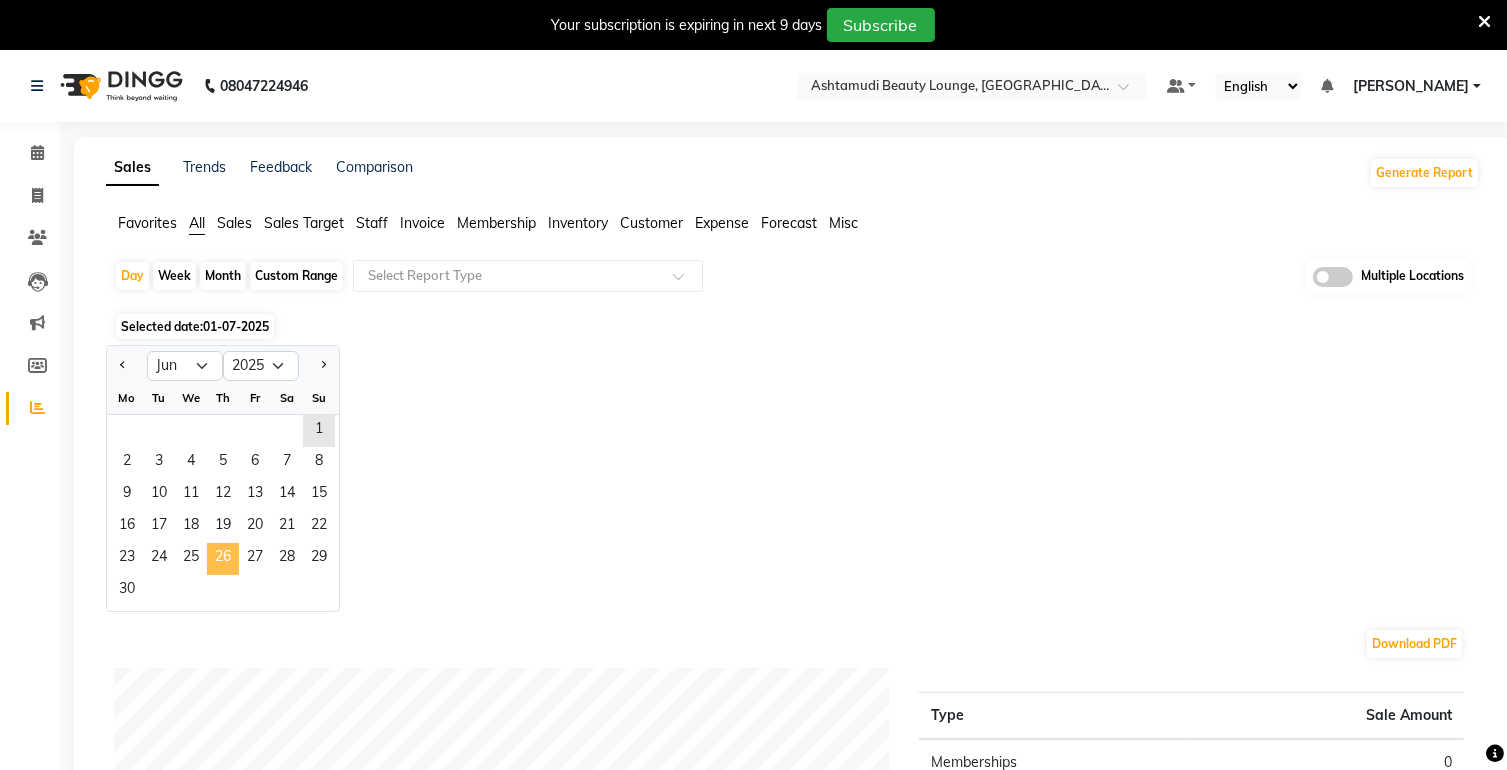 click on "26" 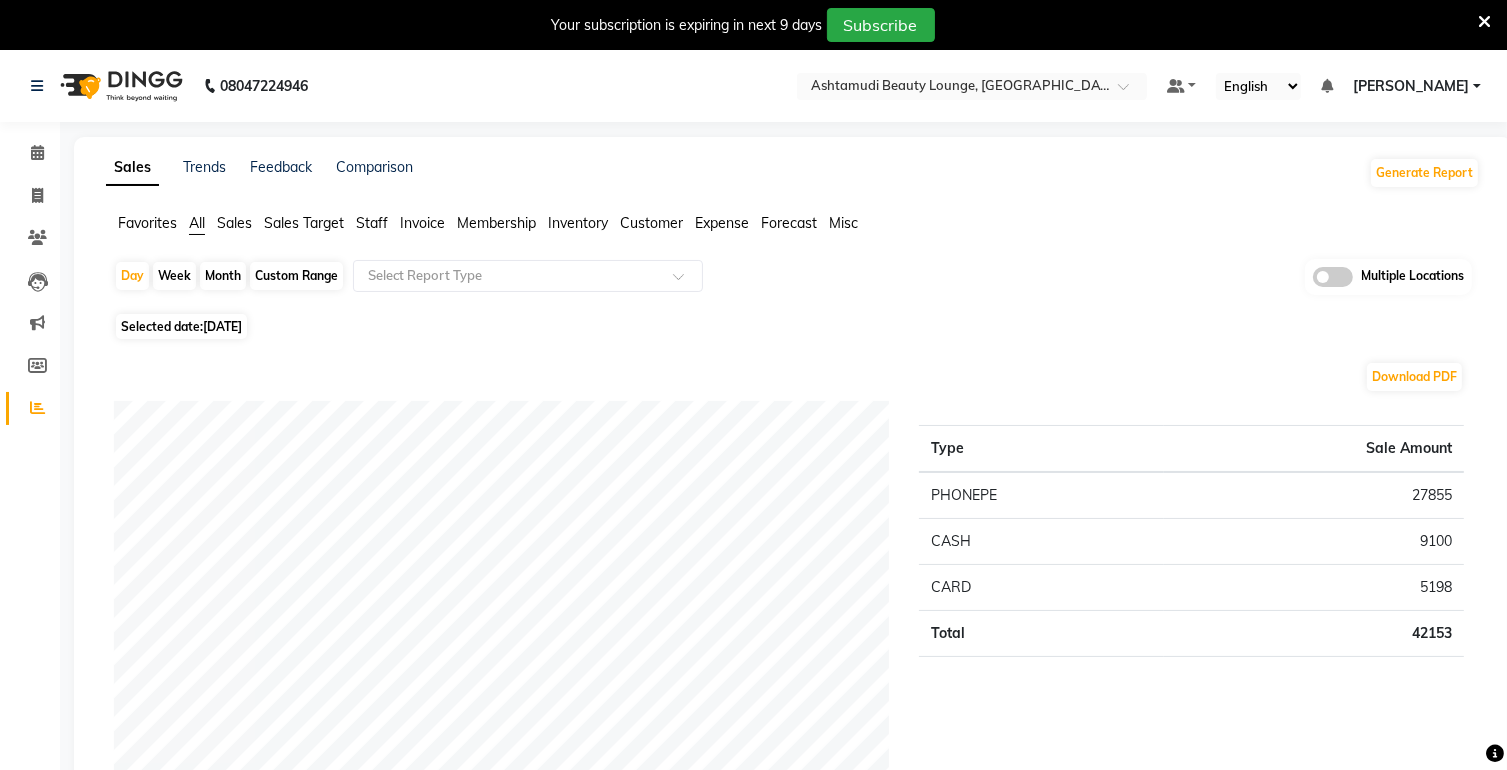 click on "[DATE]" 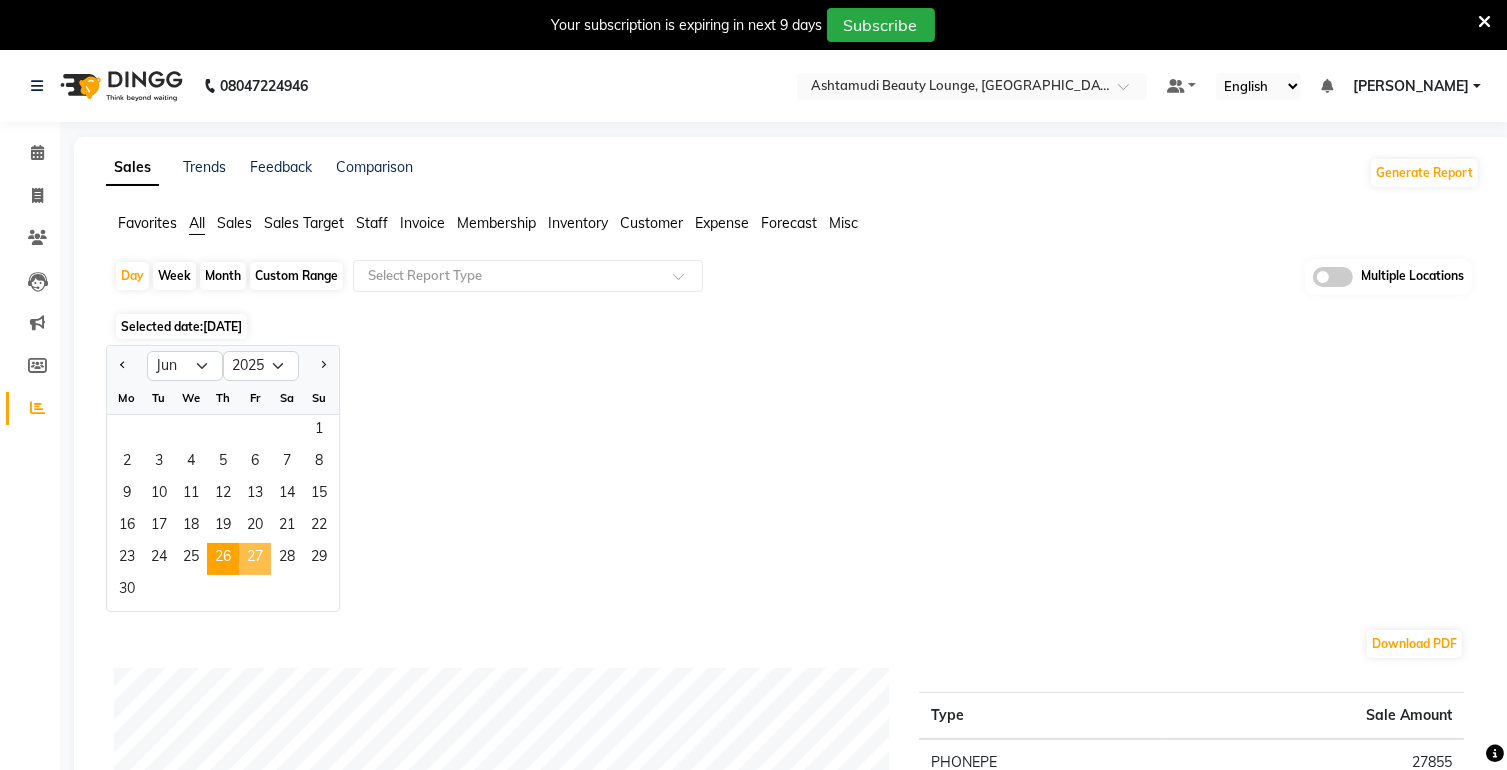 click on "27" 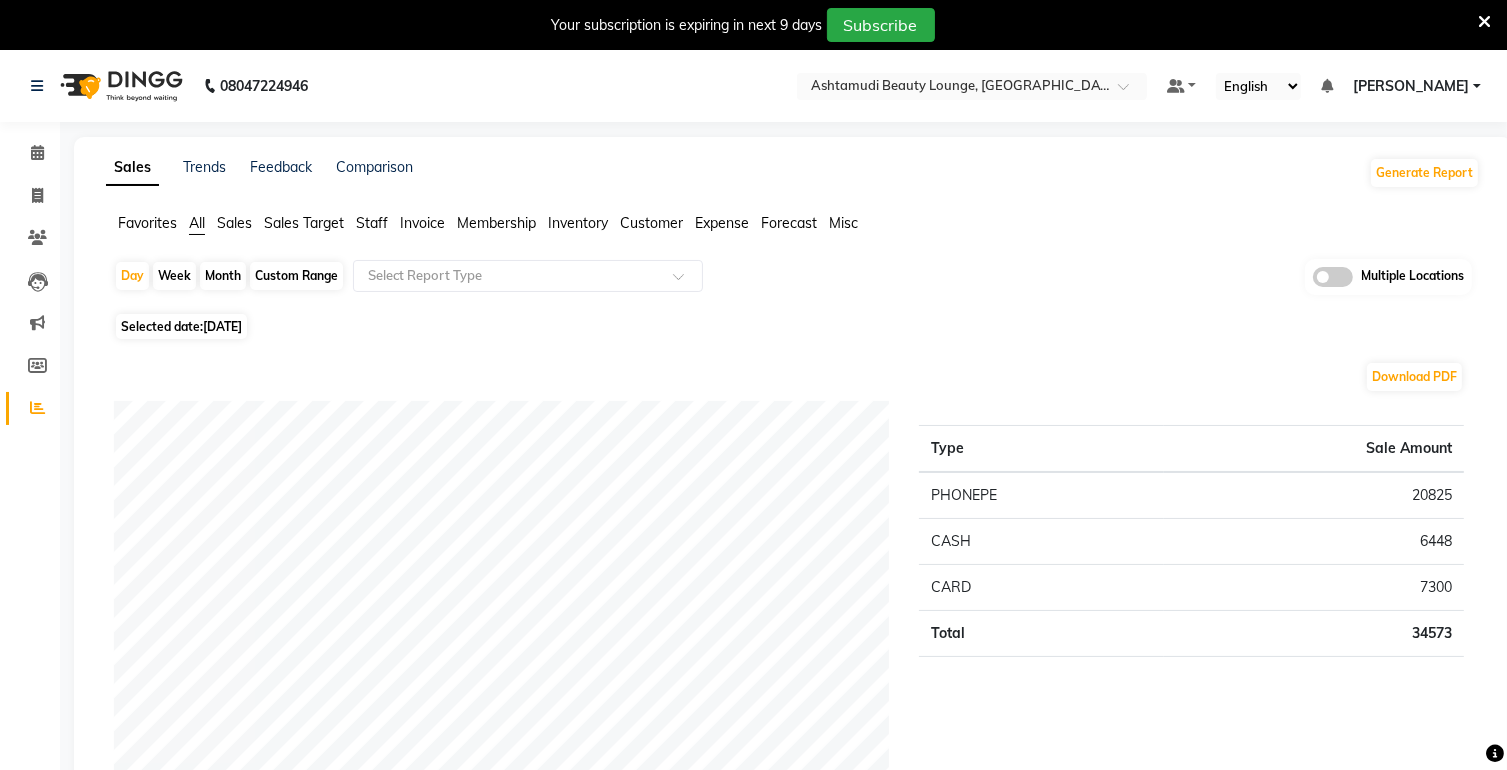 click on "Day   Week   Month   Custom Range  Select Report Type Multiple Locations Selected date:  27-06-2025  Download PDF Payment mode Type Sale Amount PHONEPE 20825 CASH 6448 CARD 7300 Total 34573 Staff summary Type Sale Amount Kushbu 14175 Attingal Ashtamudi 8000 Reshma 7175 Purnima Thappa 5222 Total 34572 Sales summary Type Sale Amount Vouchers 0 Gift card 0 Prepaid 0 Memberships 0 Products 0 Packages 0 Tips 0 Services 34572 Fee 0 Total 34572 Expense by type Type Sale Amount FUEL FOR GENERATOR 1000 BRIDAL FOOD 300 TRAVELLING EXPENSES 50 FOOD REFRESHMENT FOR STAFFS 30 STATIONERY PROVISIONAL EXPENSES 20 Total 1400 Service by category Type Sale Amount OFFER ZONE 11800 MAKEUP 8000 HAIR SPA 7735 FACIALS 3270 HAIR COLOURING 2400 HAIR CUTTING 550 WAXING 425 THREADING 392 Total 34572 Service sales Type Sale Amount NANOPLASTIA OFFER - ELBOW LENGTH 11800 Make up 8000 Keratin Spa 3600 Root Touch-Up (Ammonia Free) 2400 Ceramide Anti-Frizz Treatment  2000 Anti-Dandruff Treatment 1200 Fruit Facial 1000 Hair Spa 935 850 740 ★" 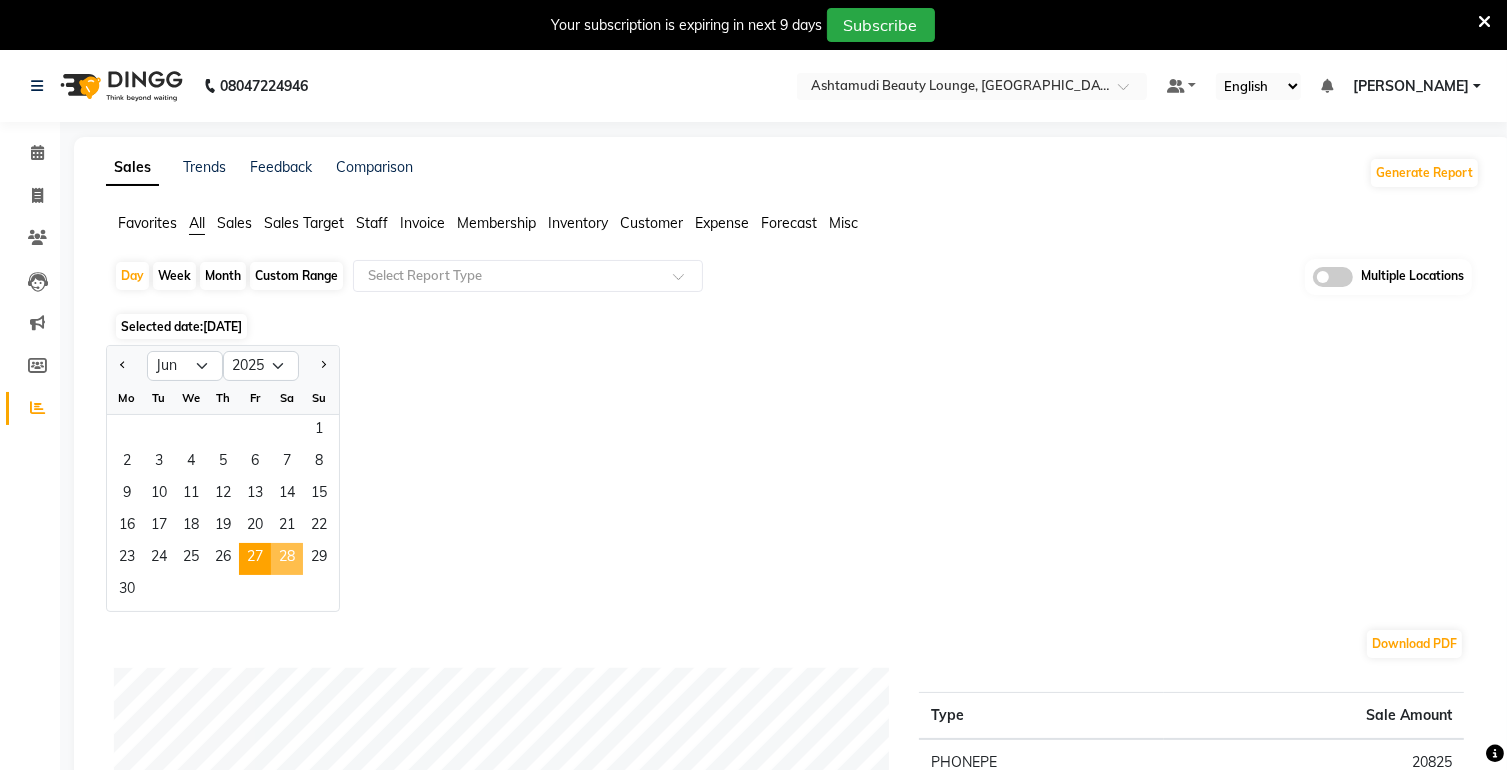 click on "28" 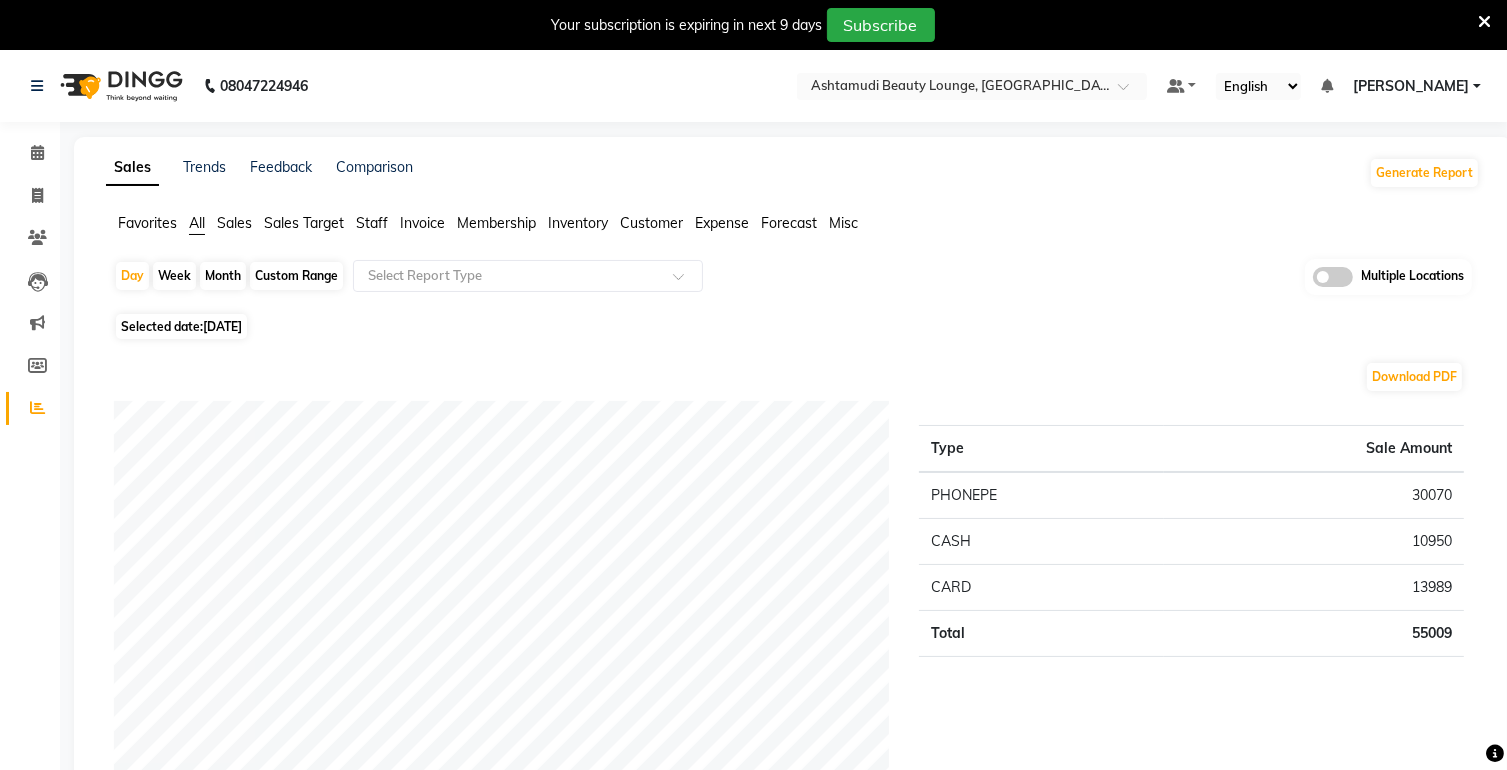 click on "[DATE]" 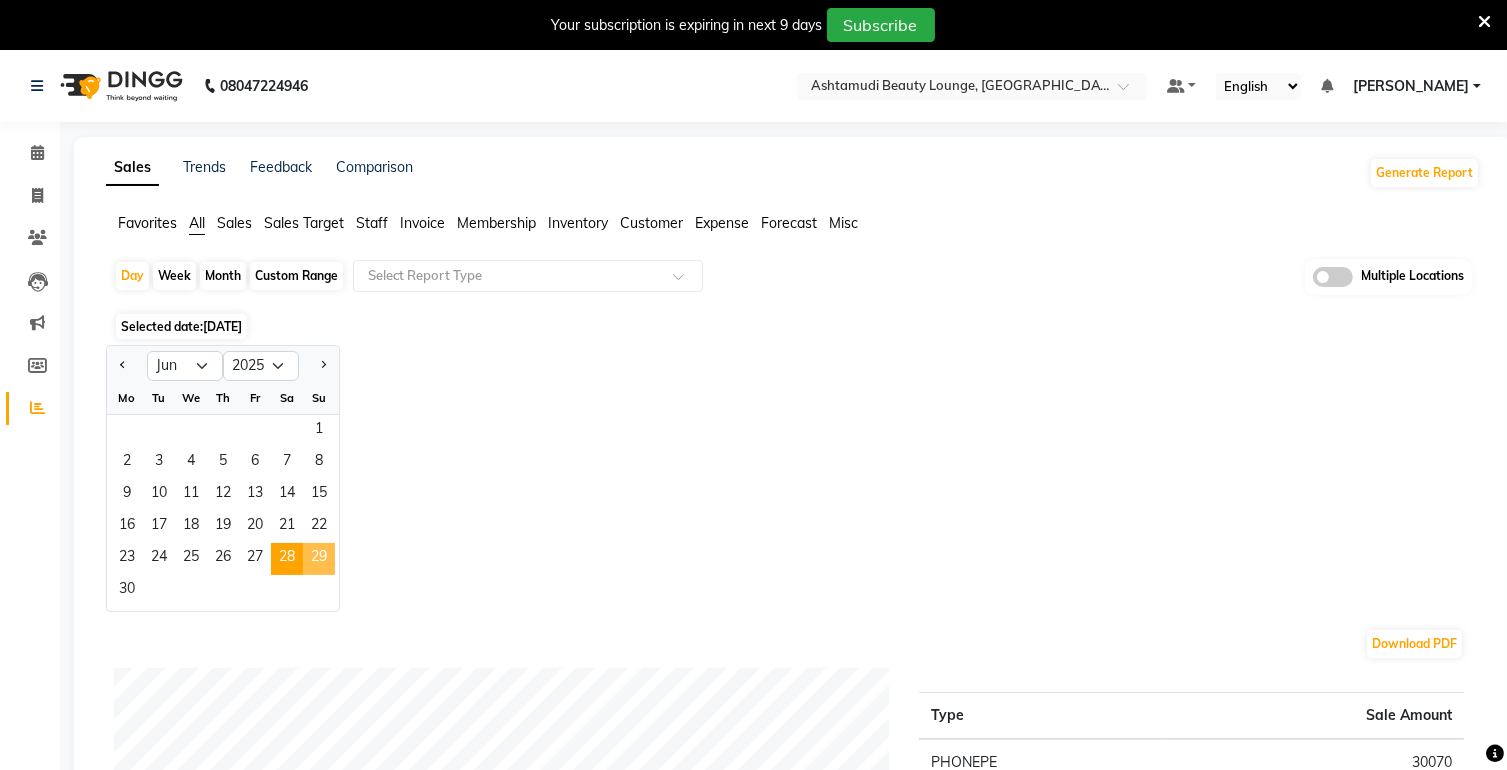 click on "29" 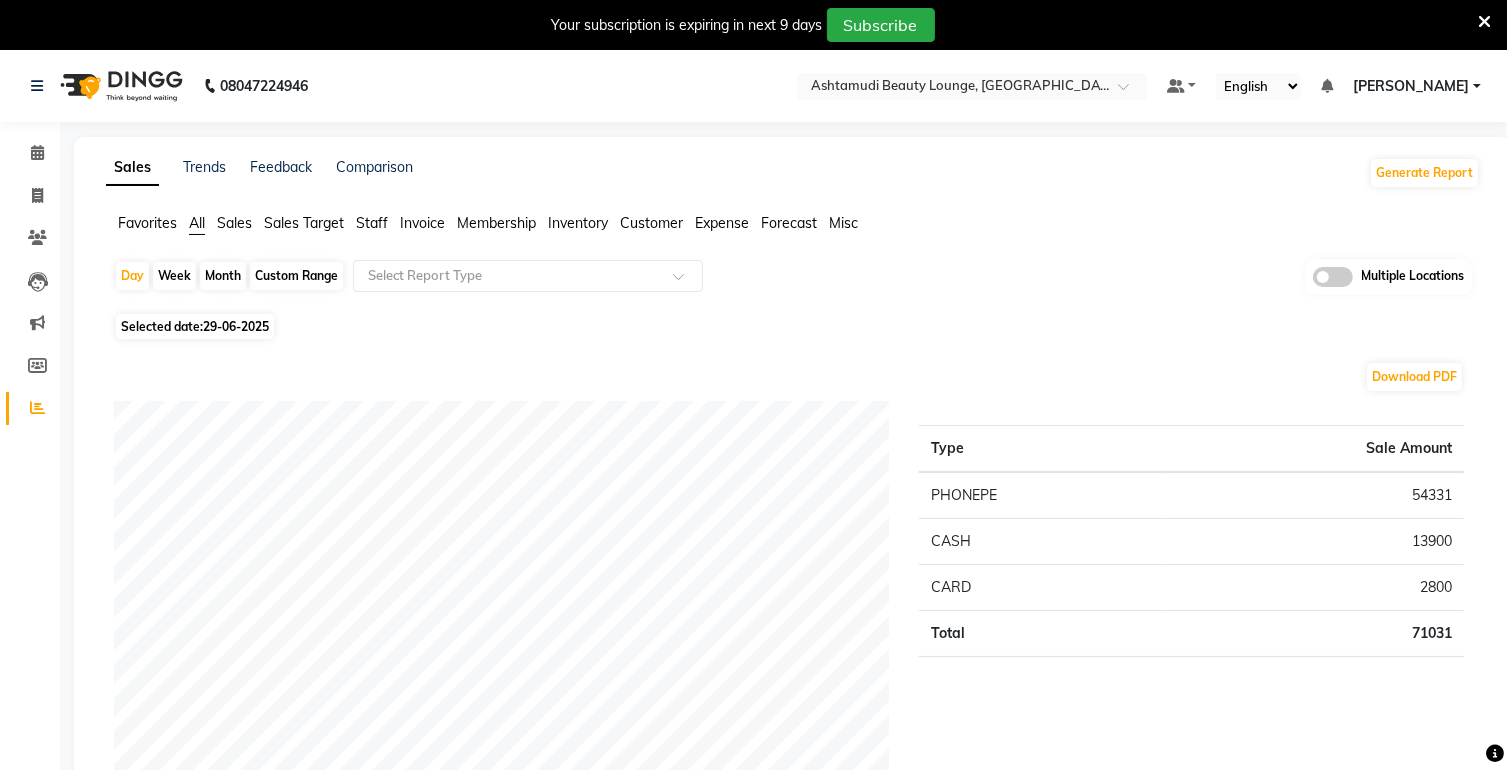click on "29-06-2025" 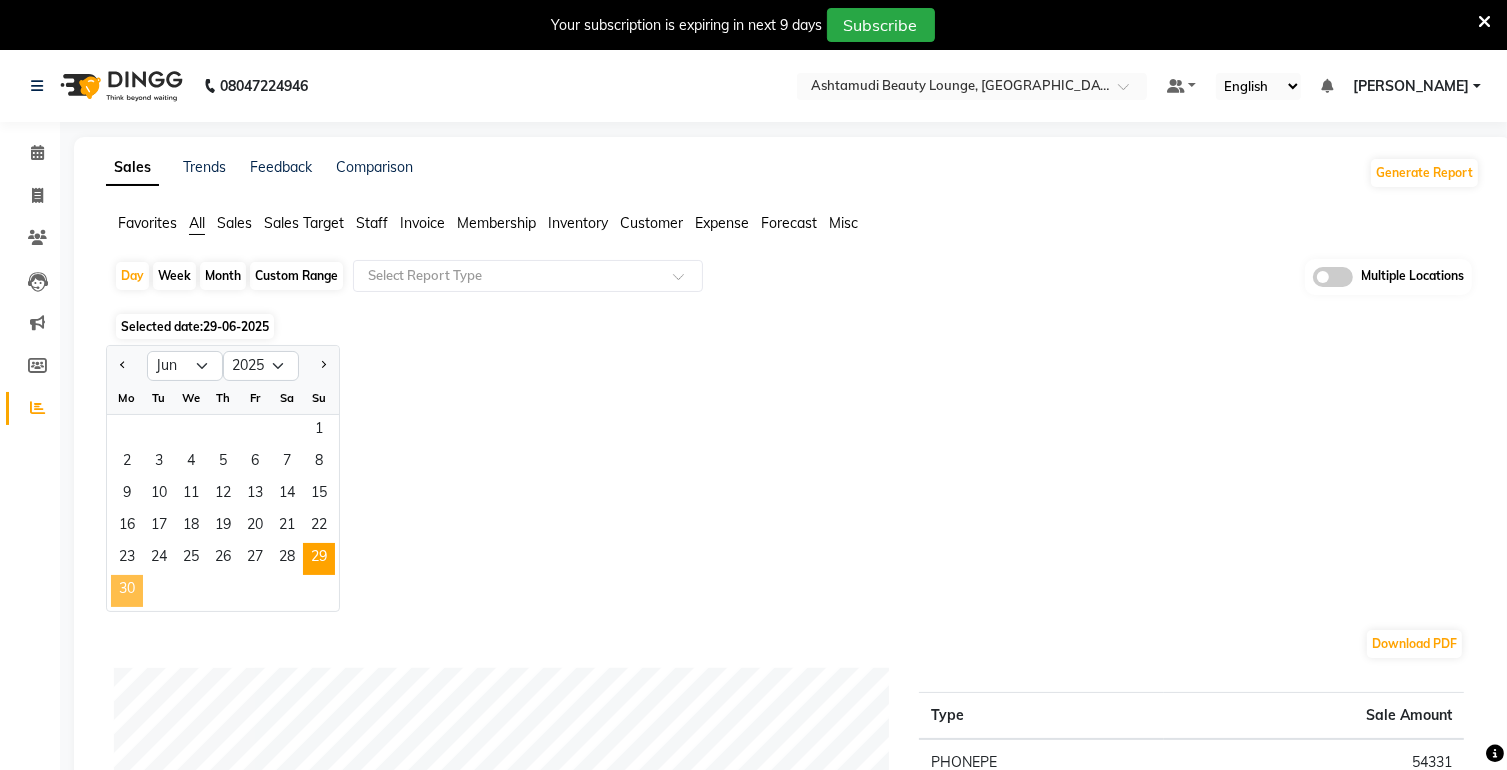 click on "30" 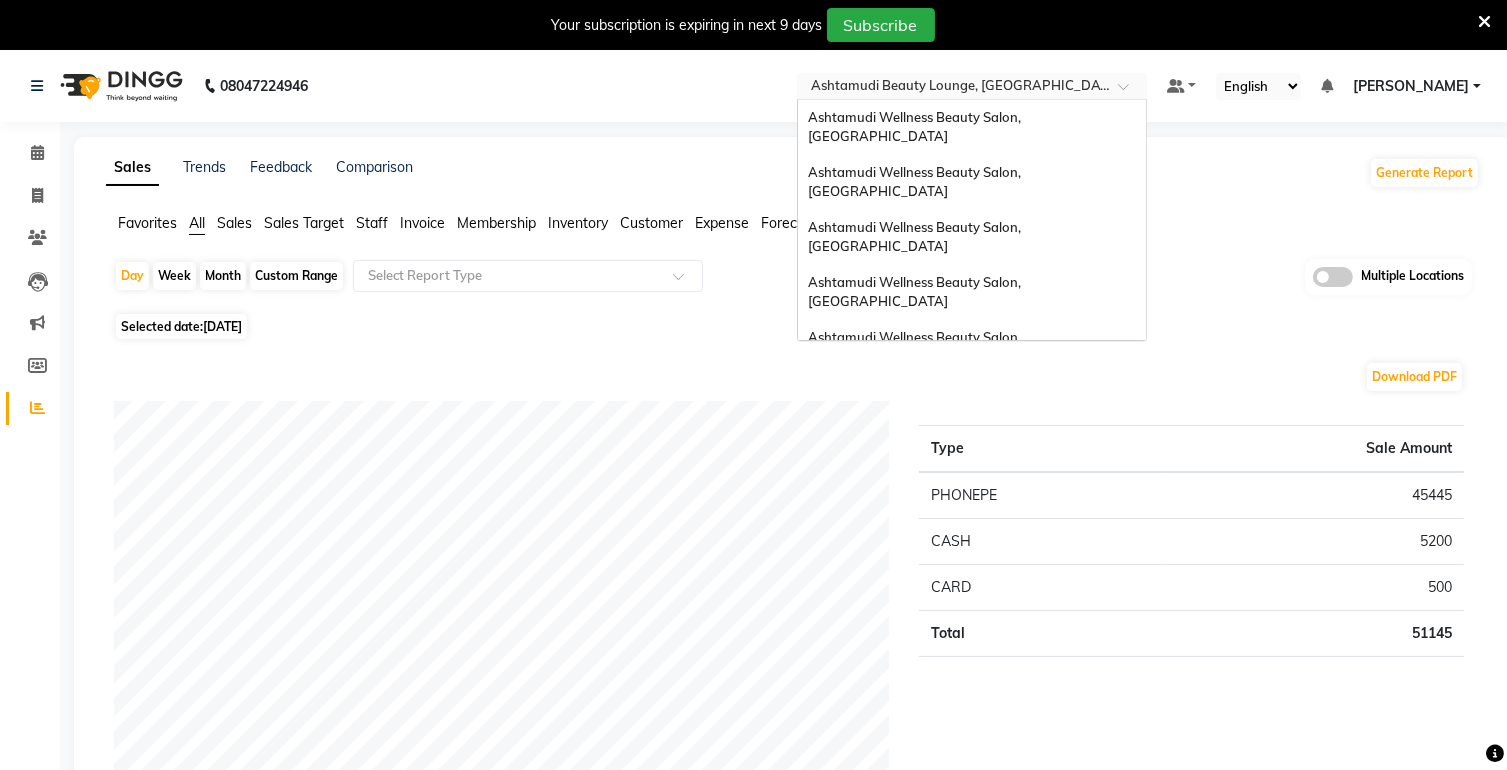 click at bounding box center (952, 88) 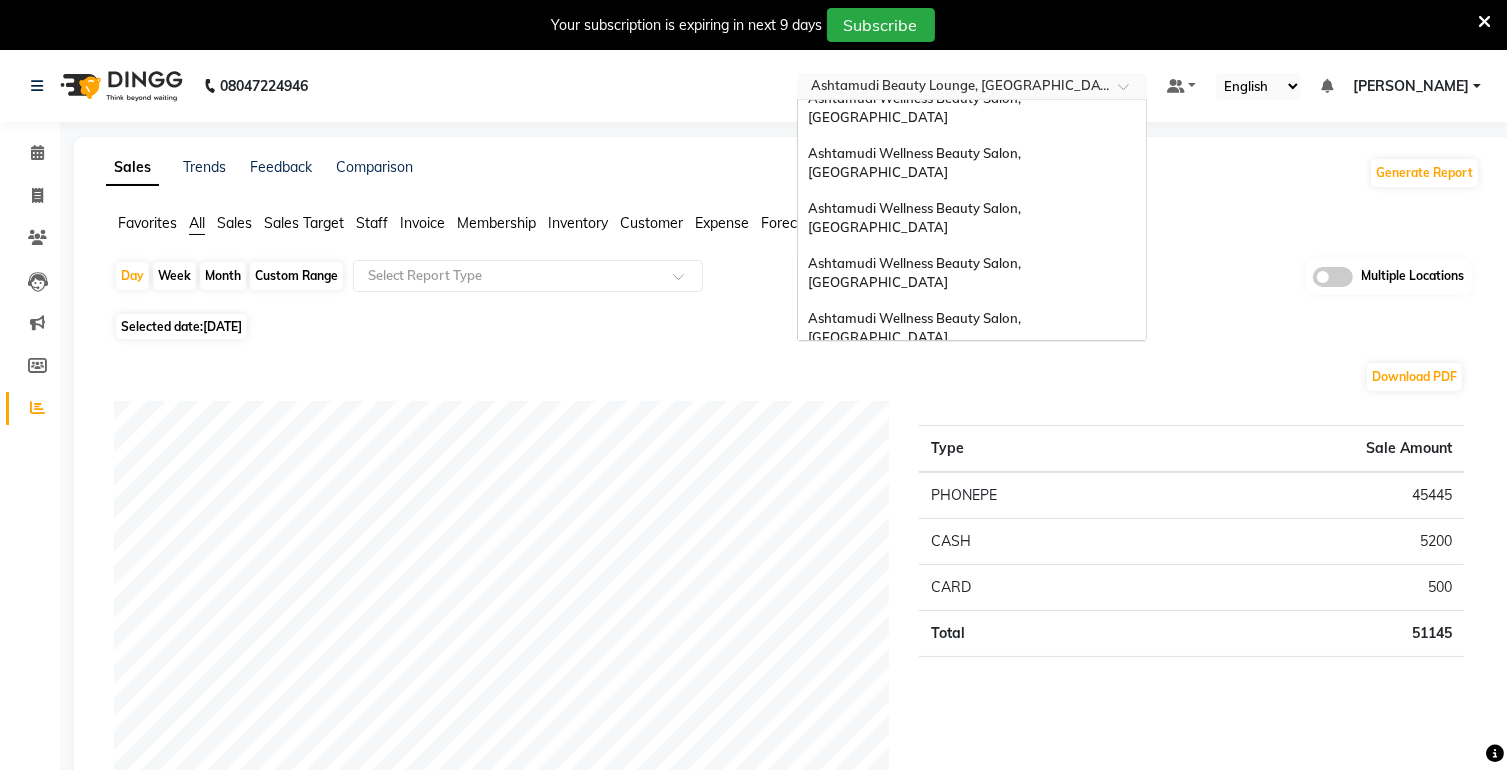 scroll, scrollTop: 12, scrollLeft: 0, axis: vertical 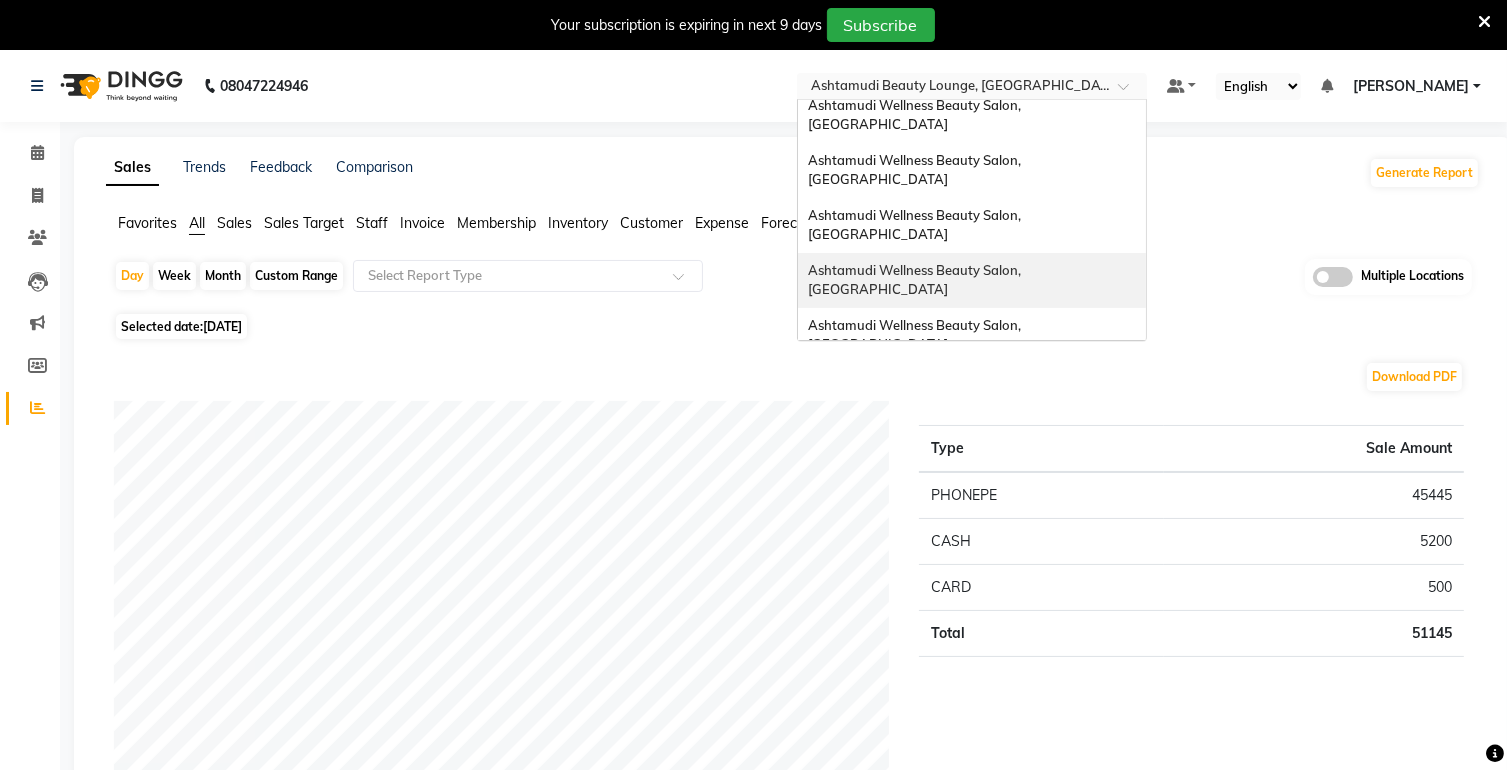 click on "Ashtamudi Wellness Beauty Salon, Kottiyam" at bounding box center [972, 280] 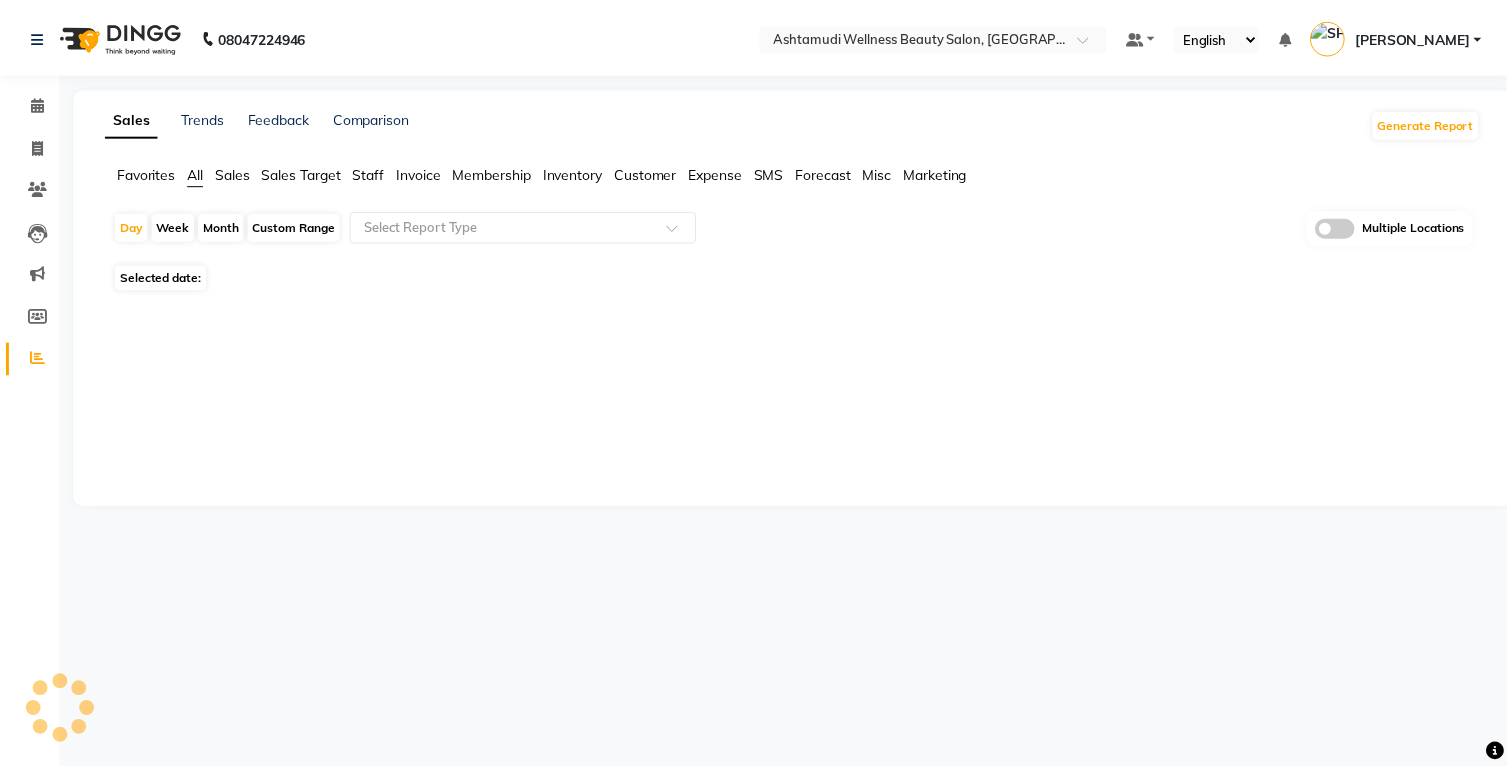 scroll, scrollTop: 0, scrollLeft: 0, axis: both 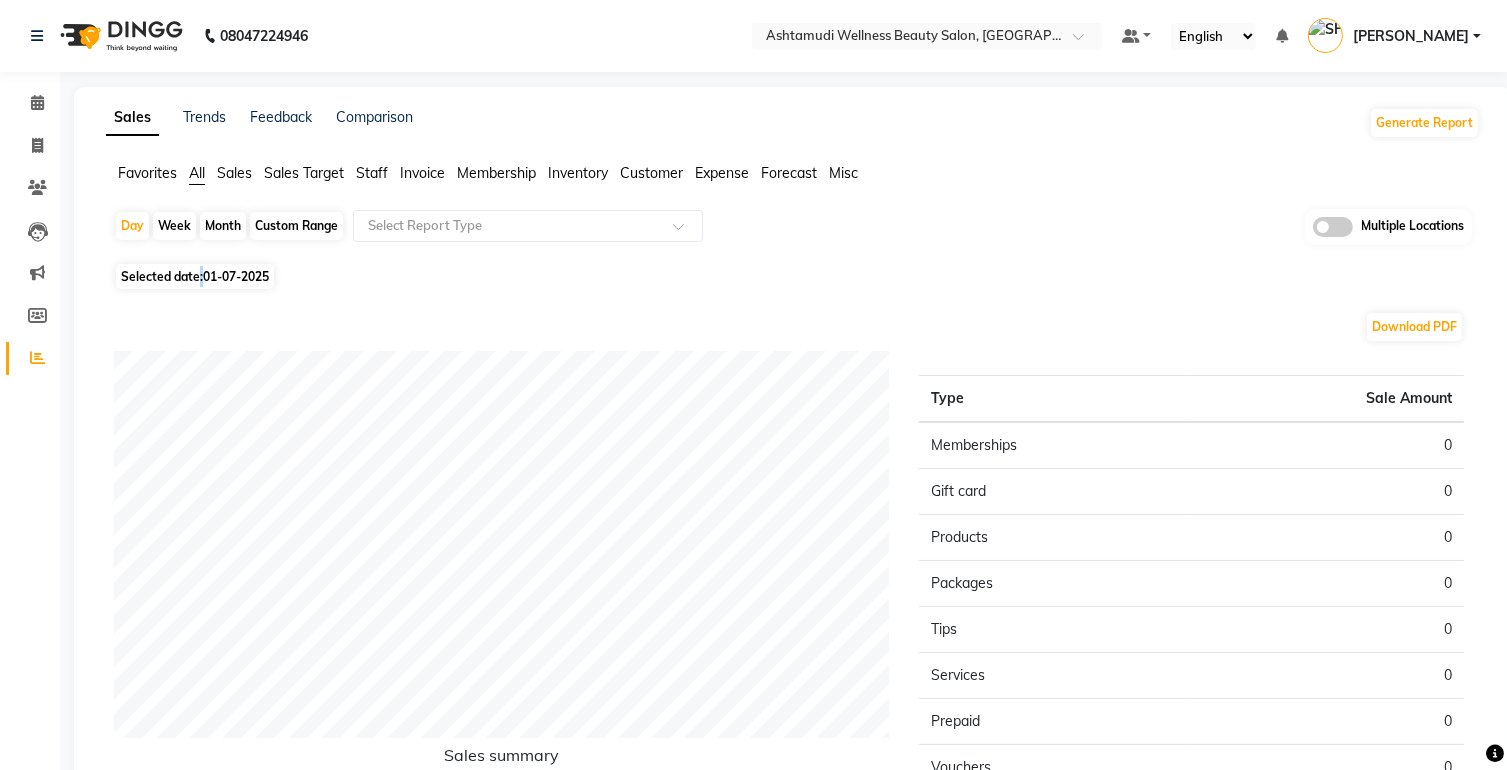 click on "Selected date:  [DATE]" 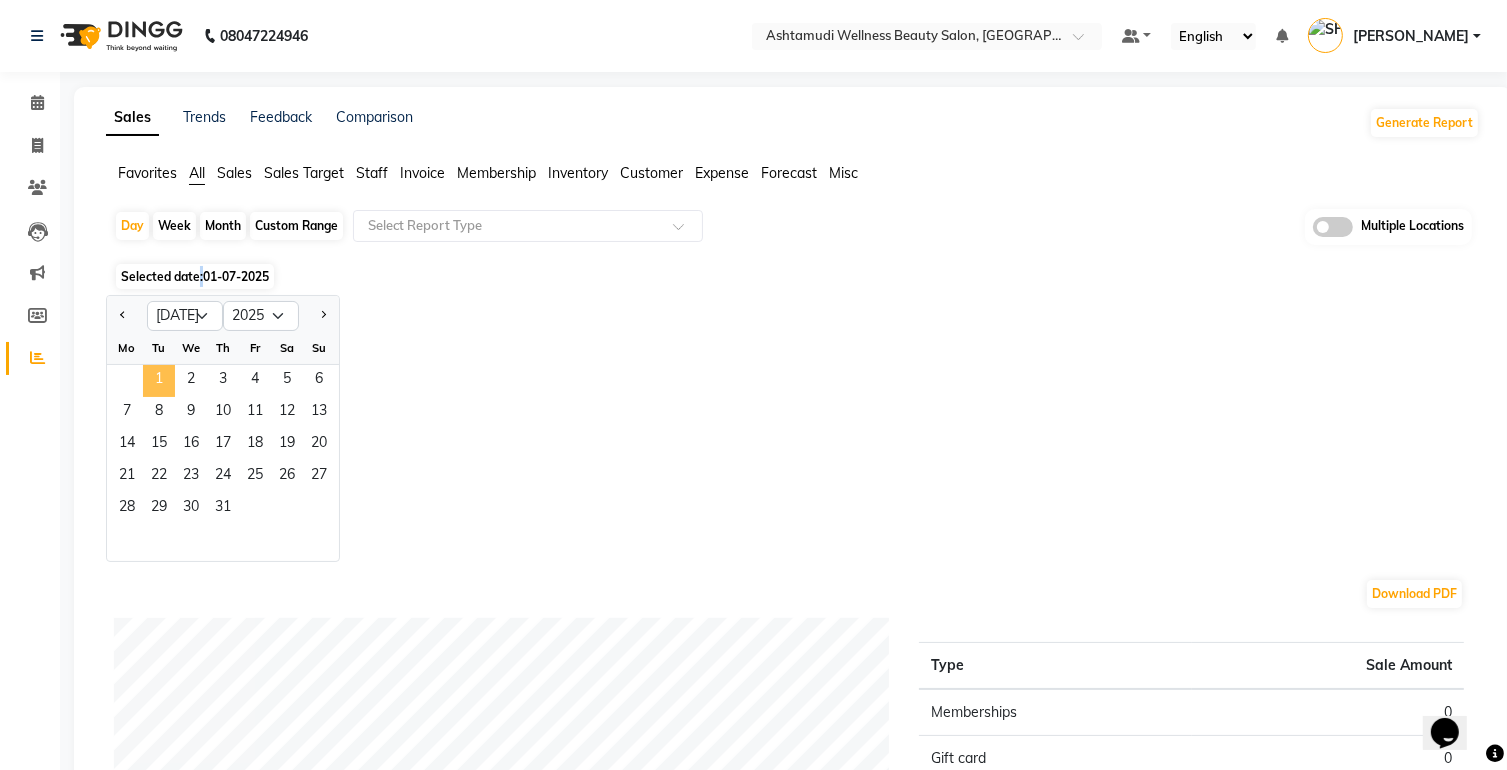 scroll, scrollTop: 0, scrollLeft: 0, axis: both 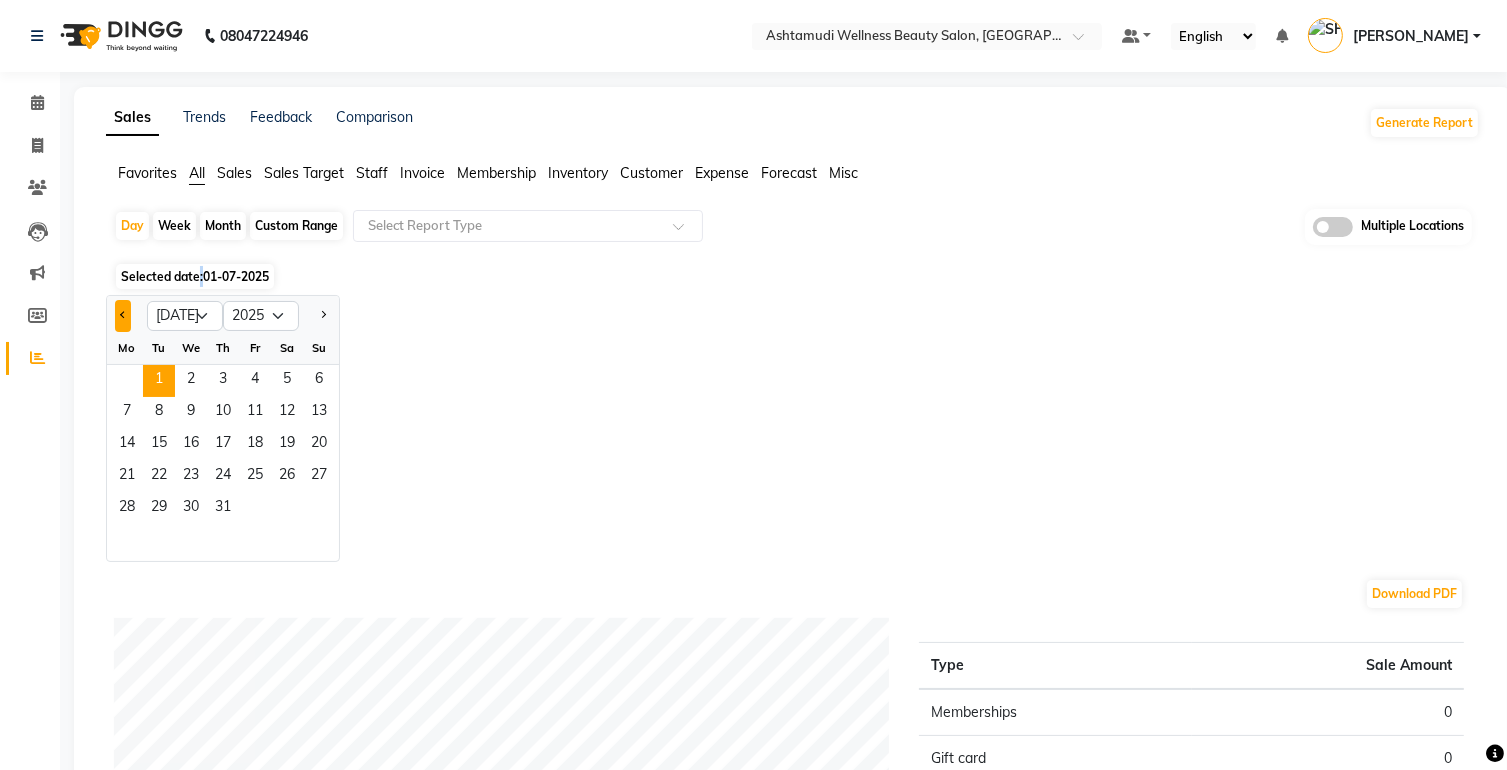 click 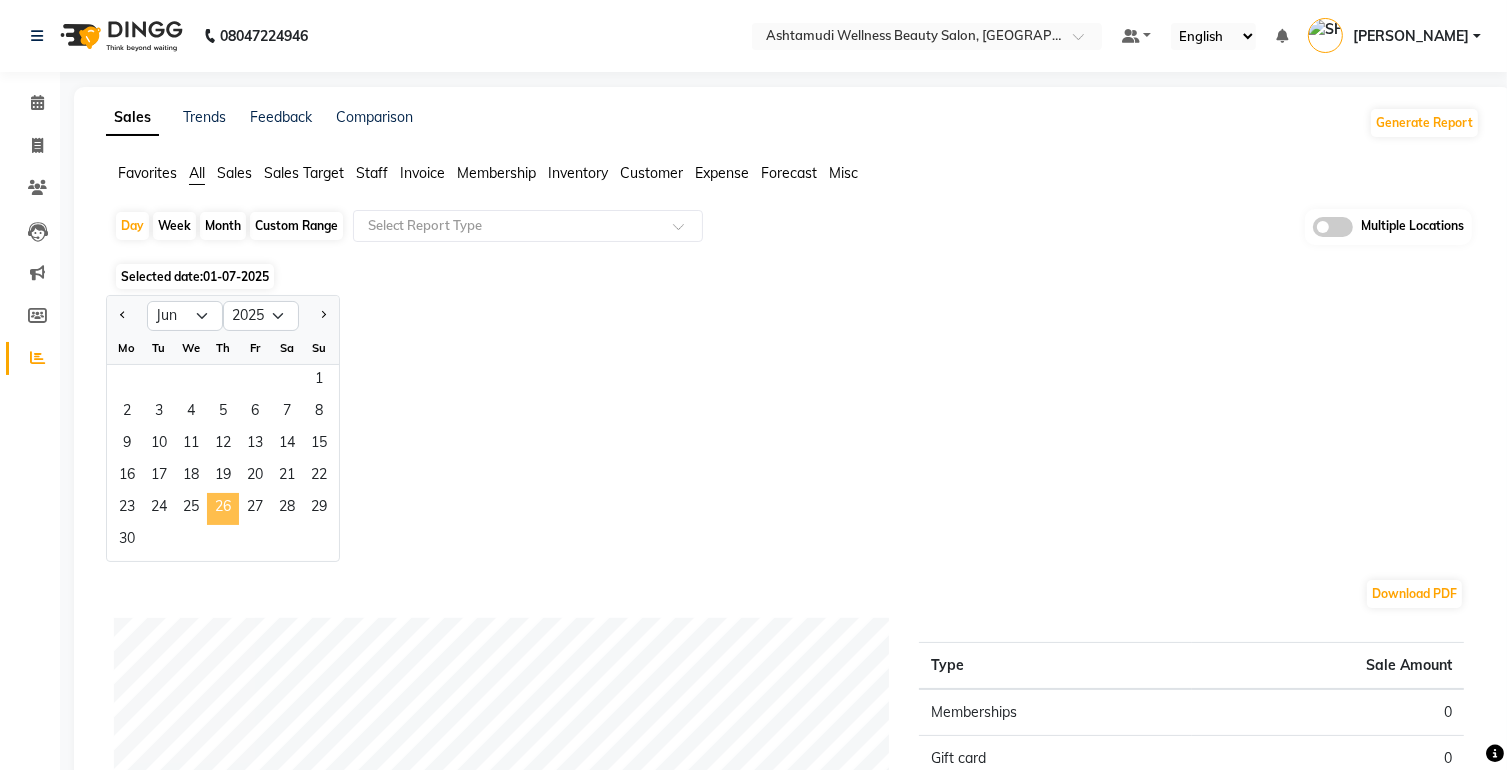 click on "26" 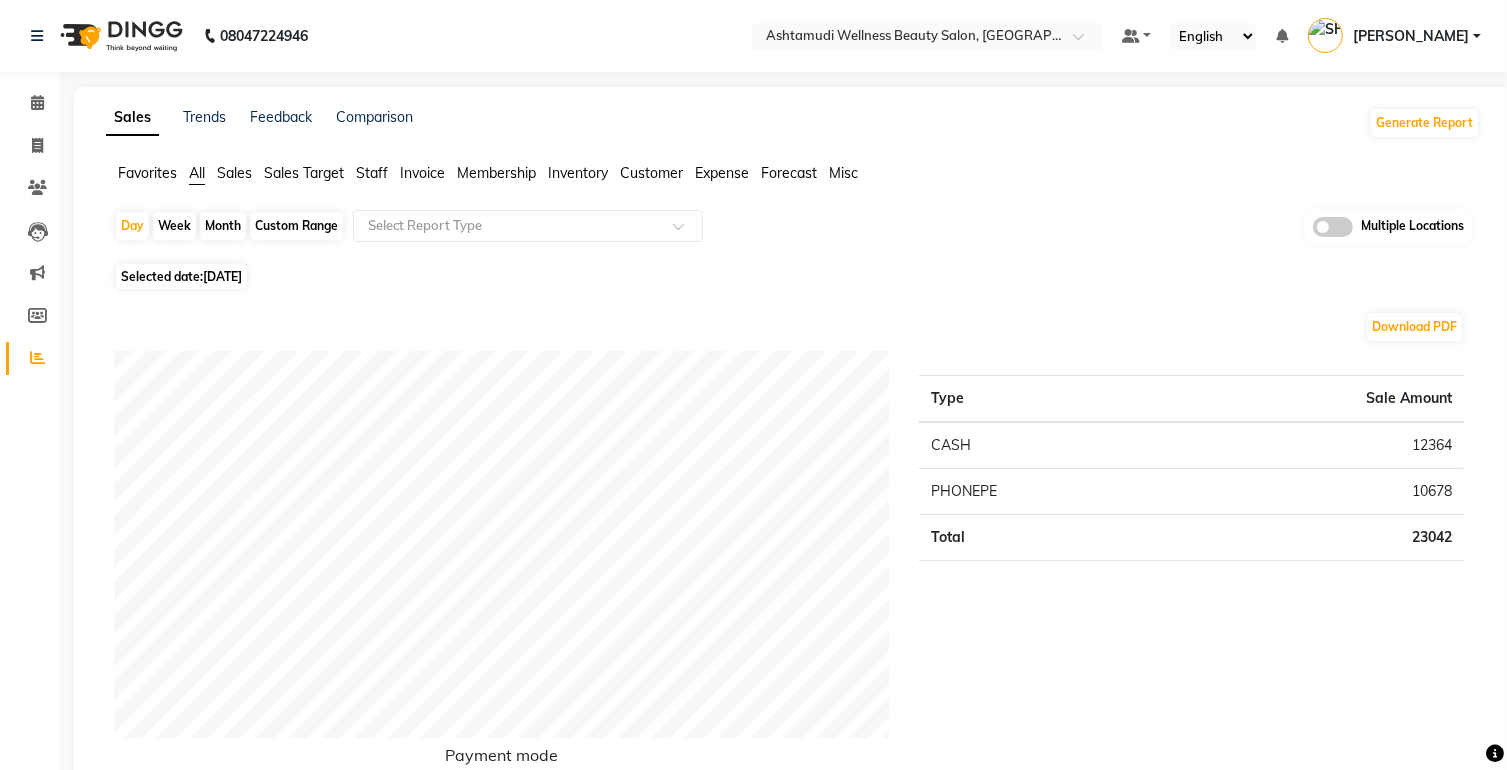 click on "Selected date:  26-06-2025" 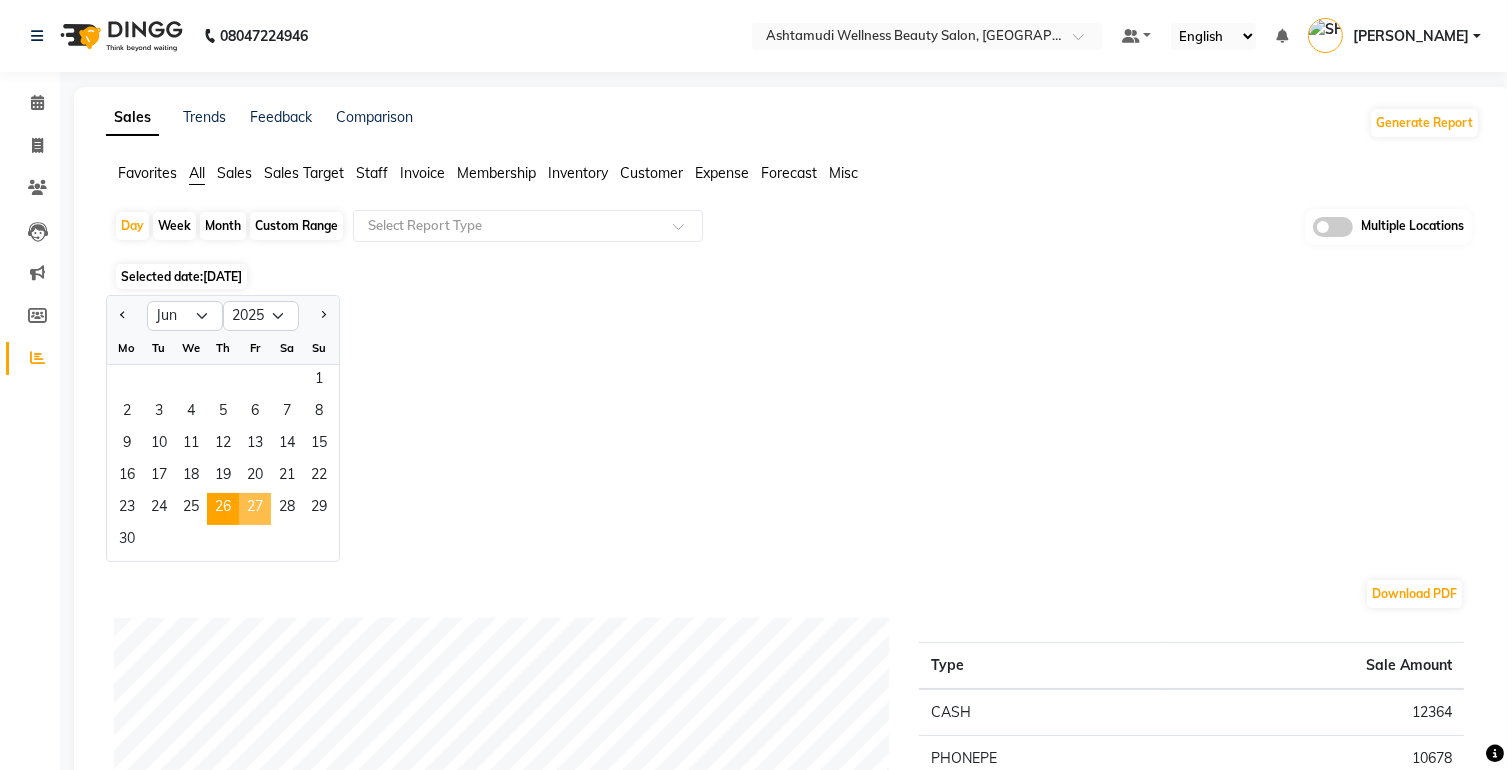 click on "27" 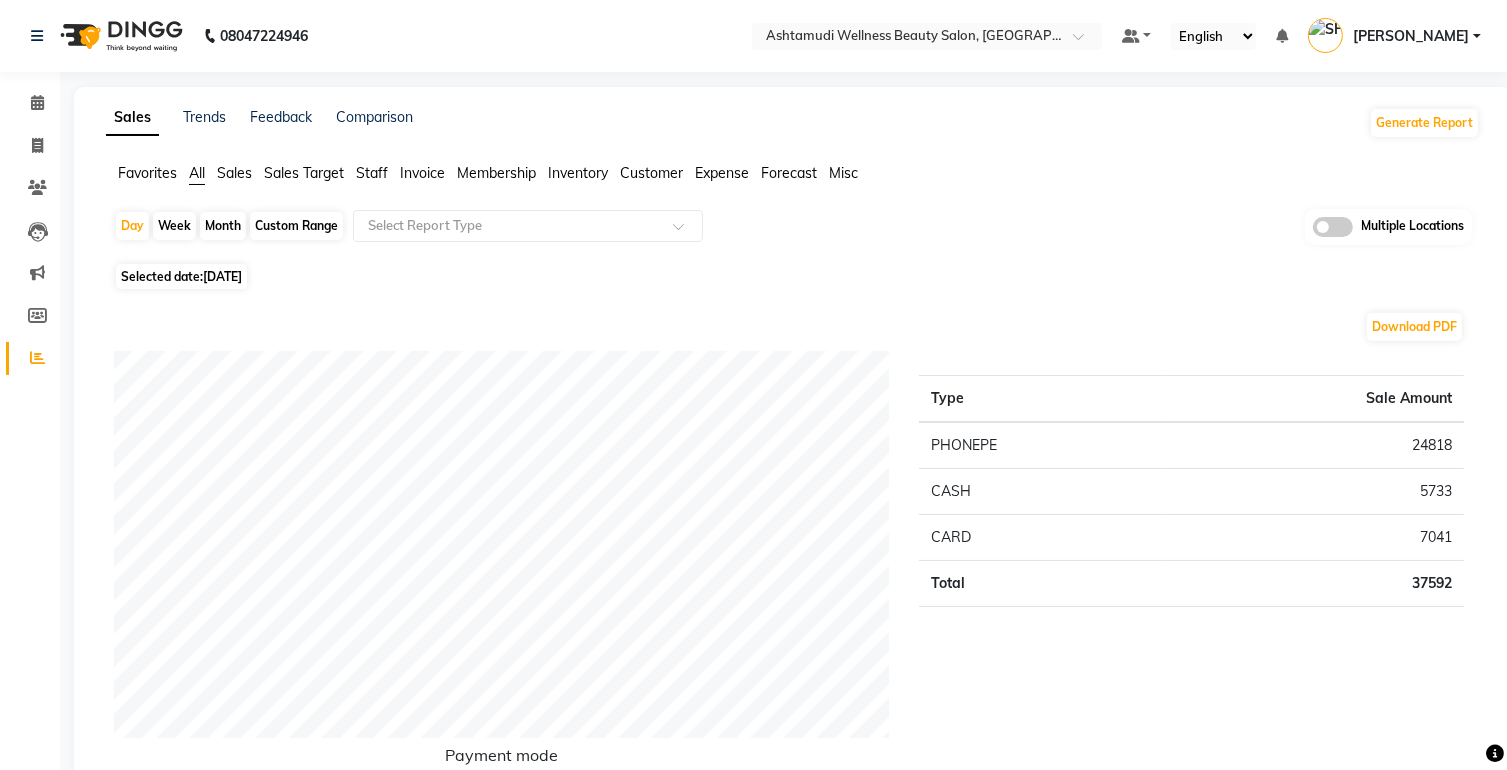 click on "[DATE]" 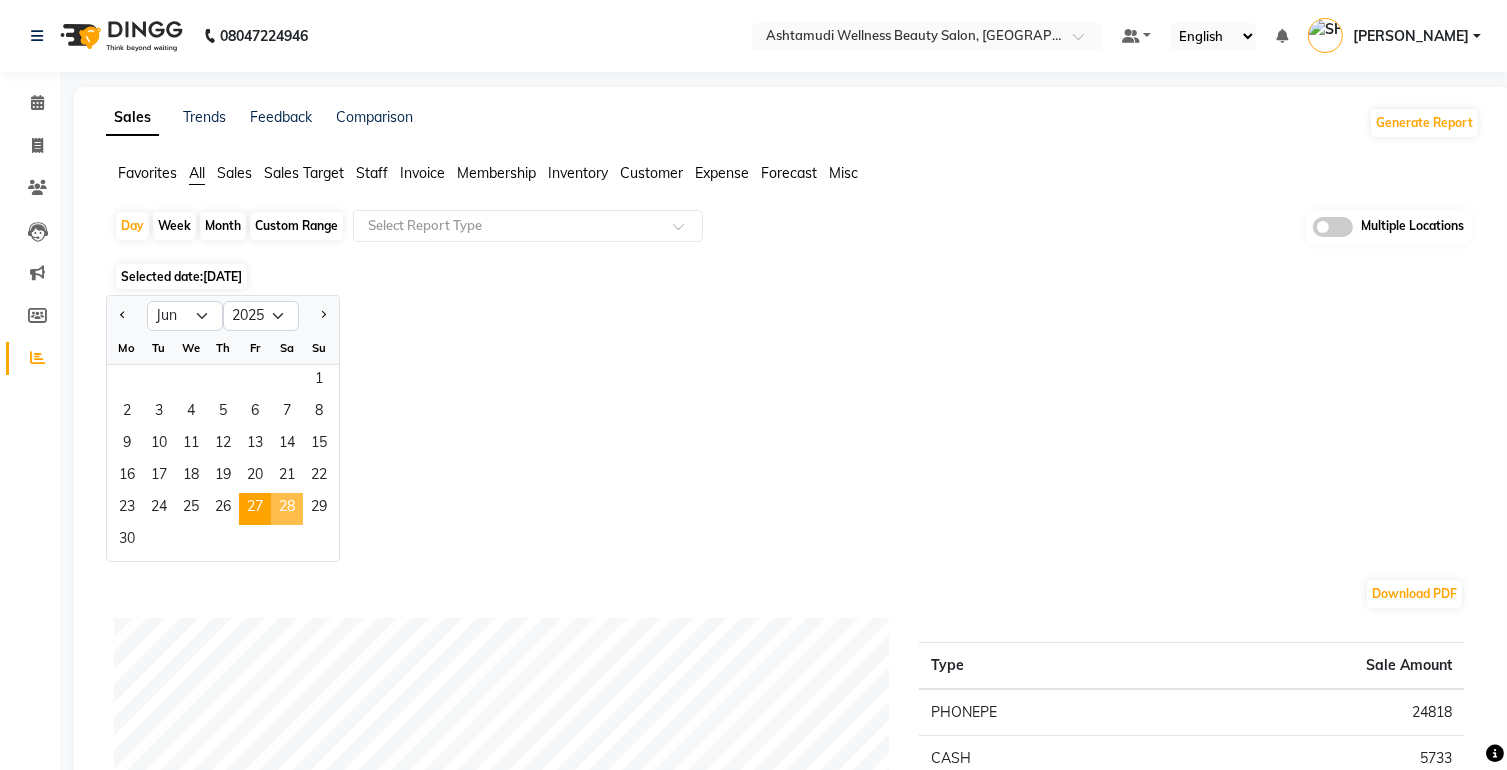 click on "28" 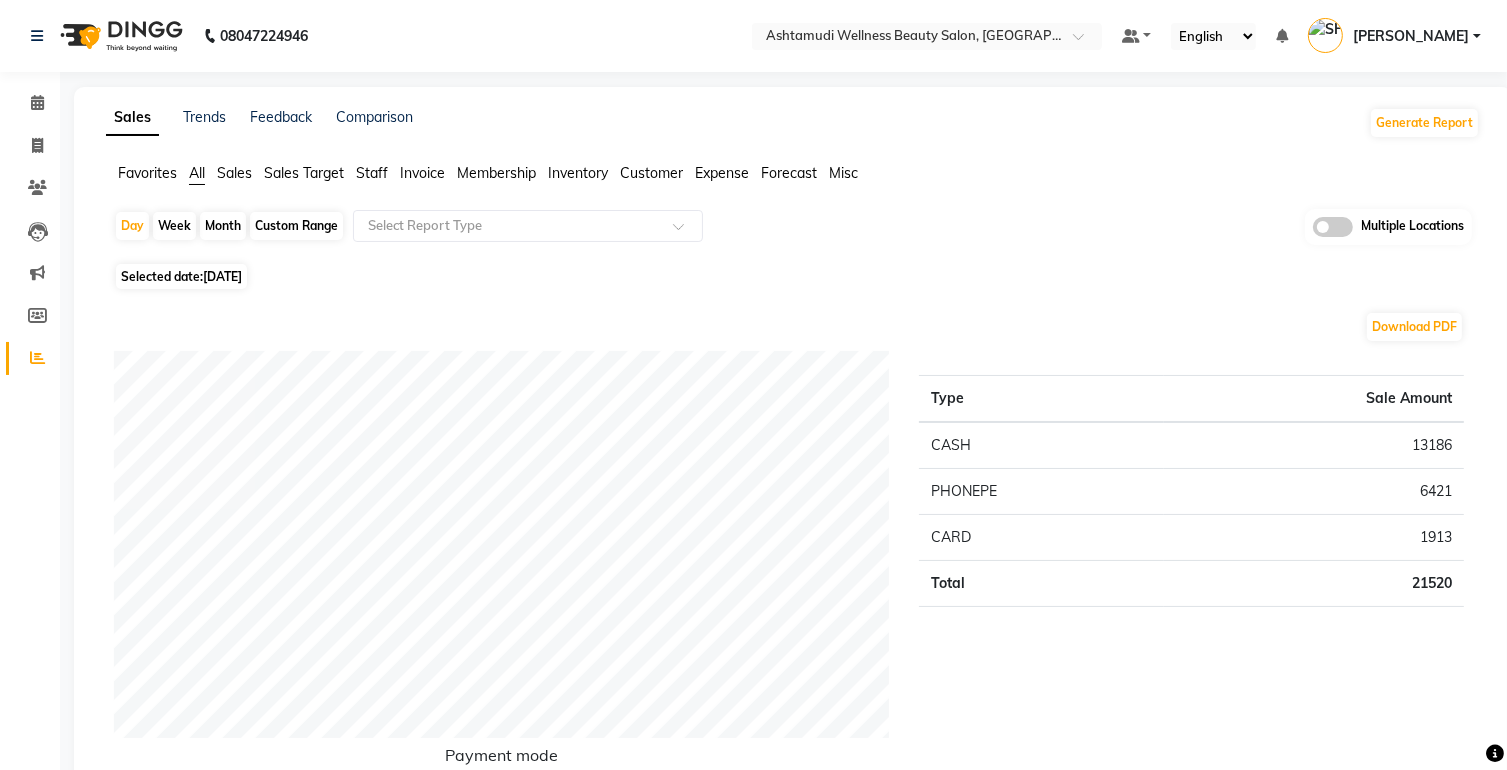 click on "[DATE]" 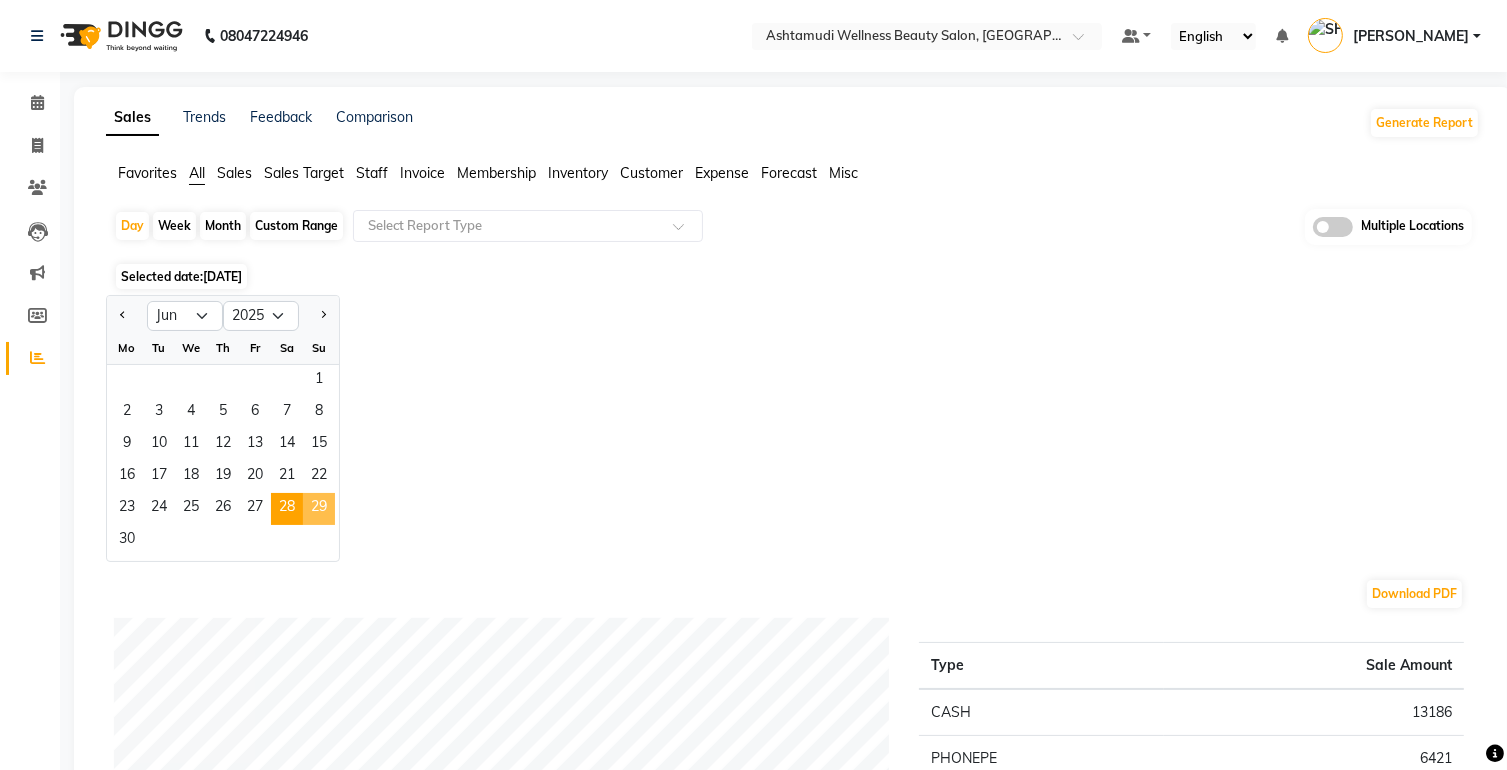 click on "29" 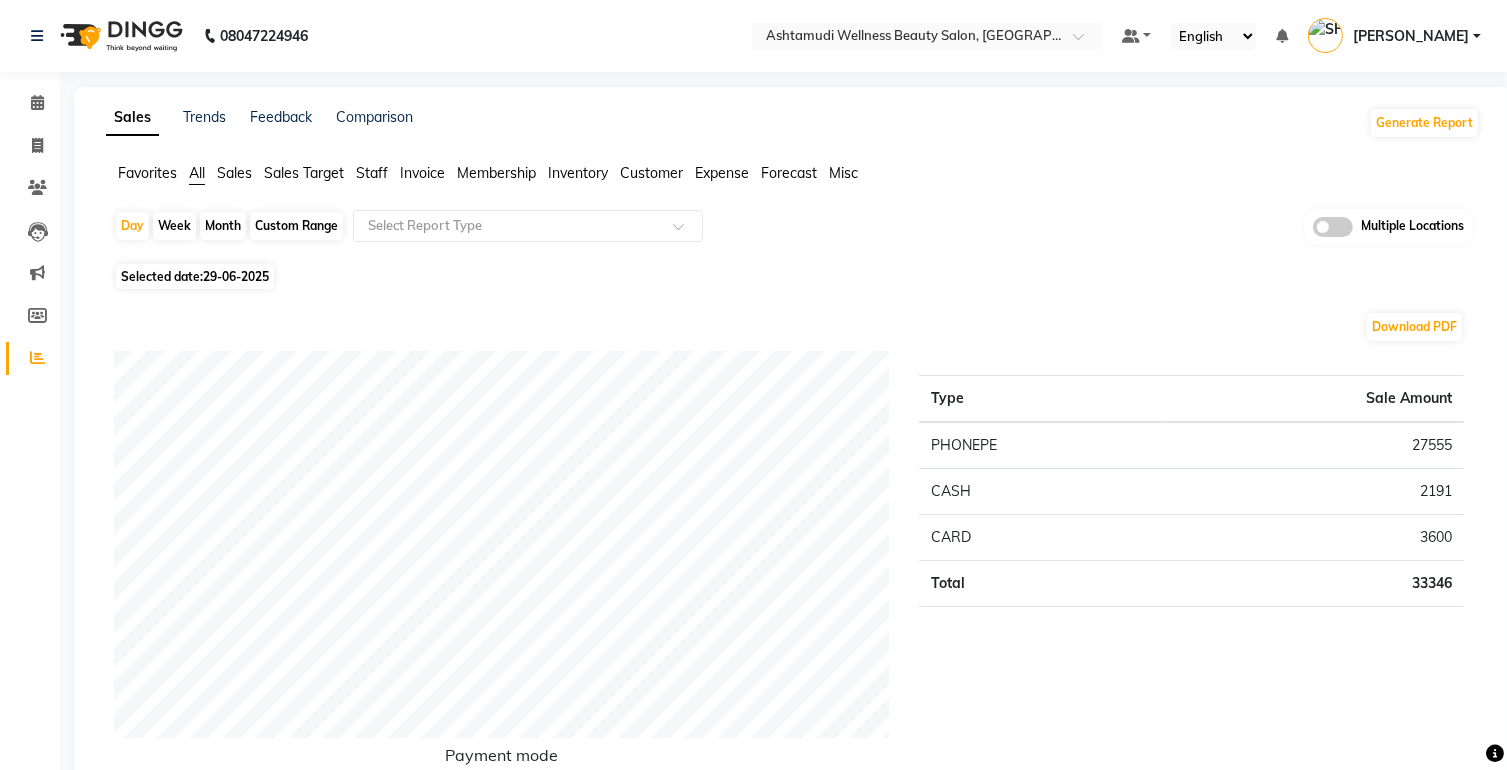 click on "29-06-2025" 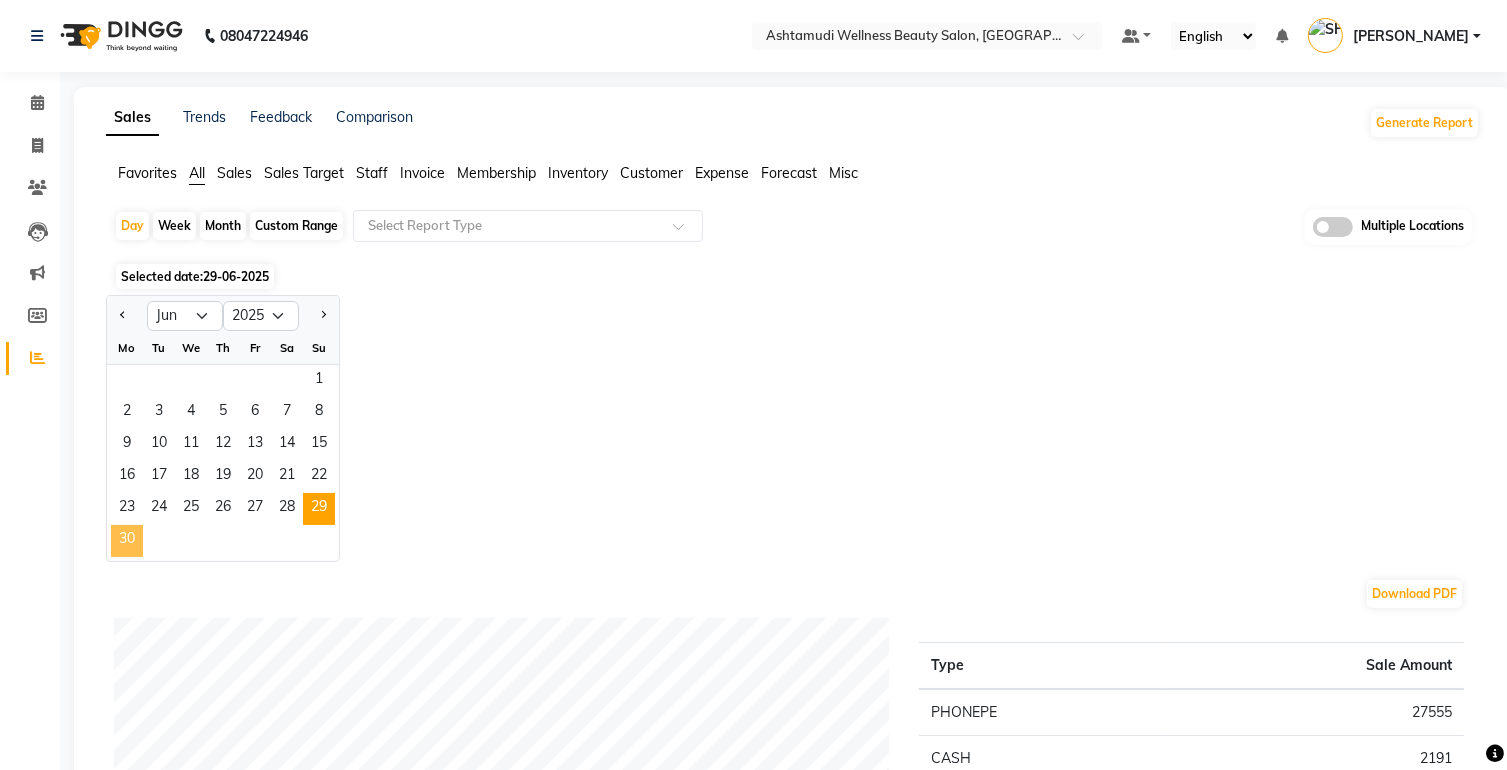 click on "30" 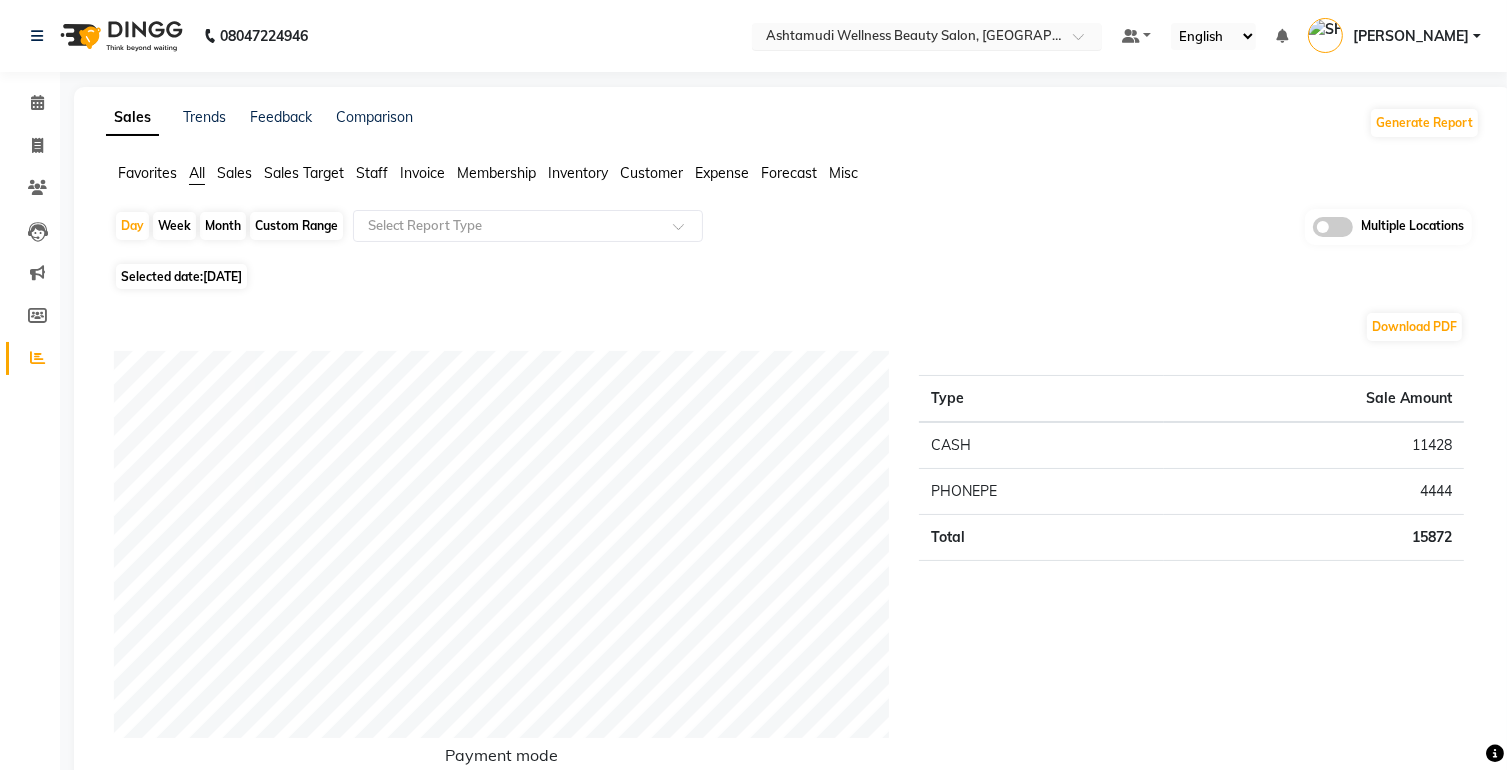 click at bounding box center [907, 38] 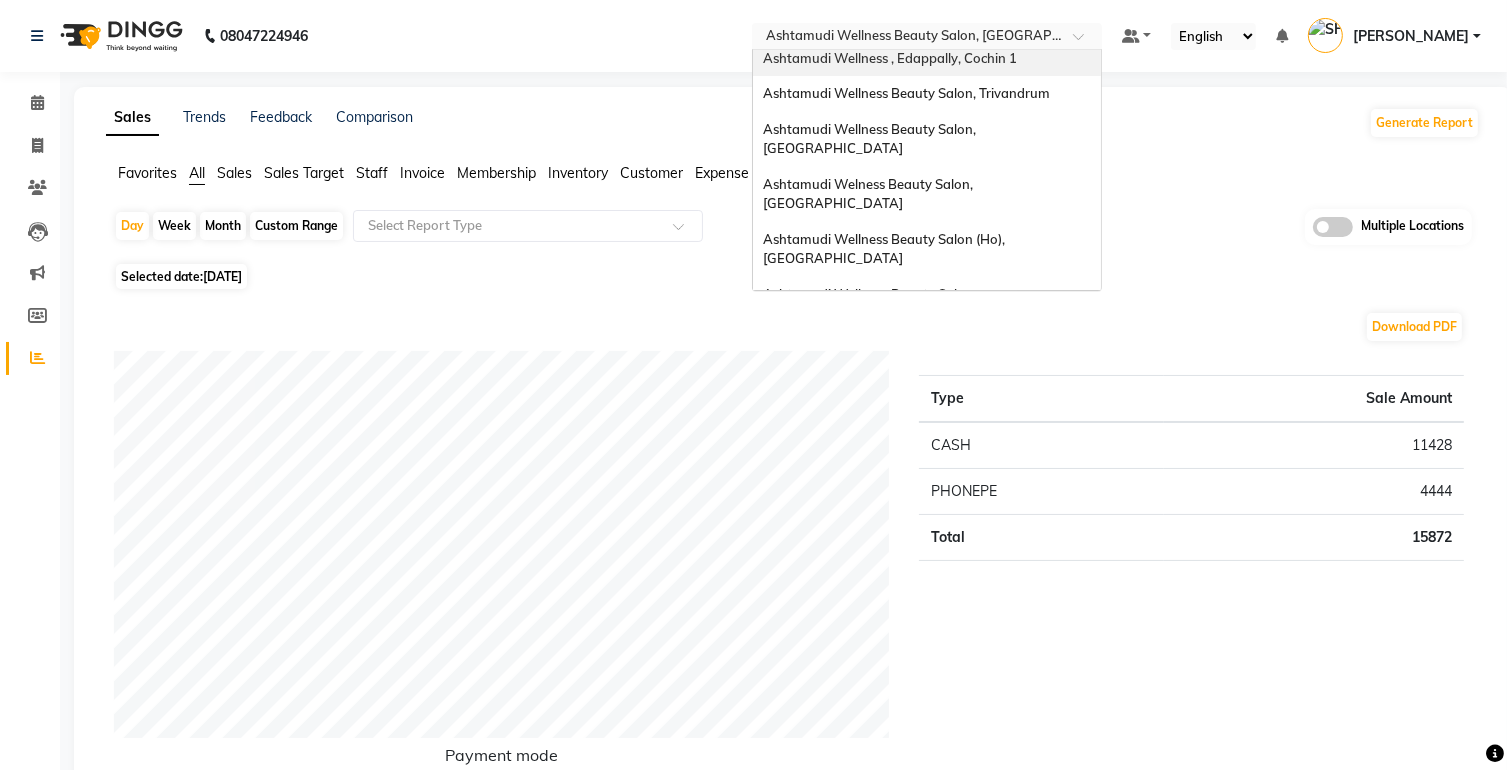 scroll, scrollTop: 300, scrollLeft: 0, axis: vertical 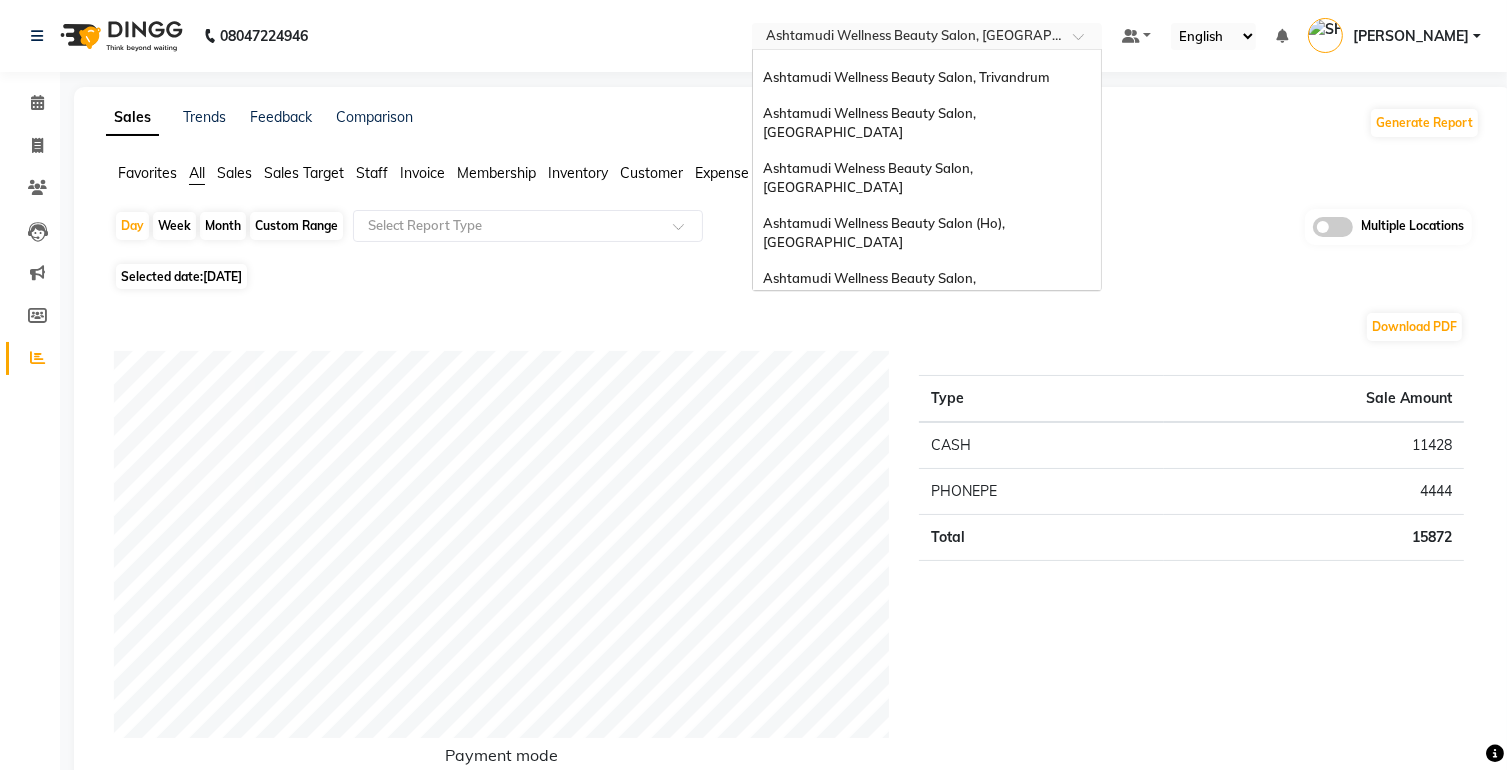 click on "Ashtamudi Wellness Beauty Salon, Alappuzha" at bounding box center [871, 433] 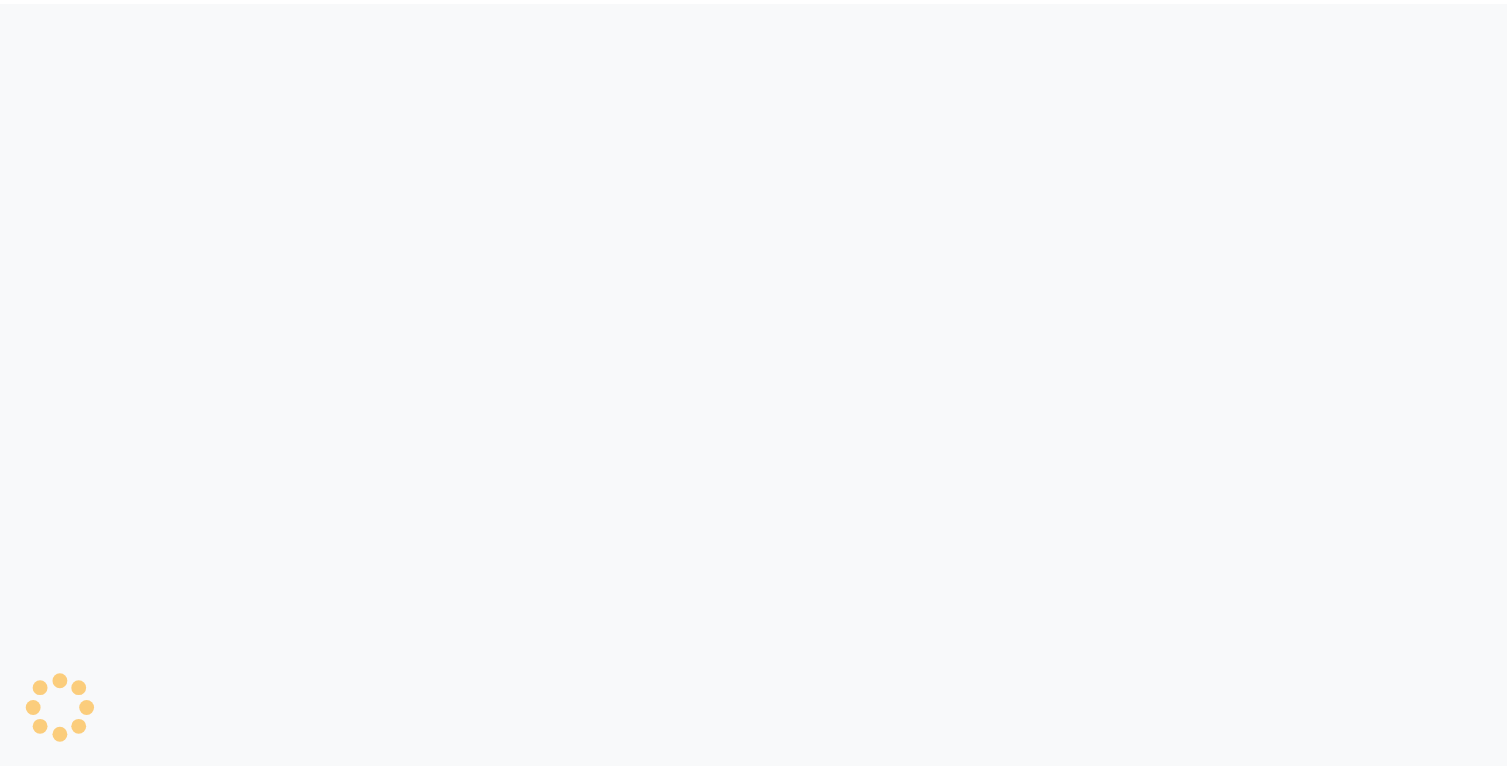 scroll, scrollTop: 0, scrollLeft: 0, axis: both 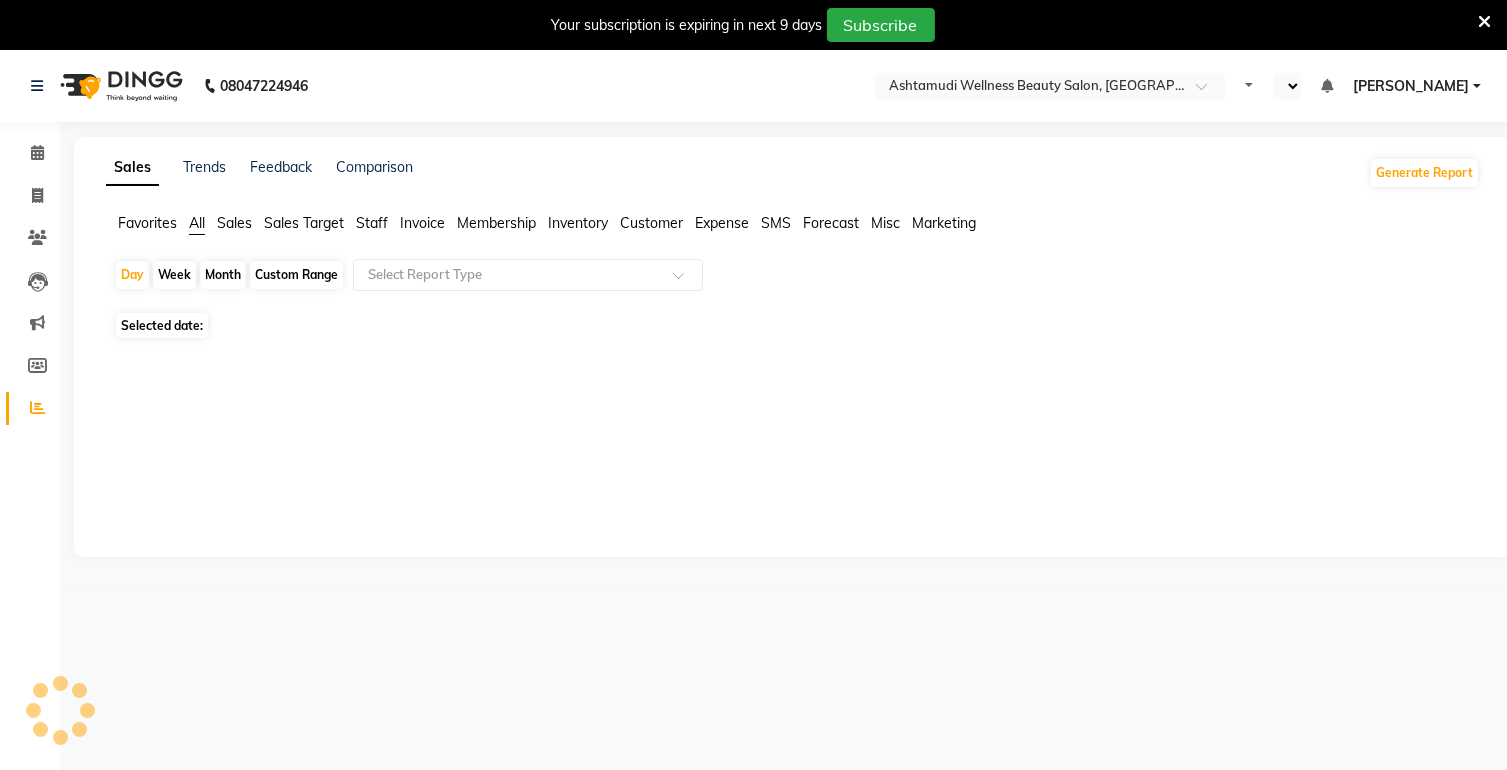 select on "en" 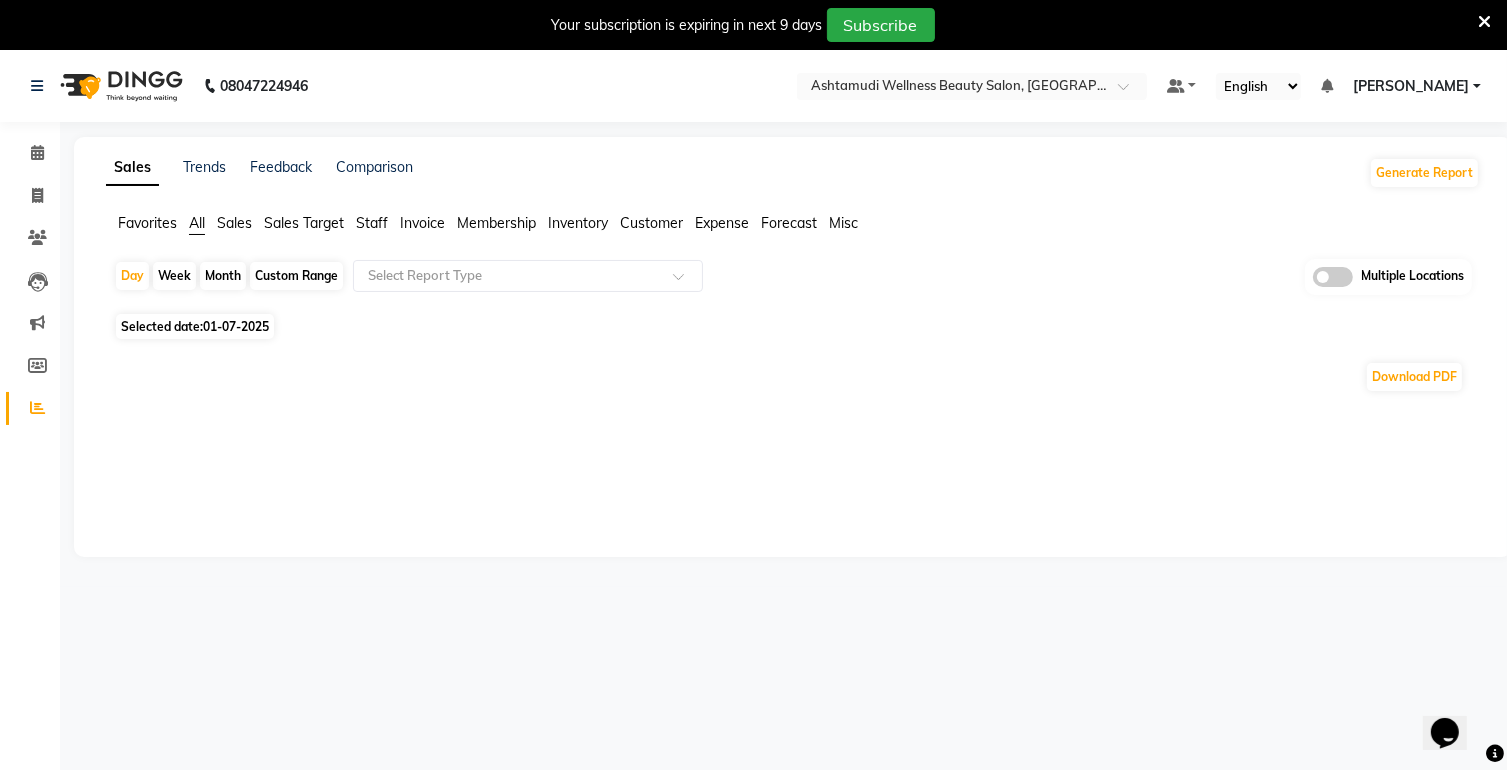 scroll, scrollTop: 0, scrollLeft: 0, axis: both 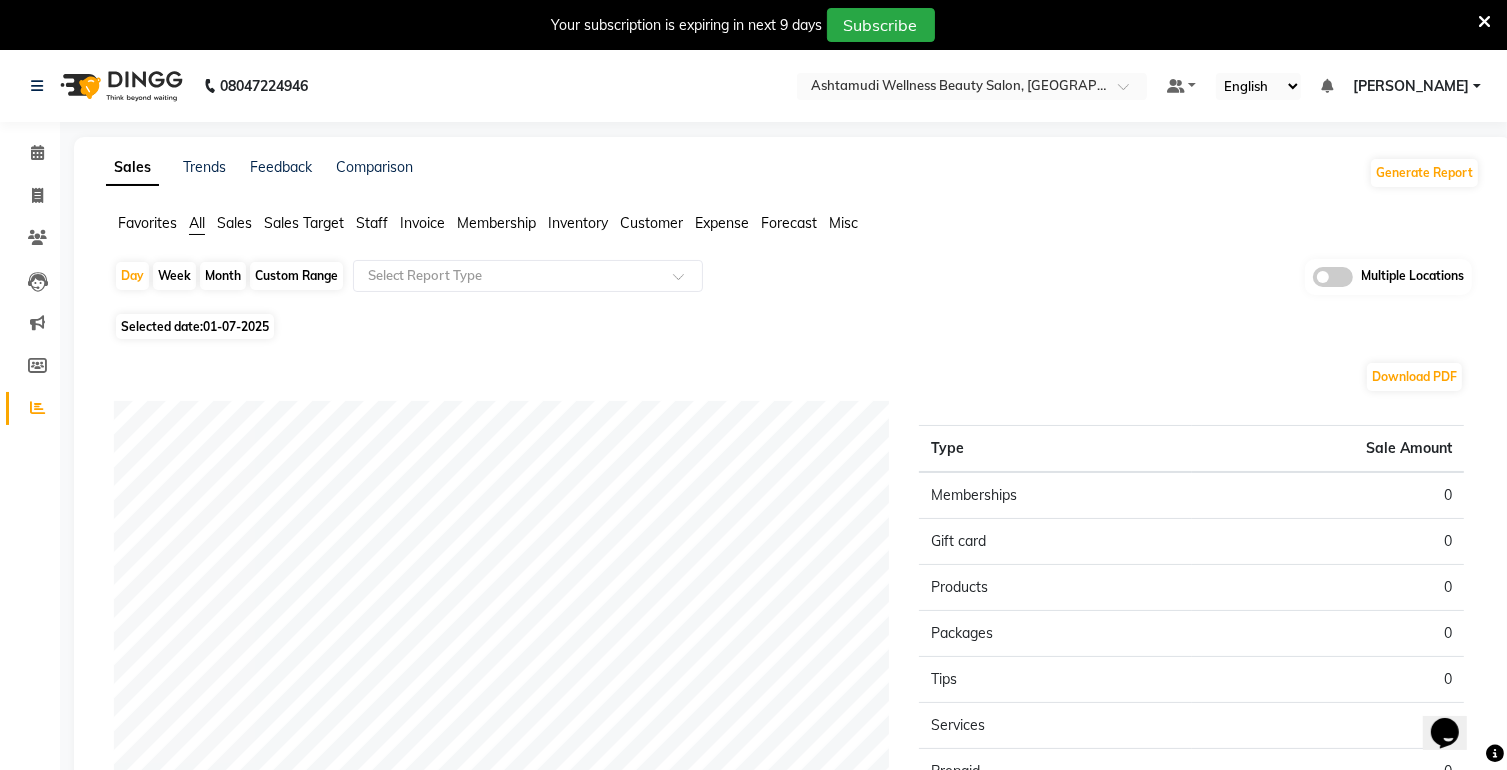 click on "Selected date:  [DATE]" 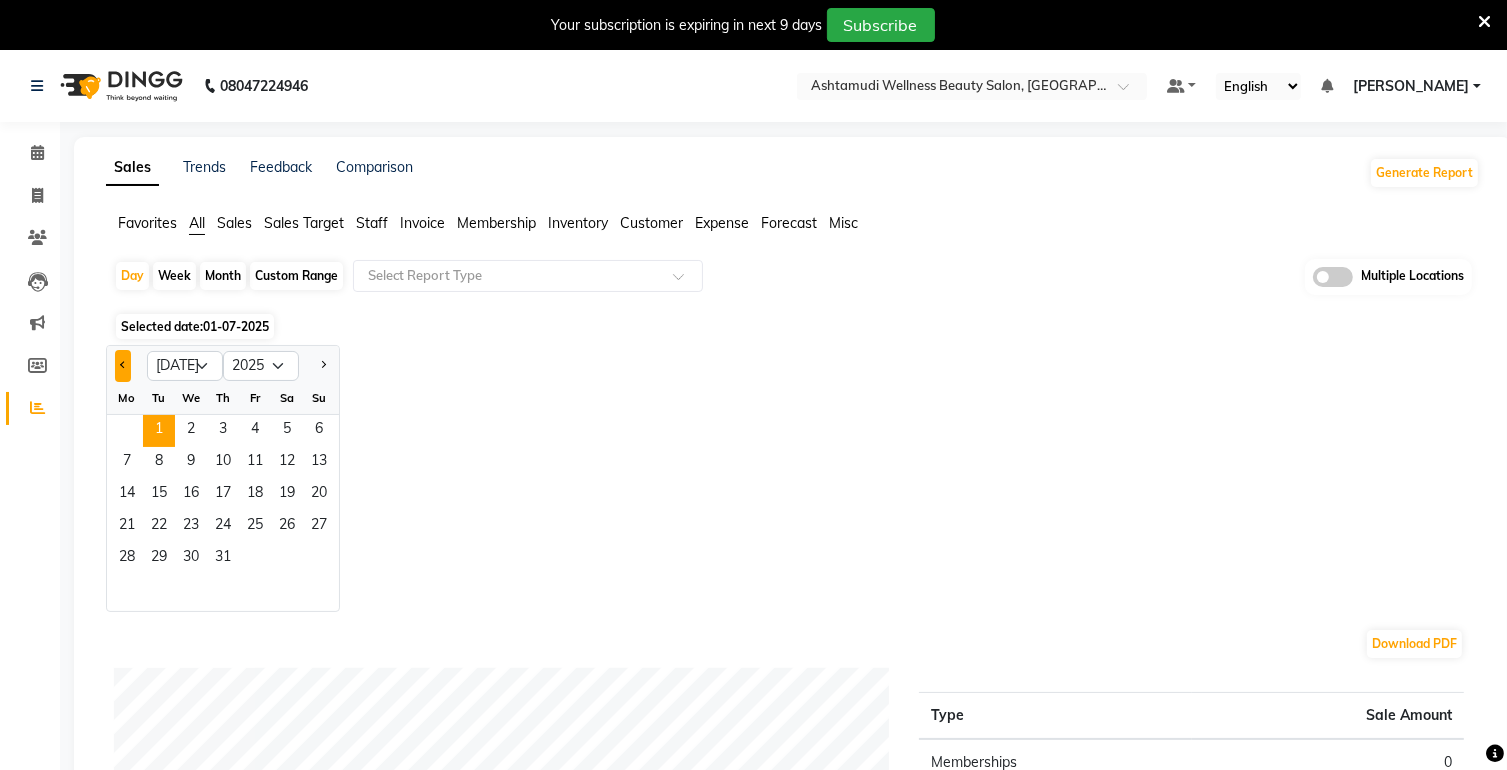 click 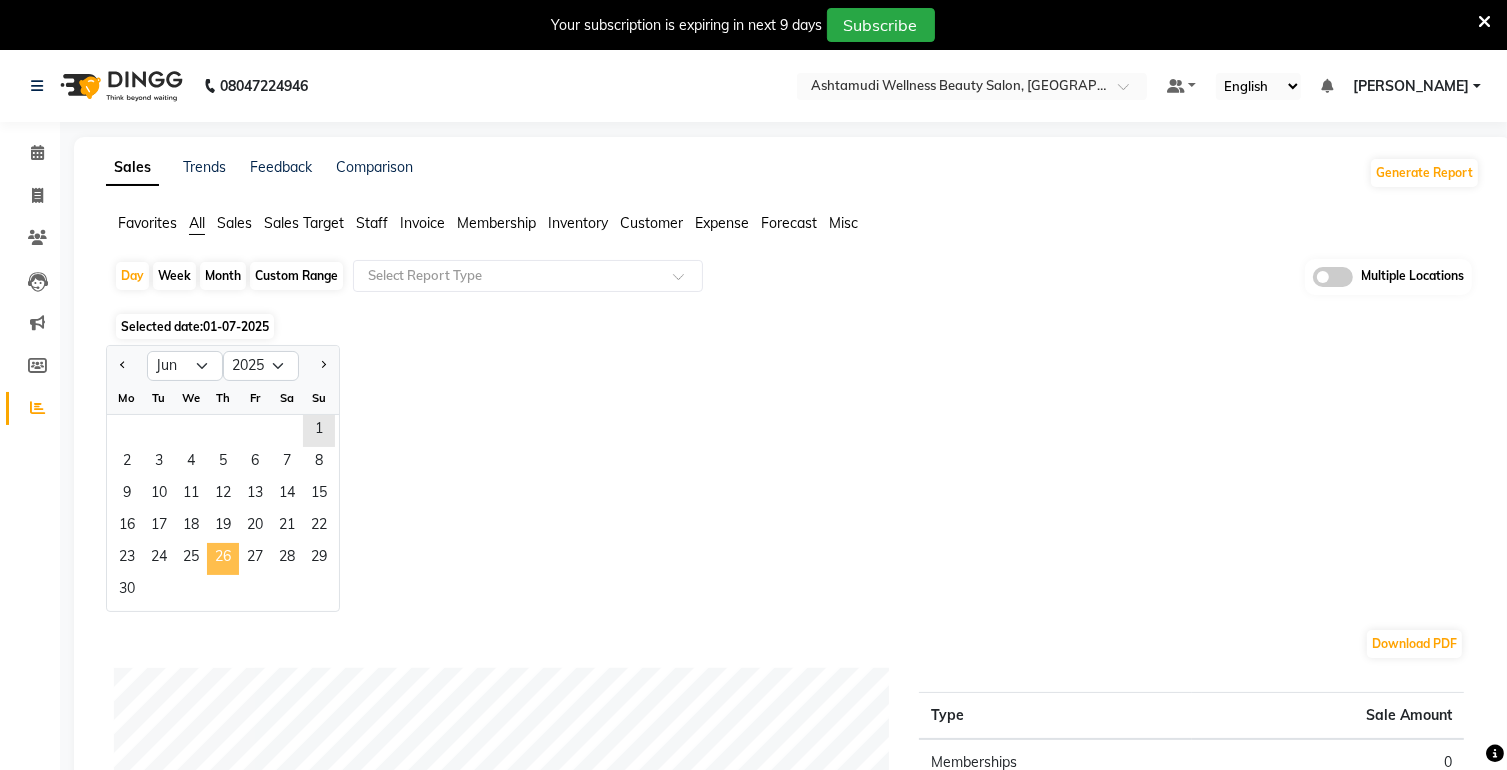 click on "26" 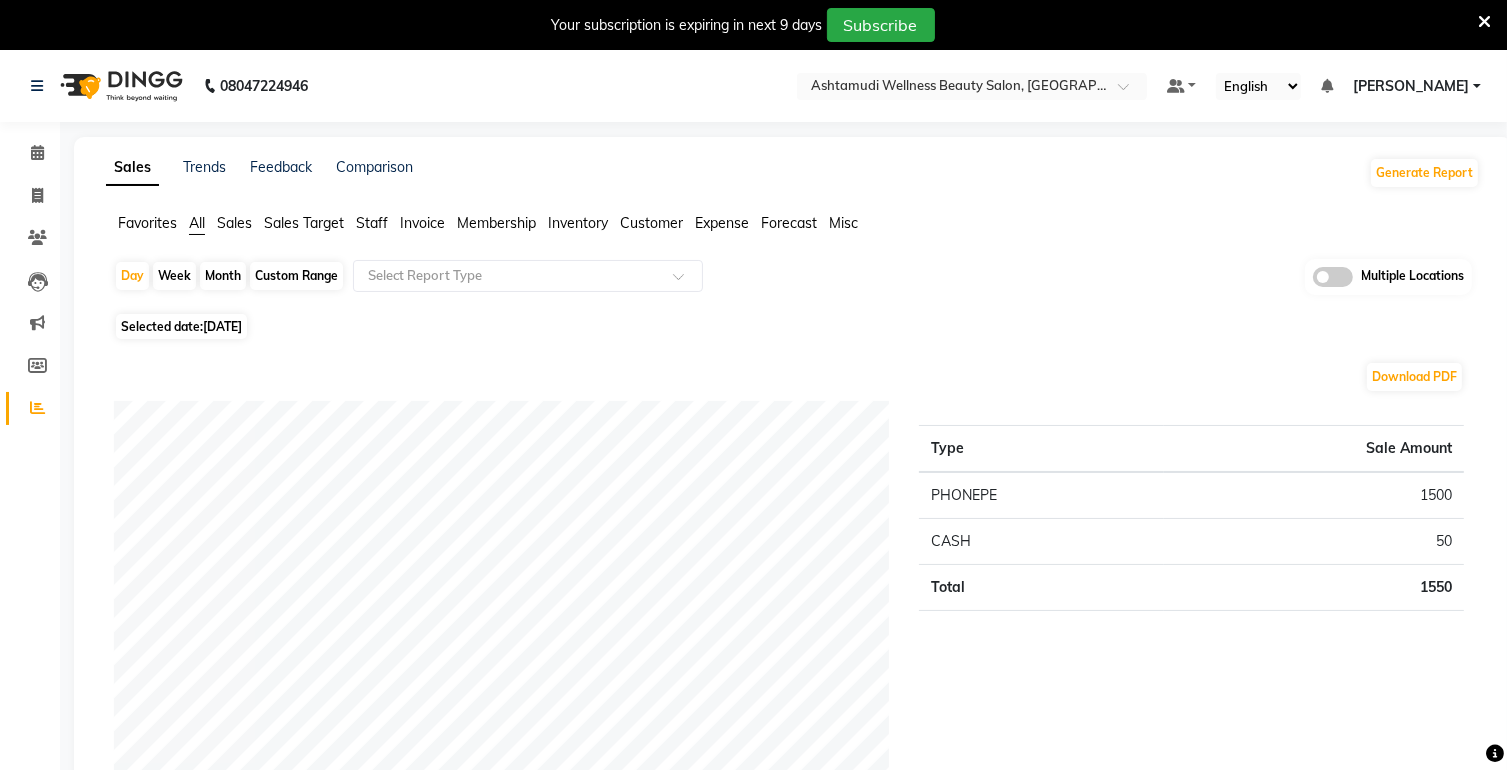 click on "[DATE]" 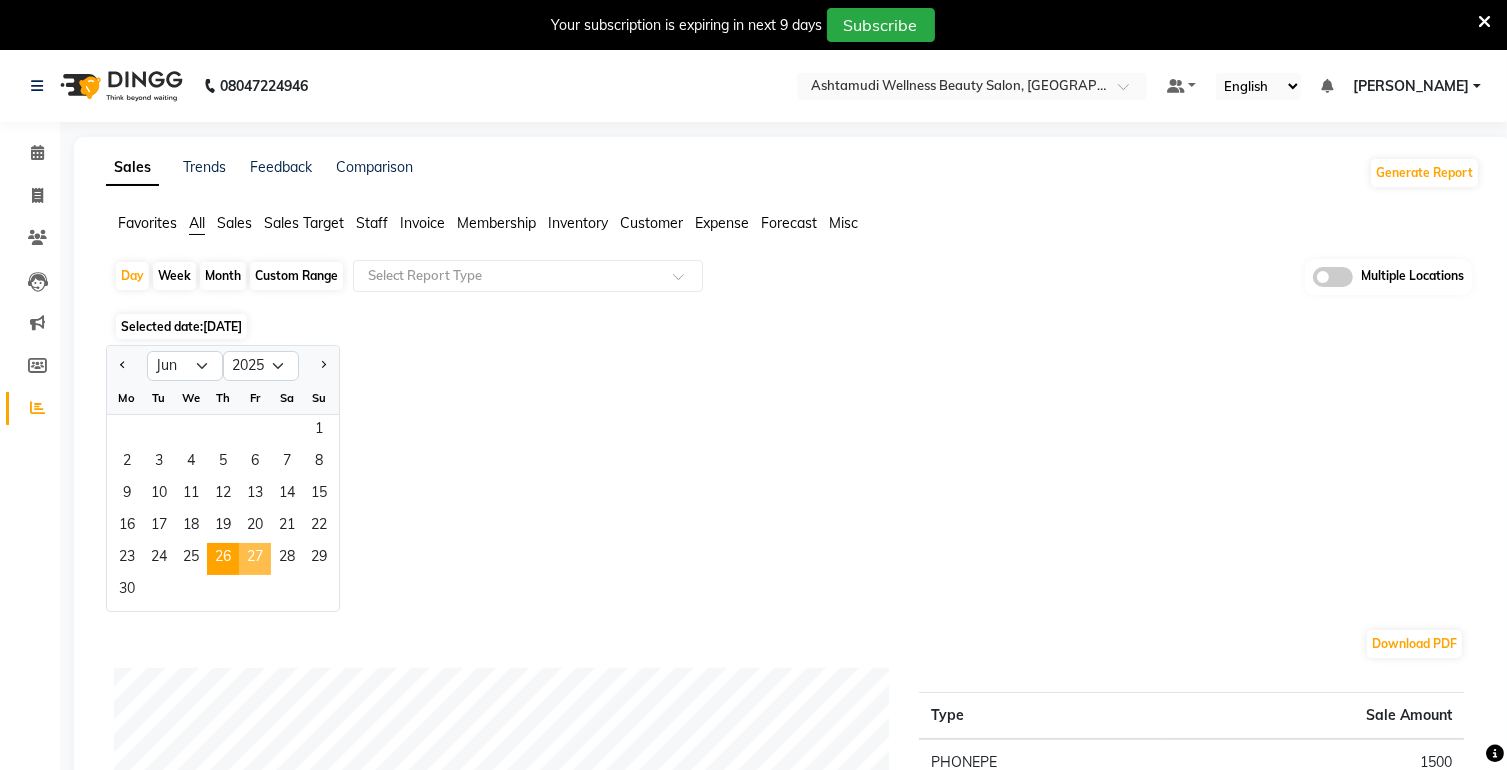 click on "27" 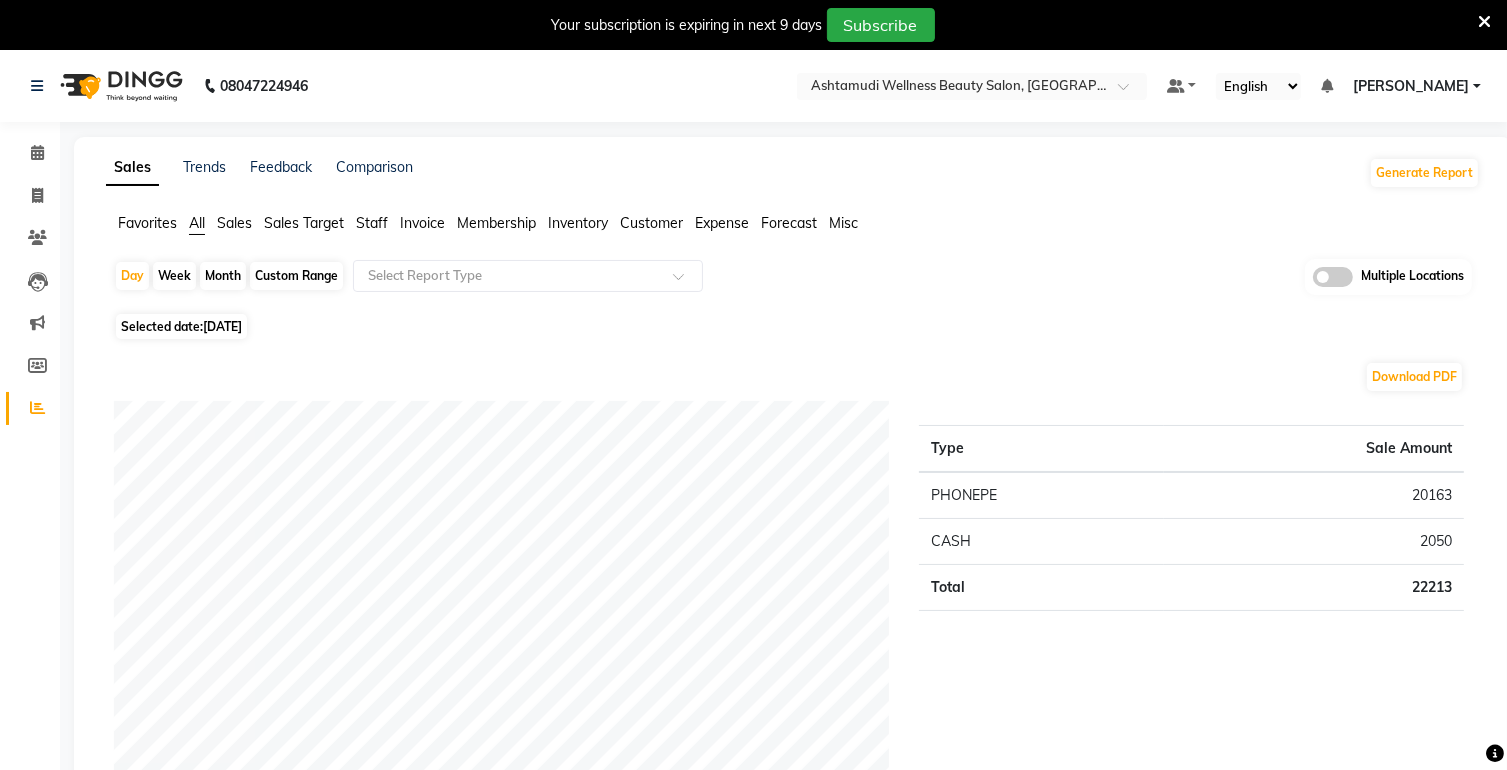 click on "[DATE]" 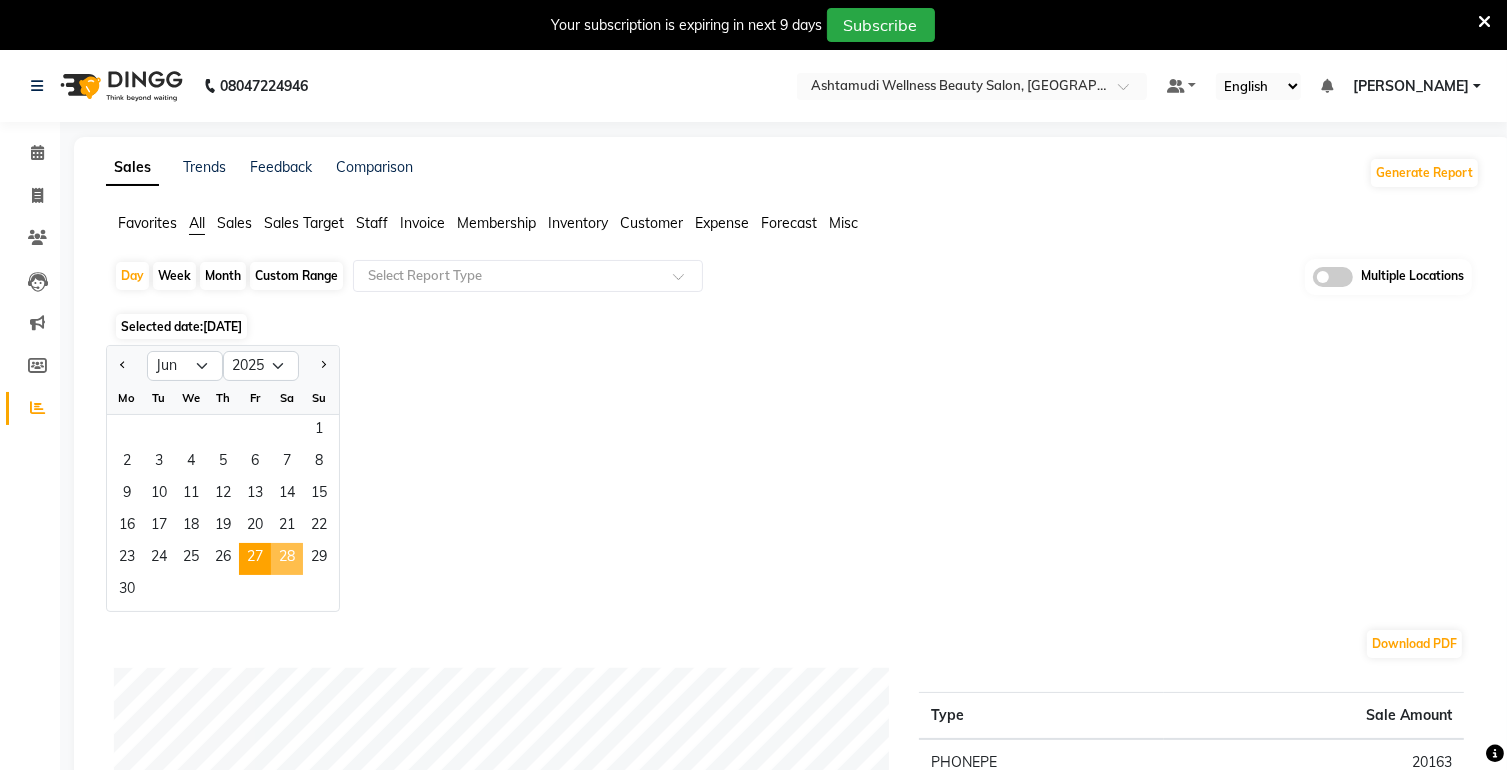 click on "28" 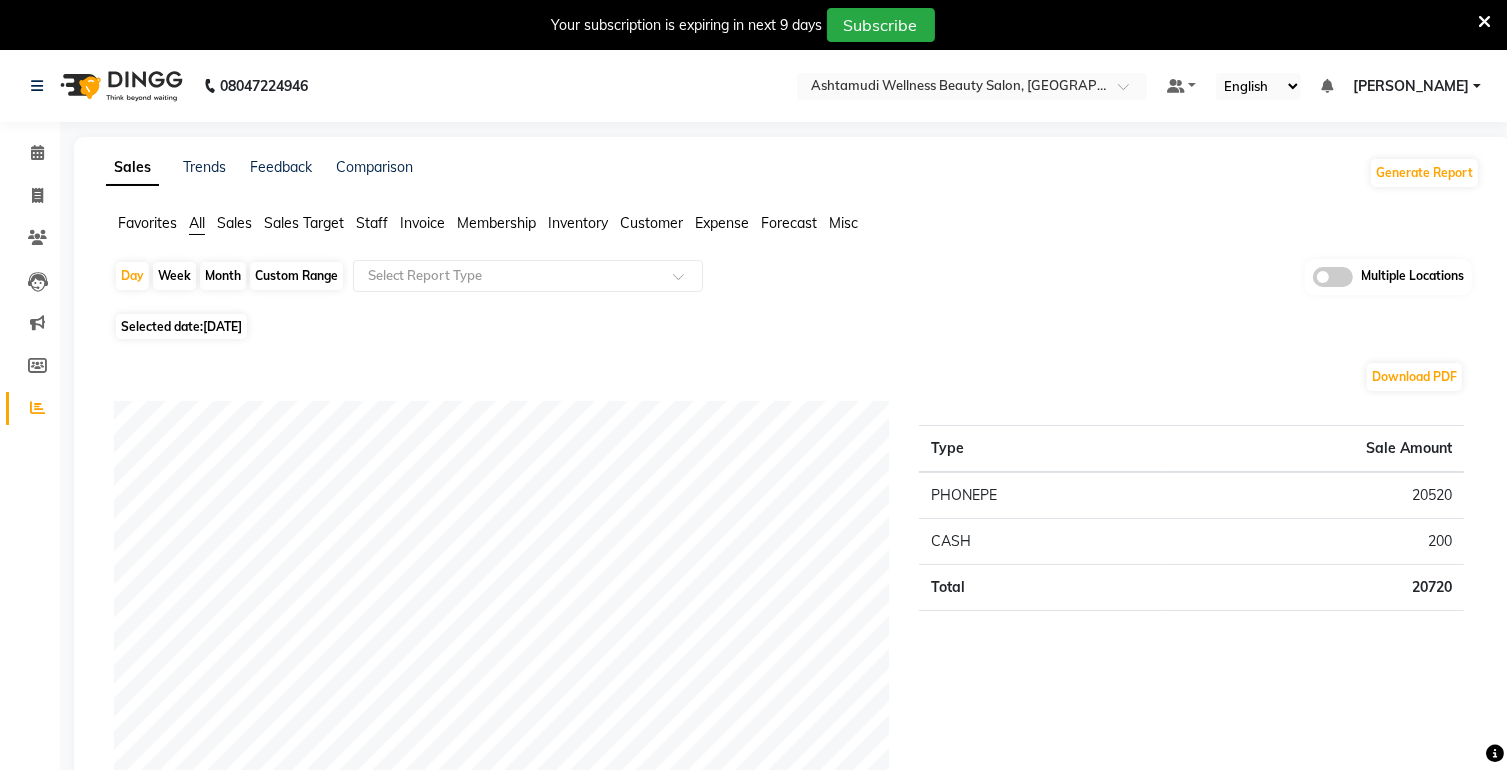 click on "[DATE]" 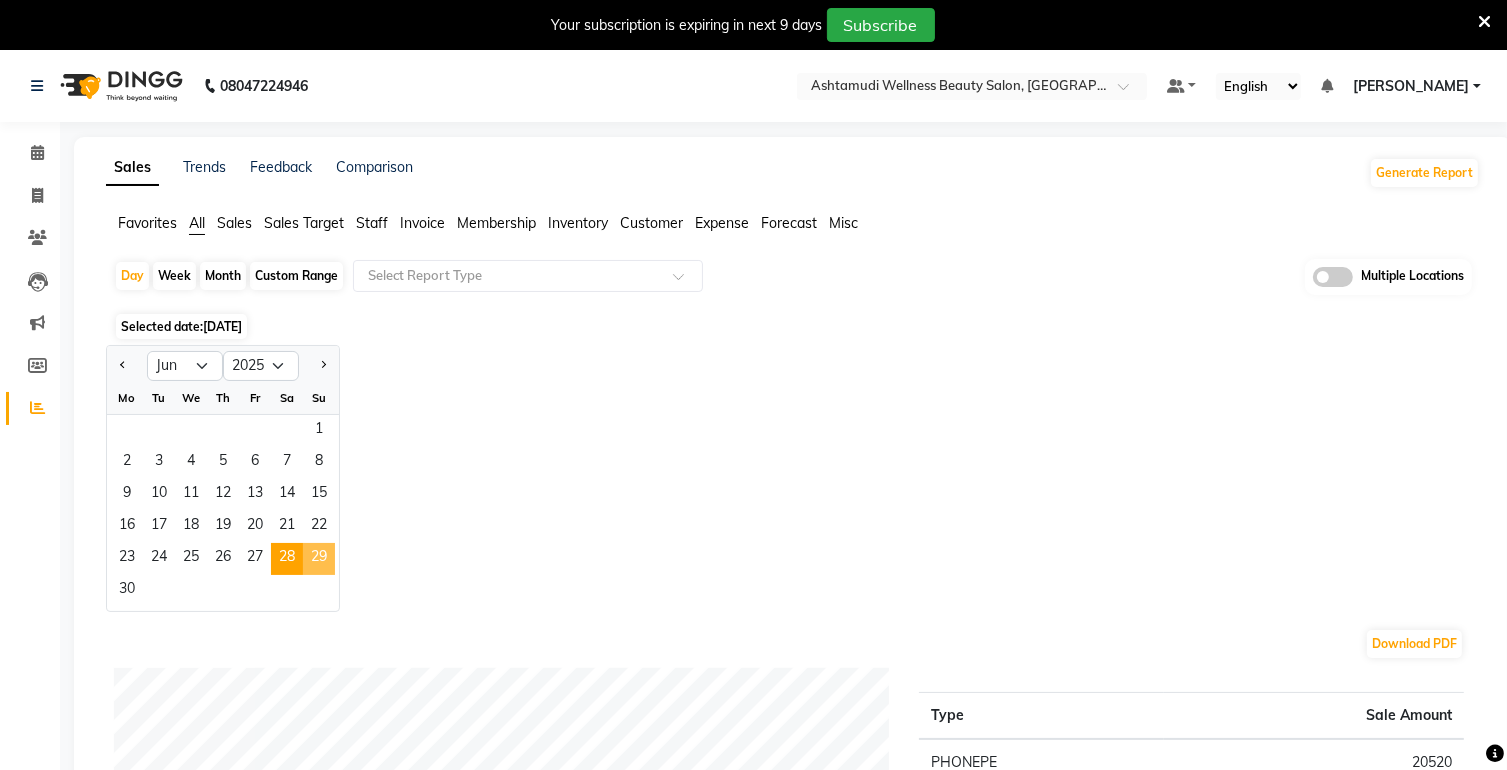 drag, startPoint x: 316, startPoint y: 561, endPoint x: 304, endPoint y: 543, distance: 21.633308 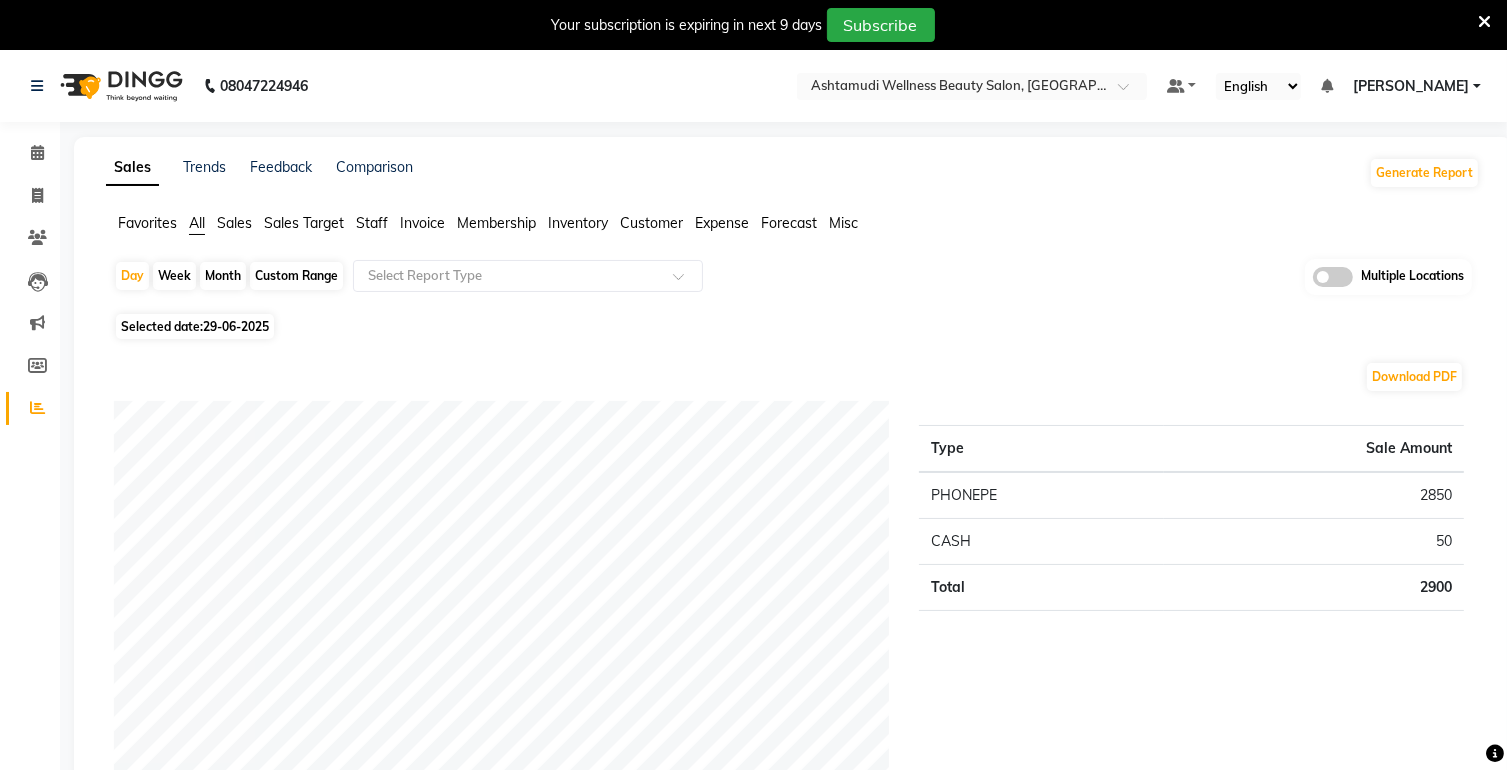 click on "29-06-2025" 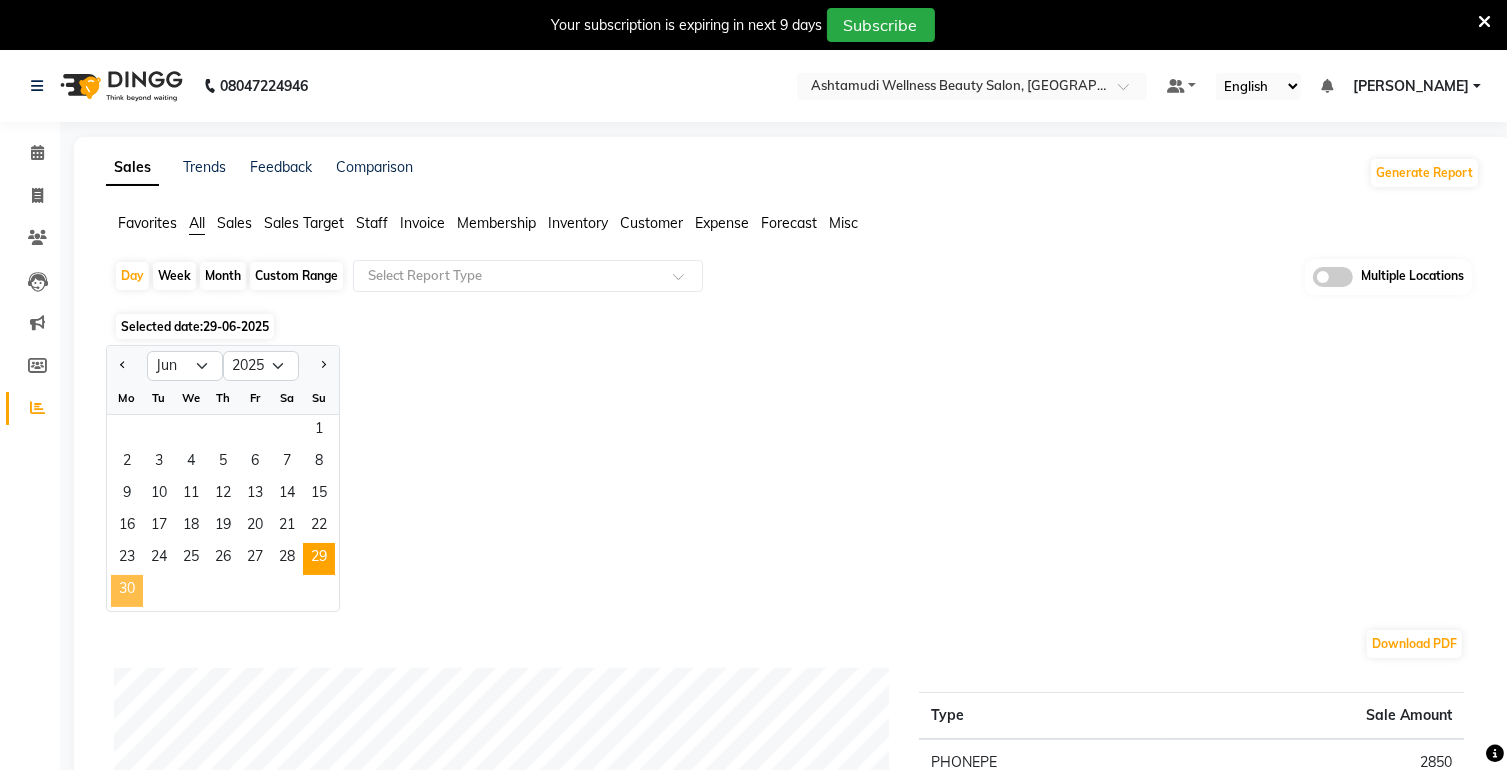 click on "30" 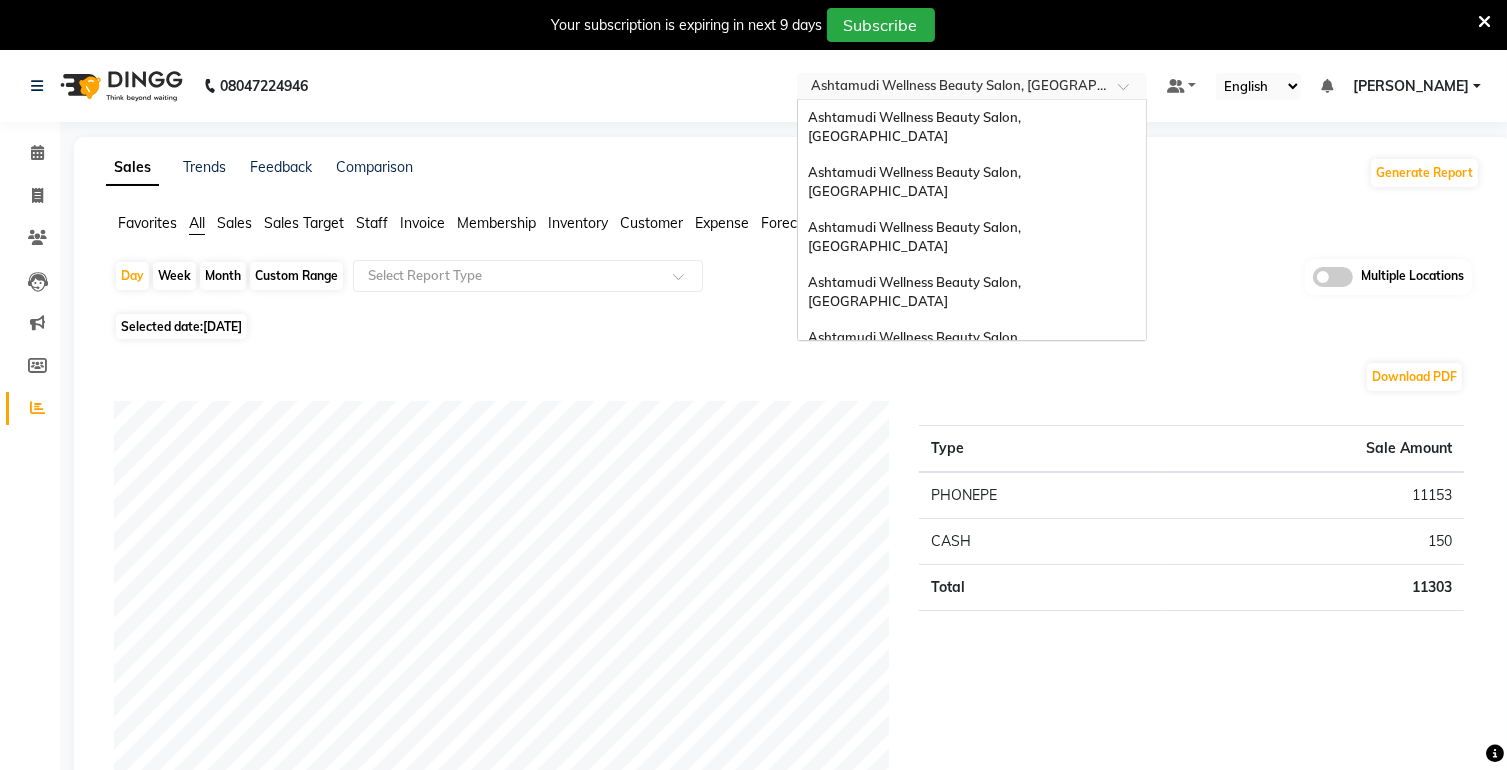 click on "Select Location × Ashtamudi Wellness Beauty Salon, Alappuzha" at bounding box center [972, 86] 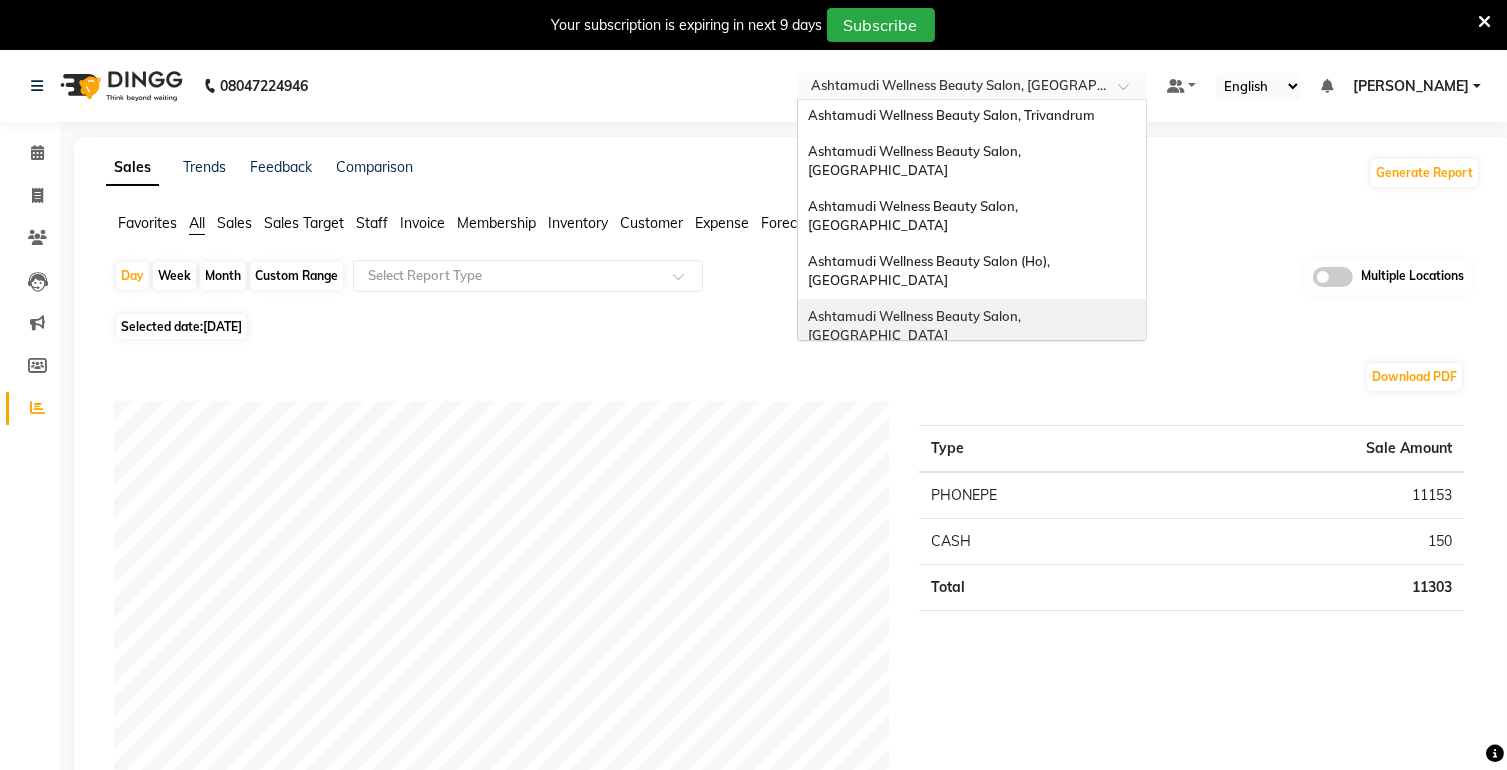 click on "Ashtamudi Wellness Beauty Salon, [GEOGRAPHIC_DATA]" at bounding box center (916, 326) 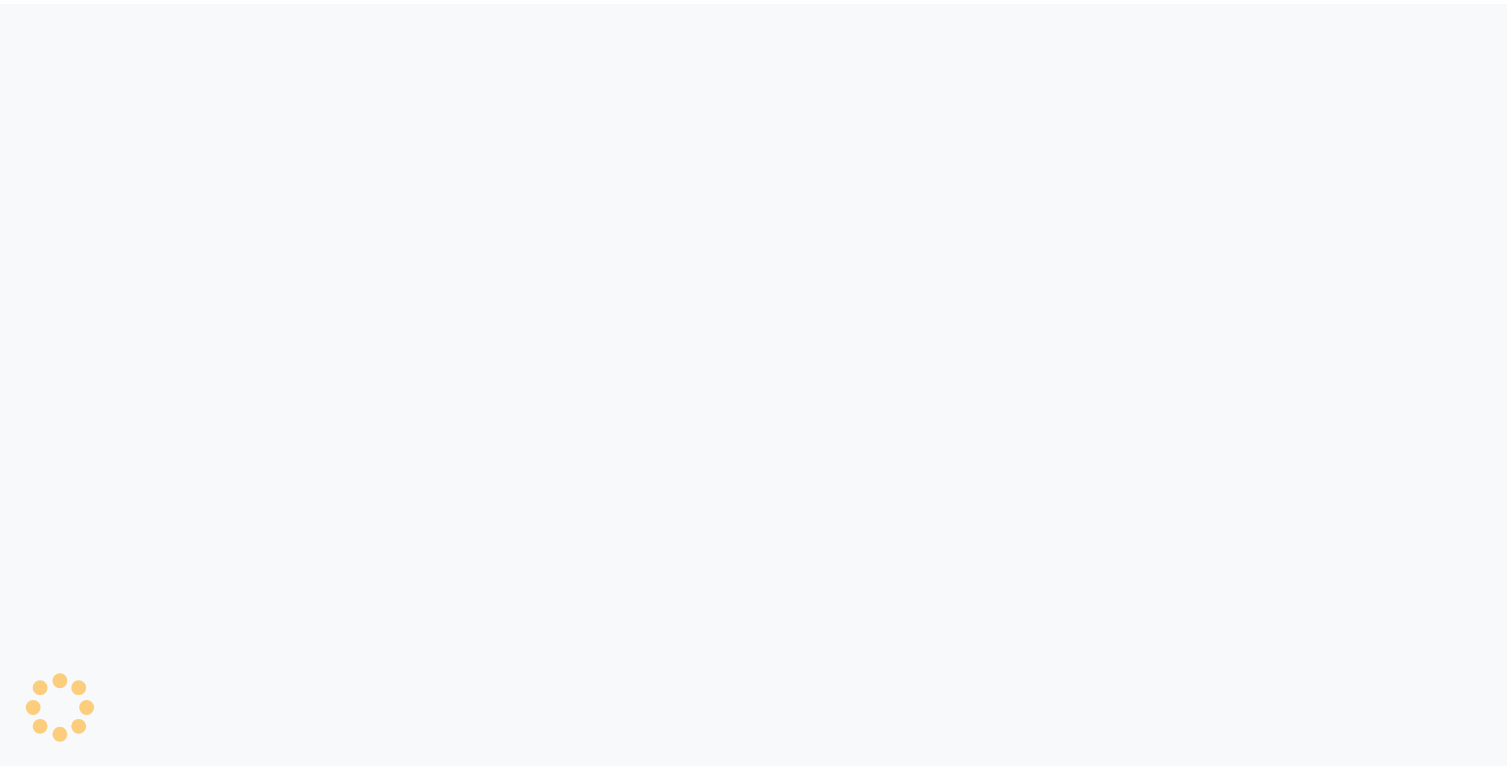 scroll, scrollTop: 0, scrollLeft: 0, axis: both 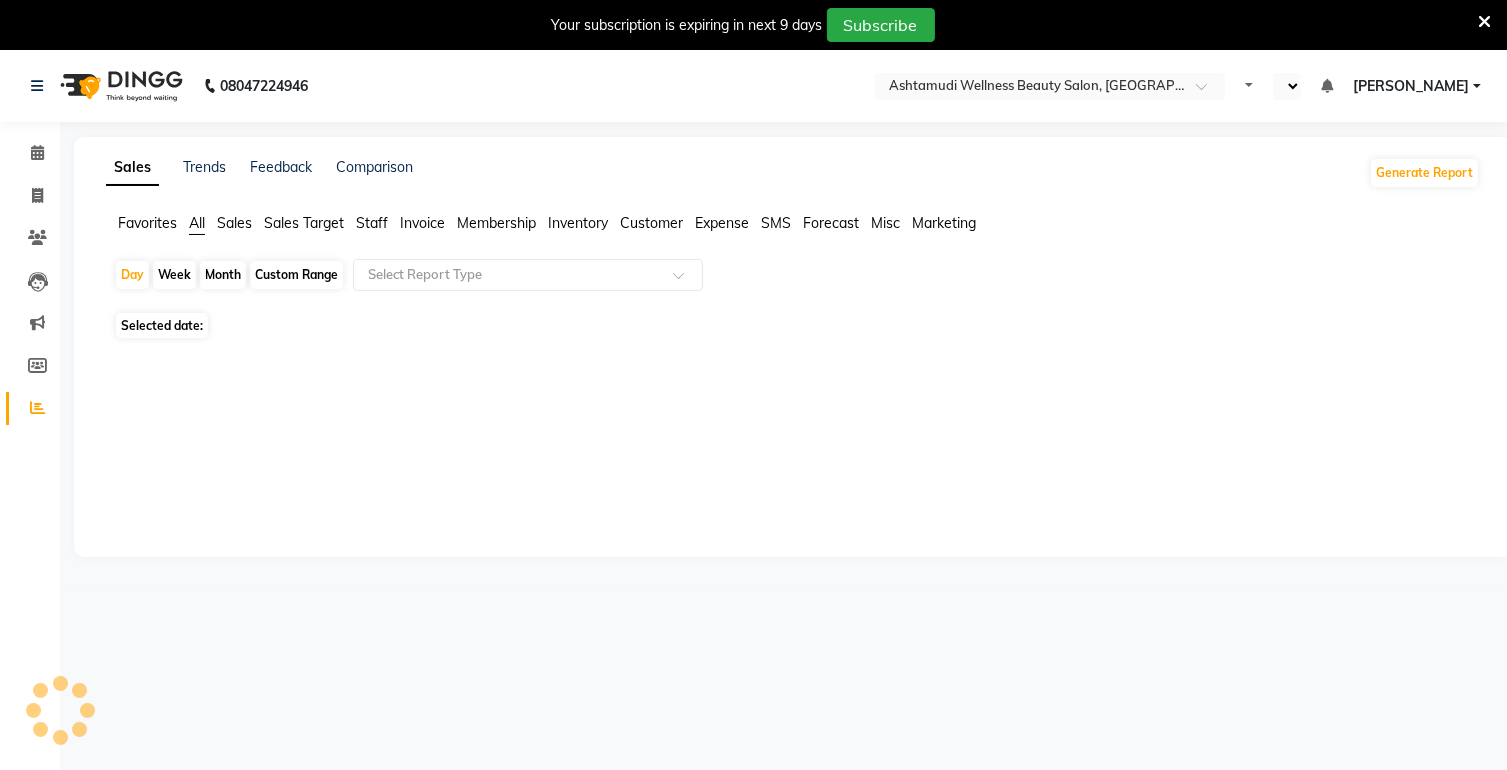 select on "en" 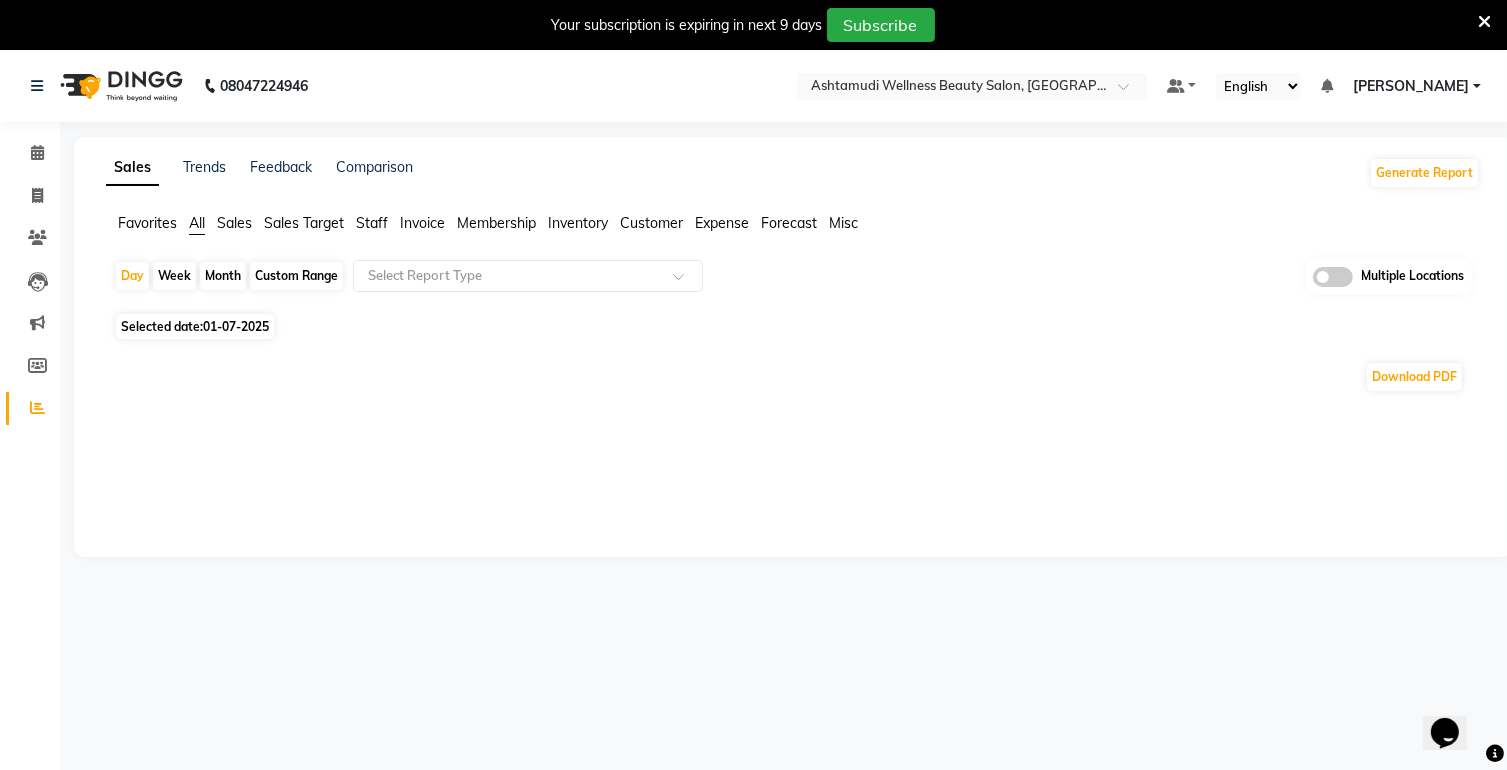 scroll, scrollTop: 0, scrollLeft: 0, axis: both 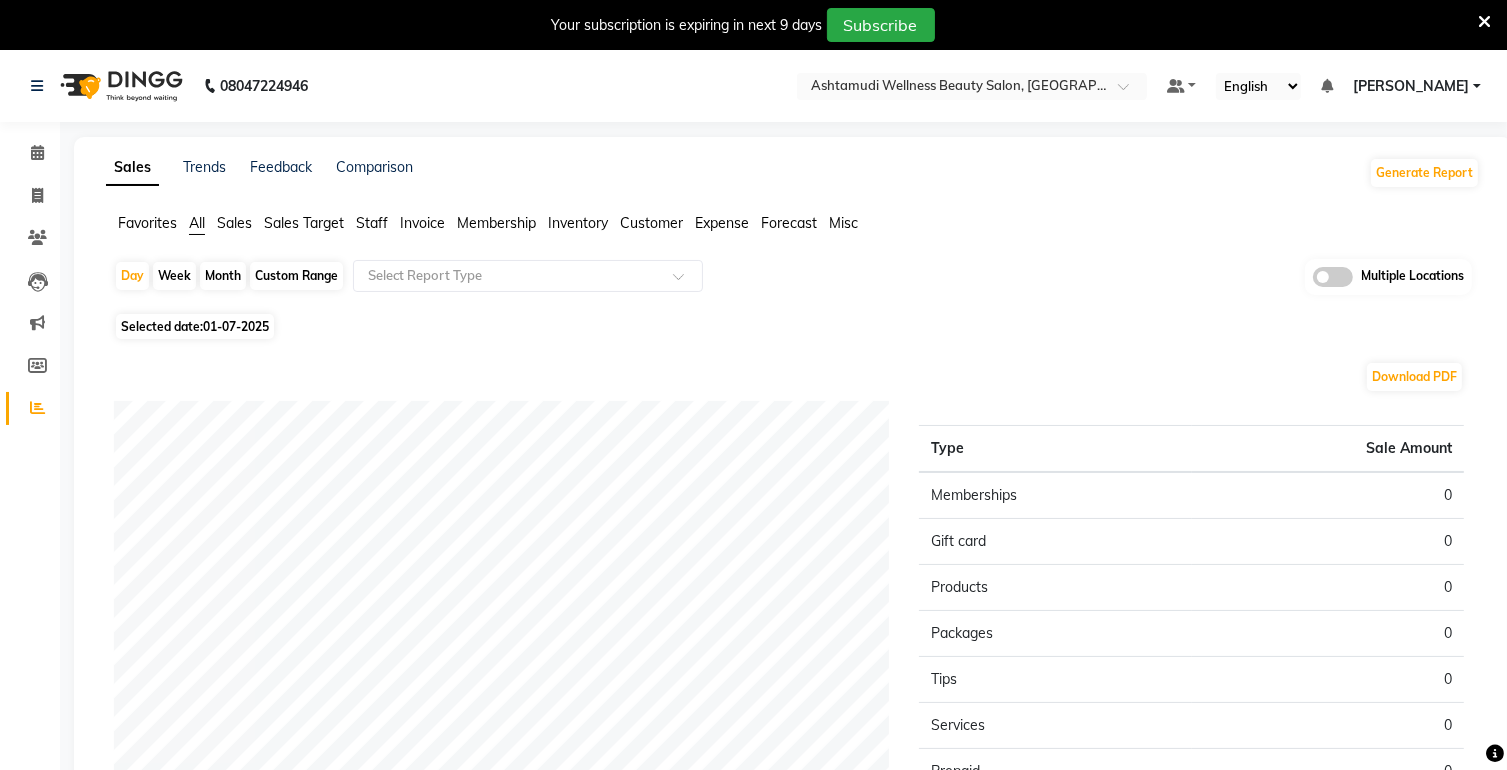 click on "01-07-2025" 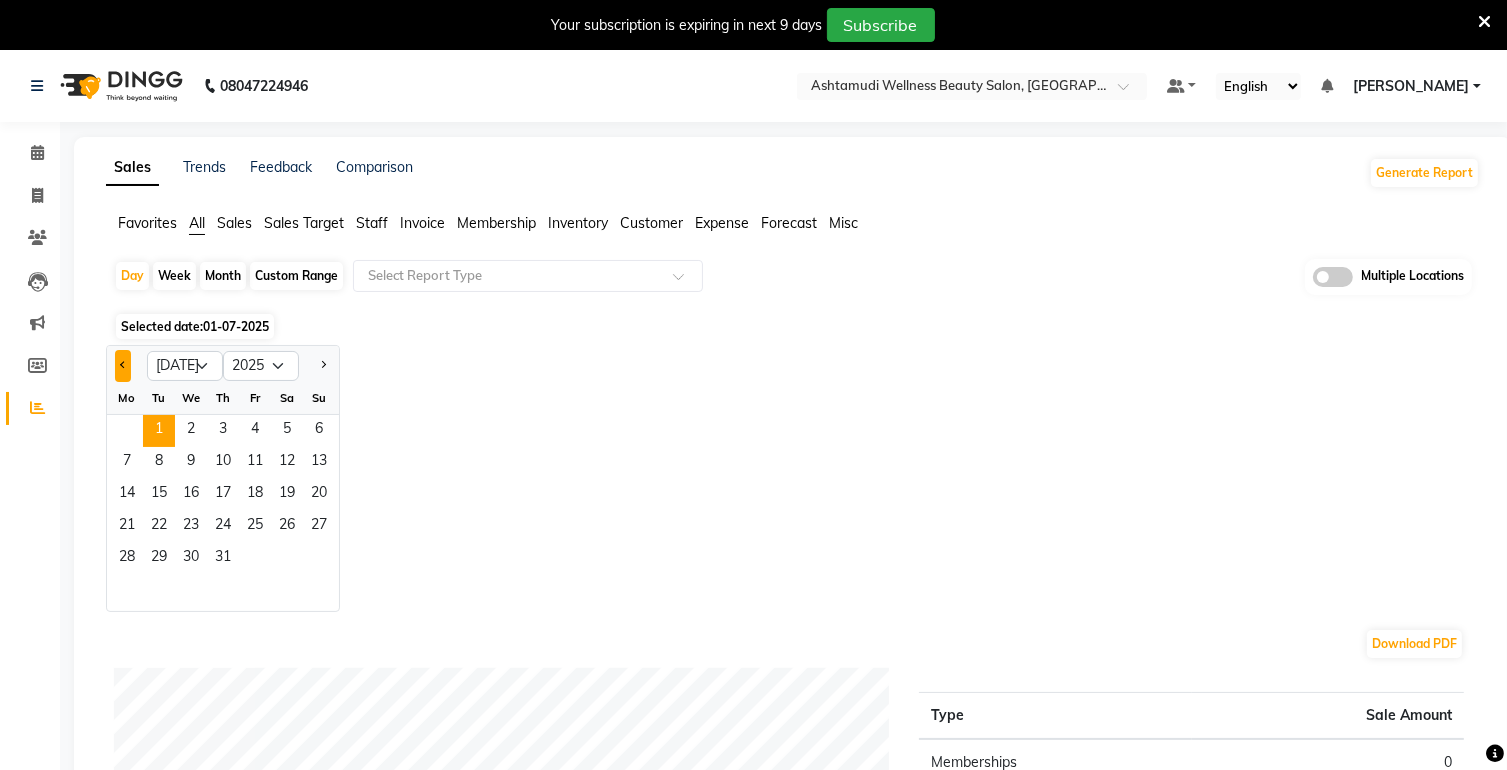 click 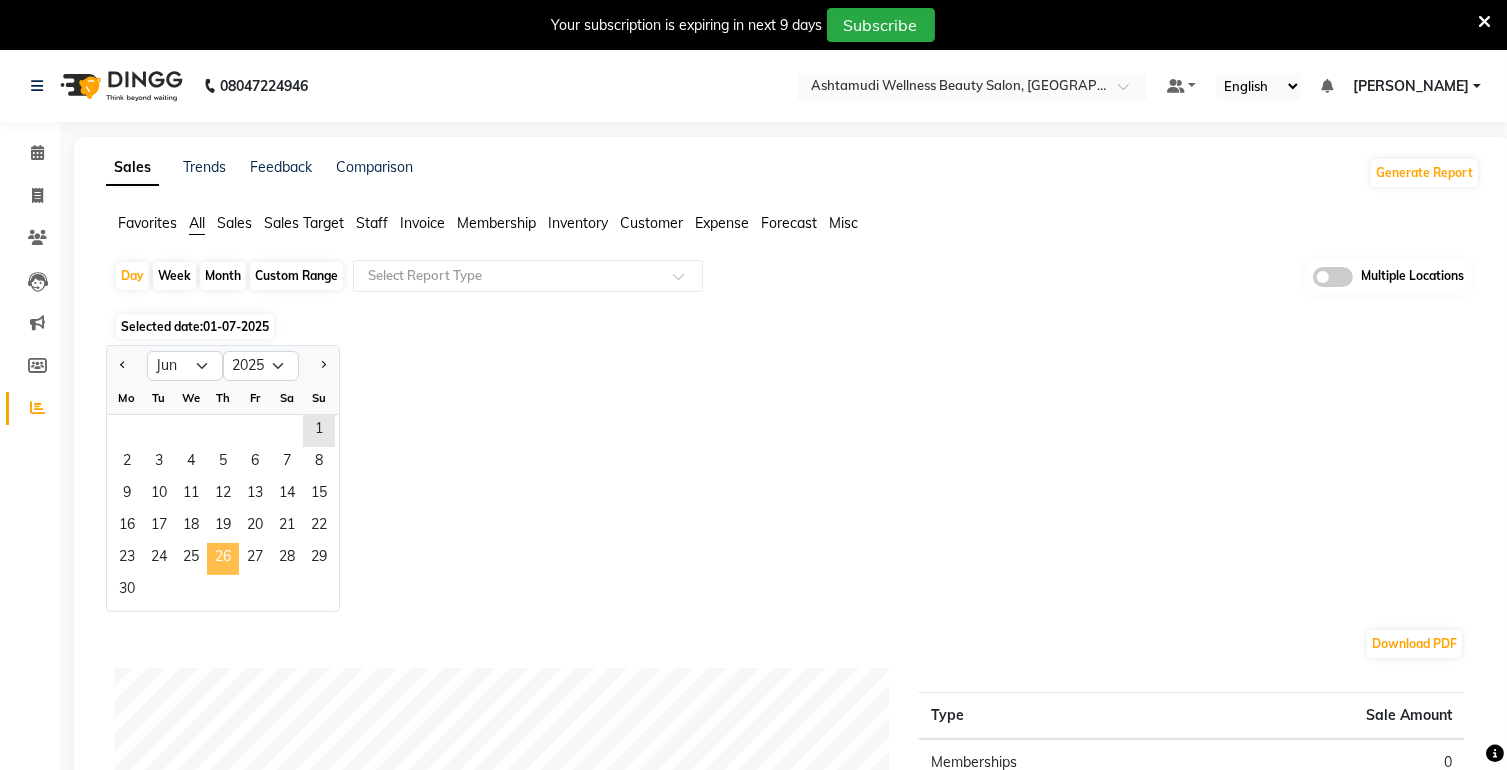 click on "26" 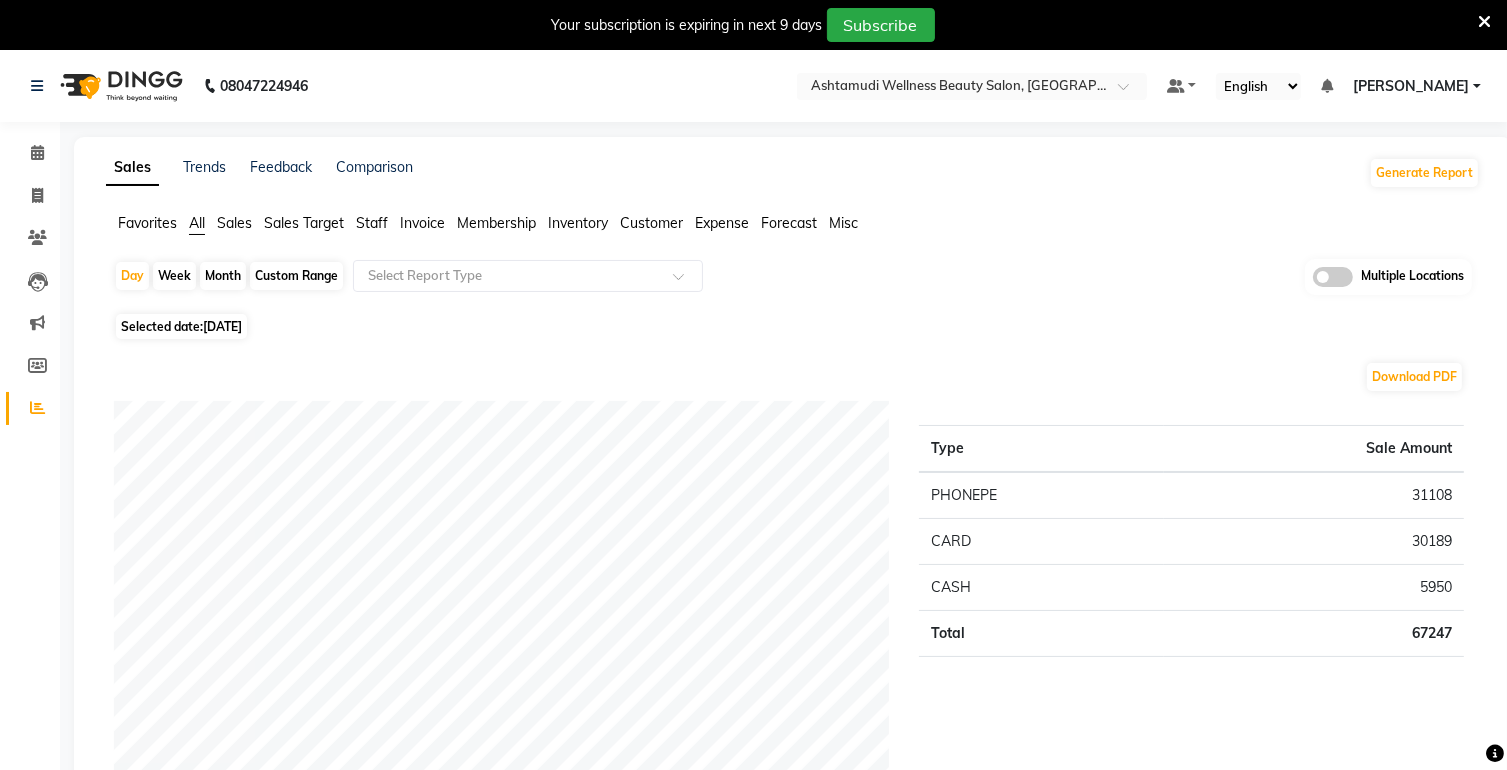 click on "[DATE]" 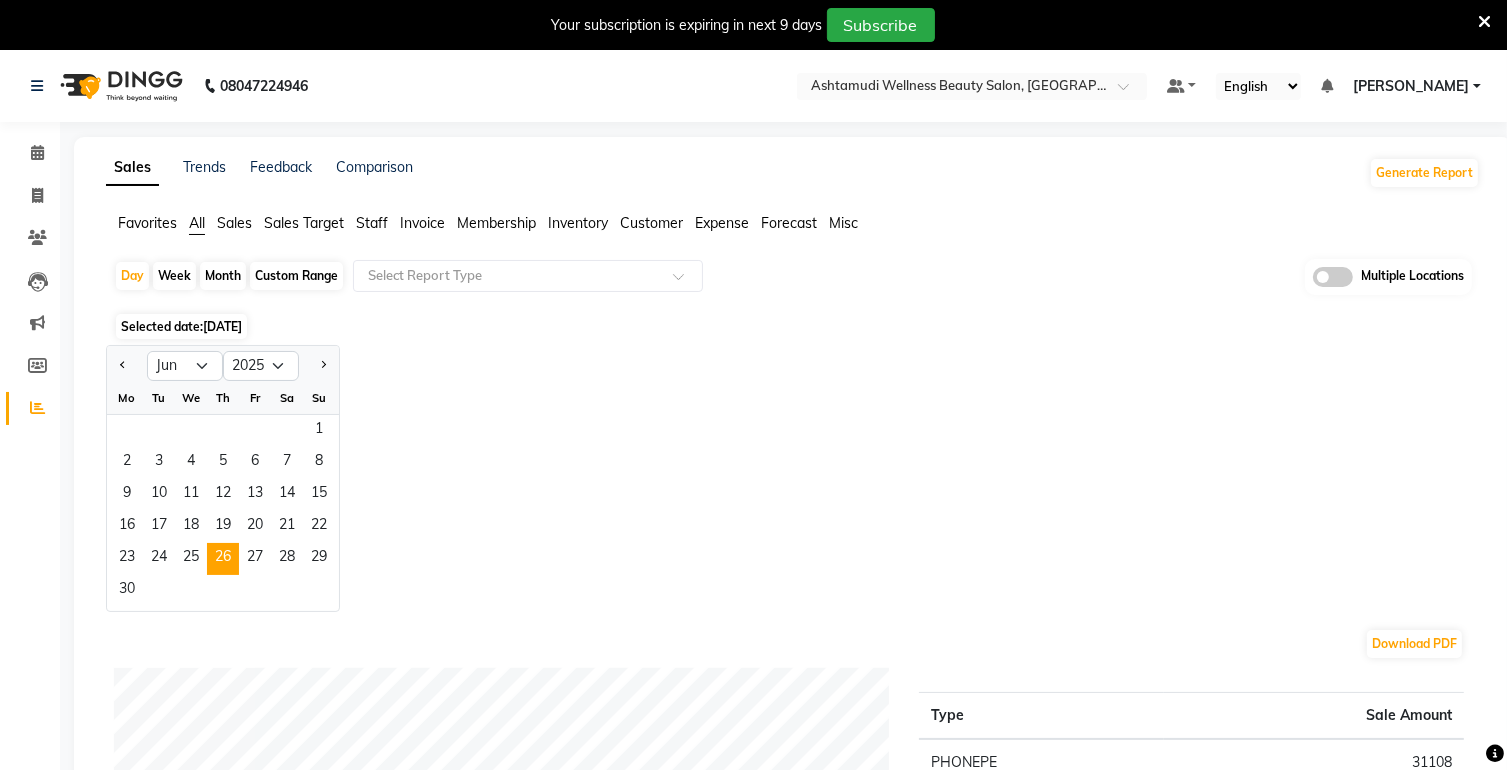 click on "[DATE]" 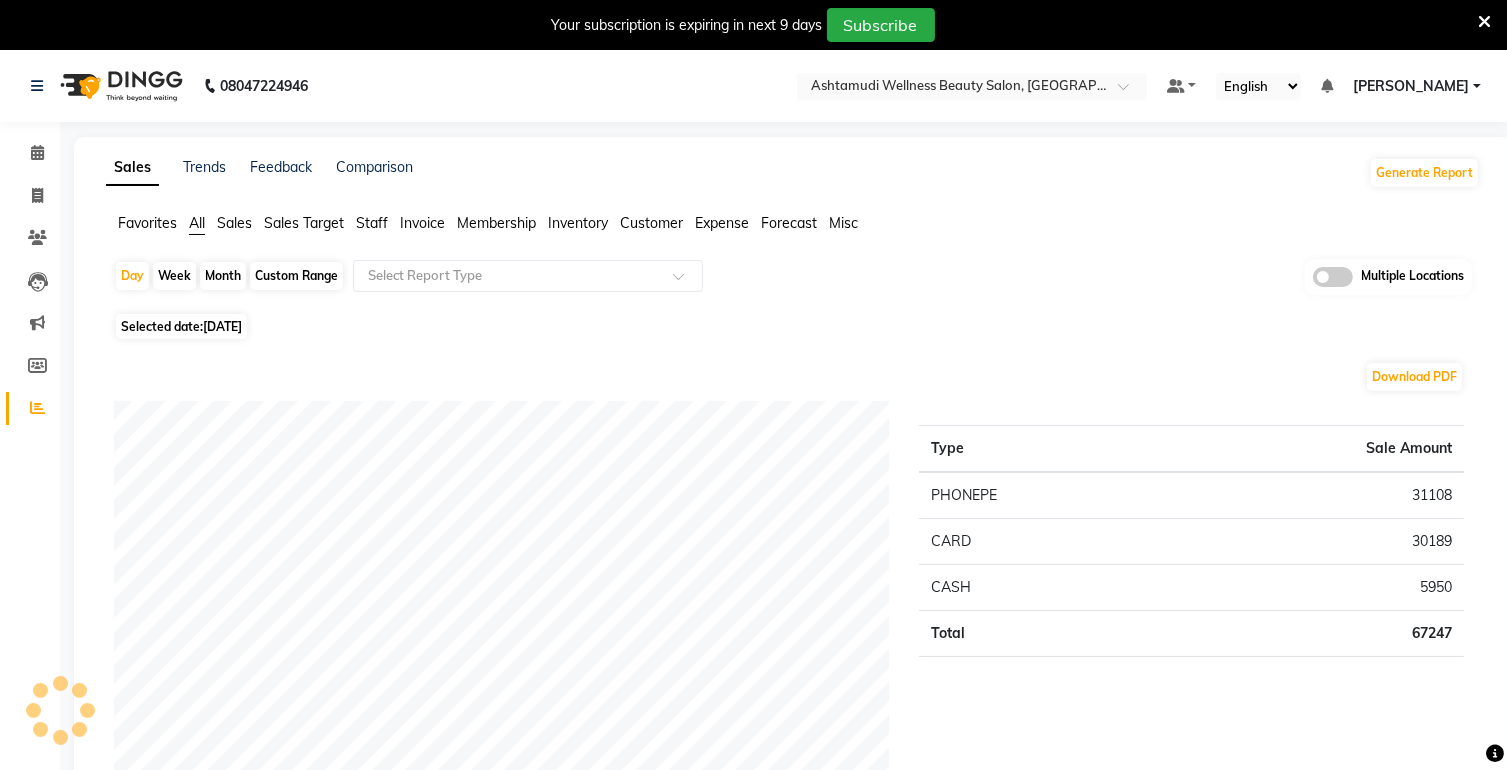 click on "[DATE]" 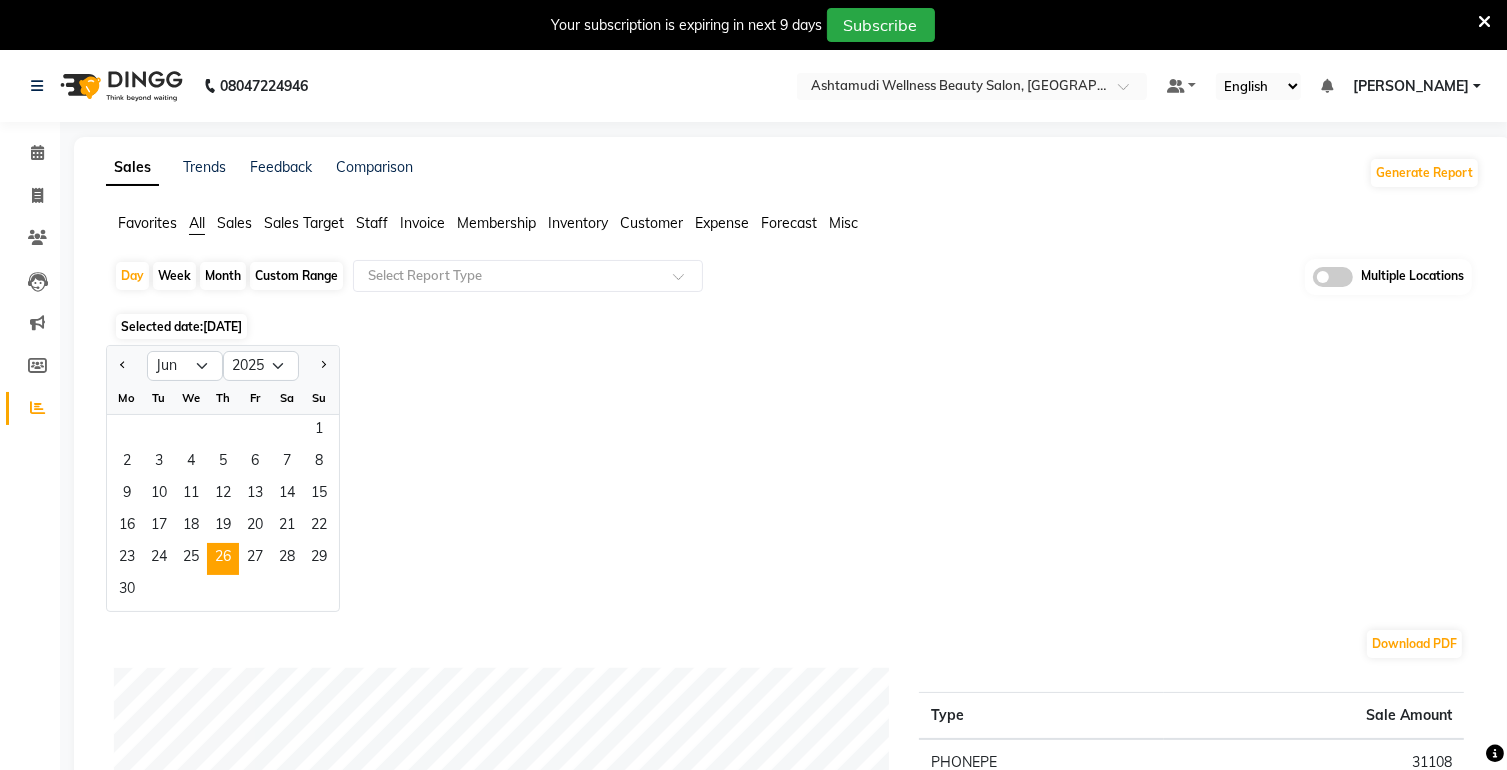 click on "[DATE]" 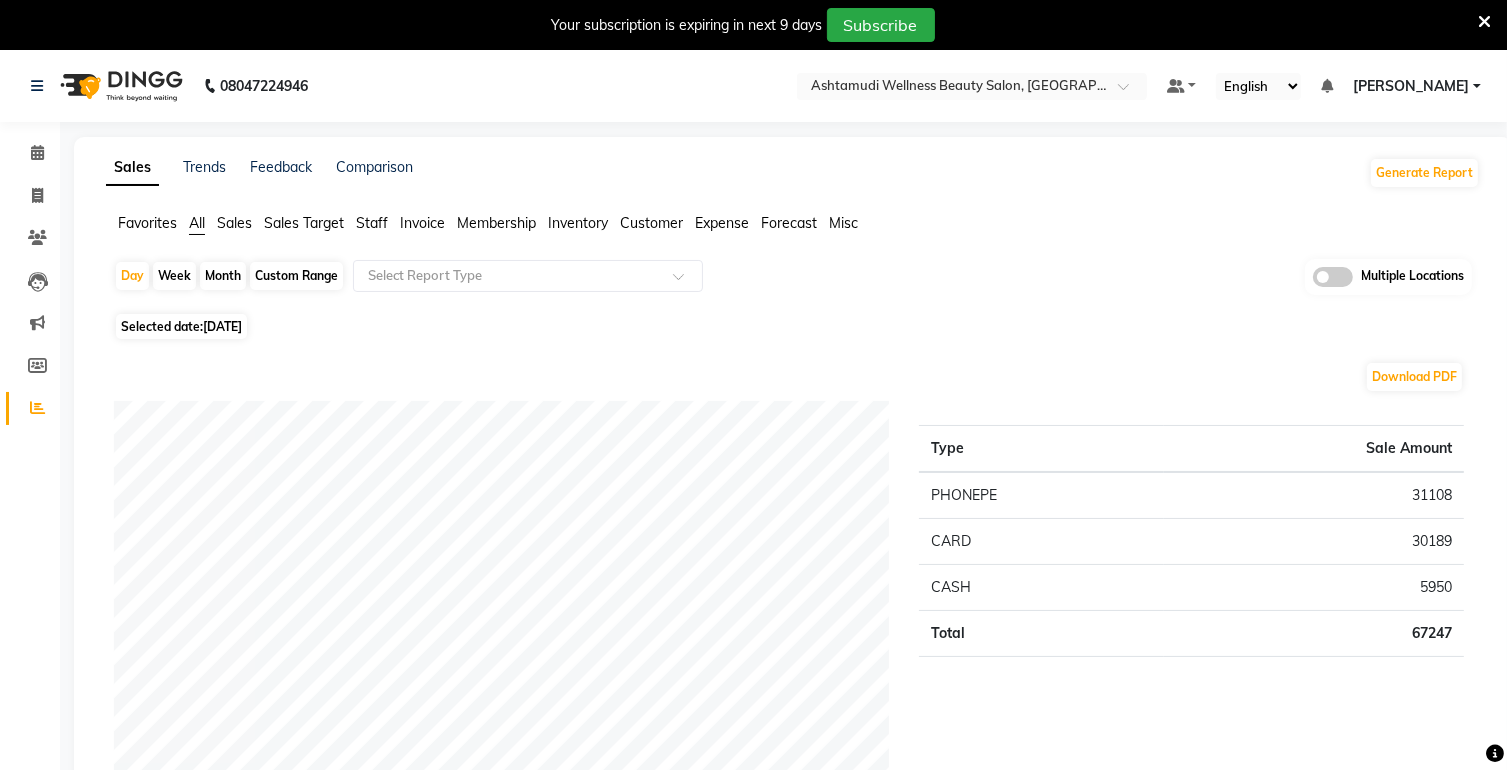 click on "[DATE]" 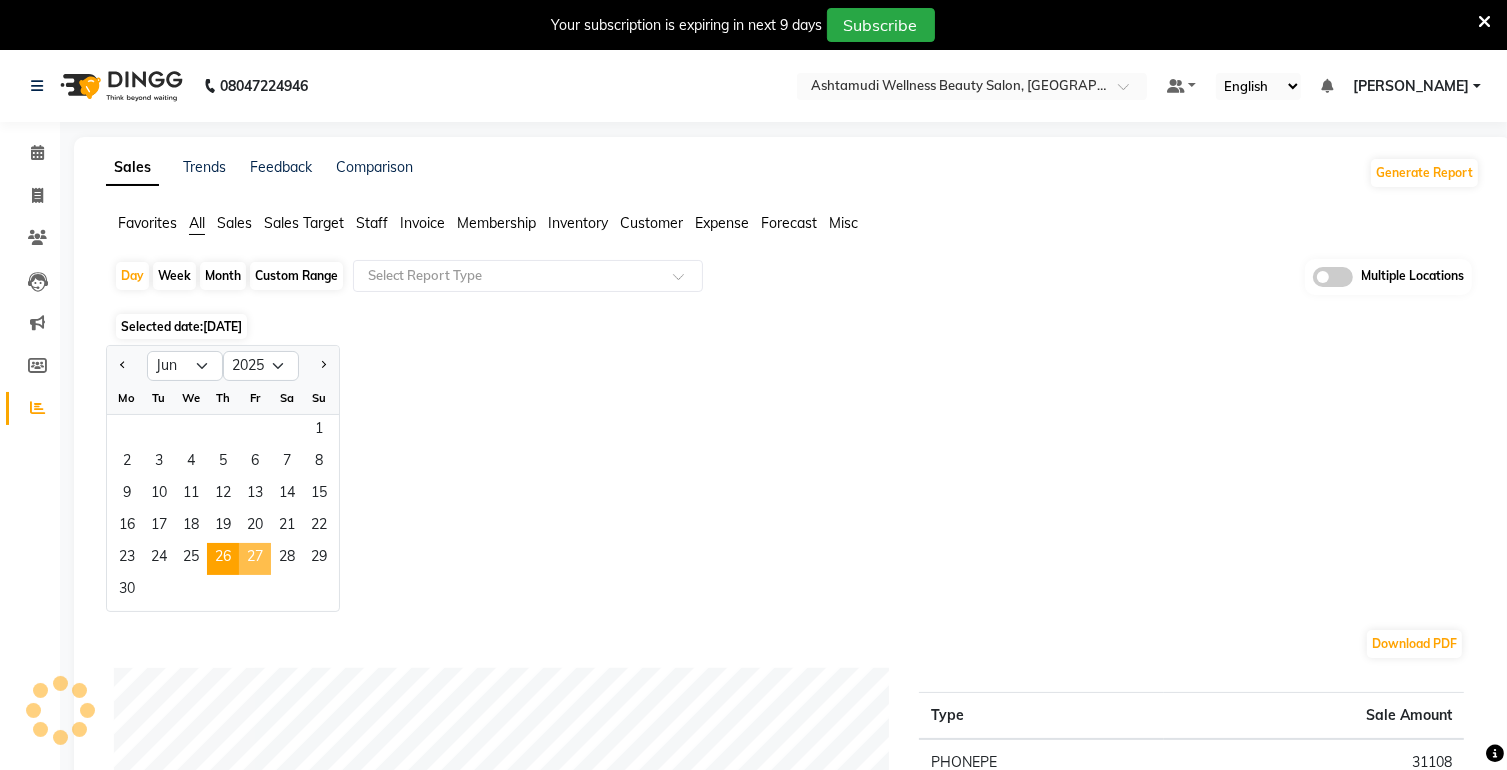 click on "27" 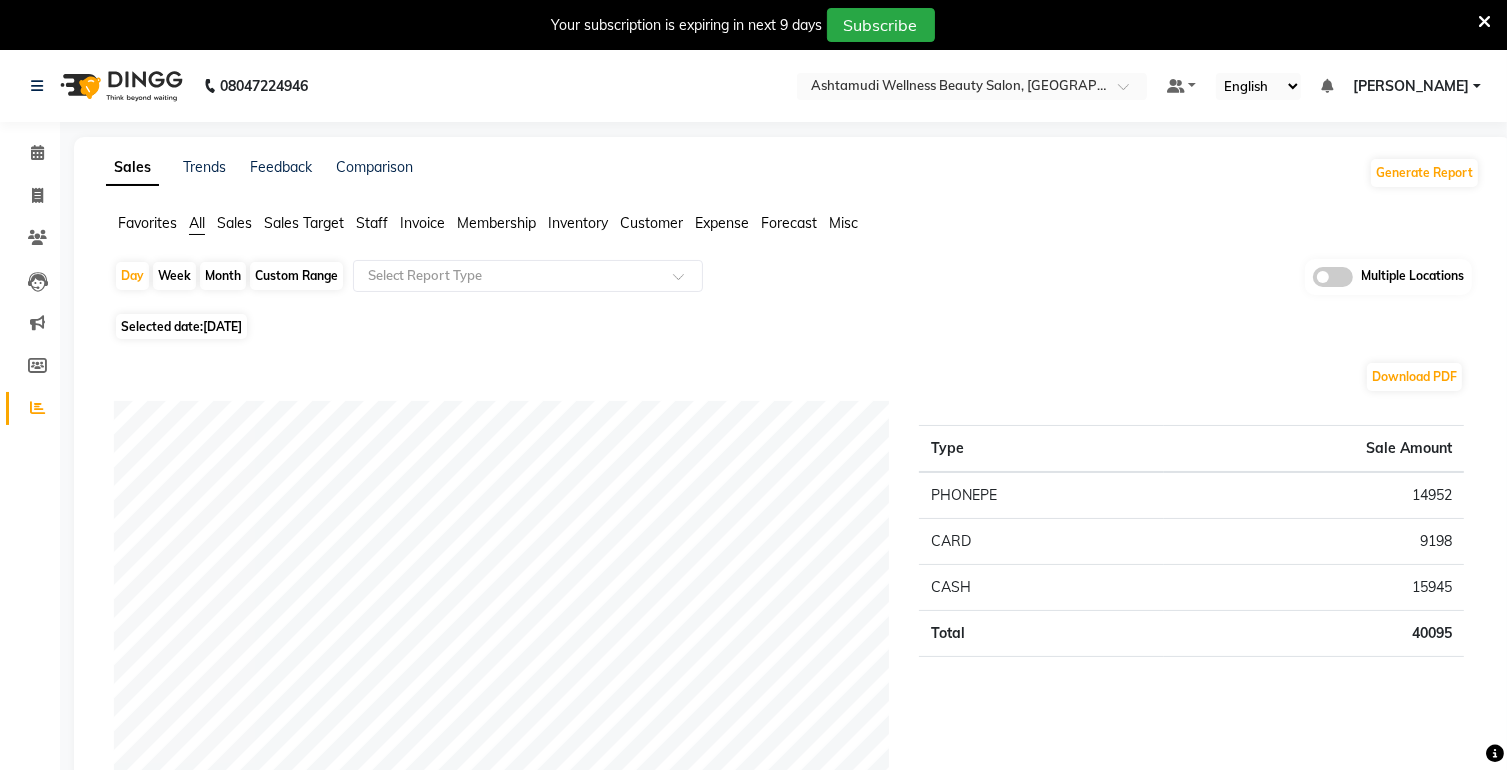 click on "Selected date:  [DATE]" 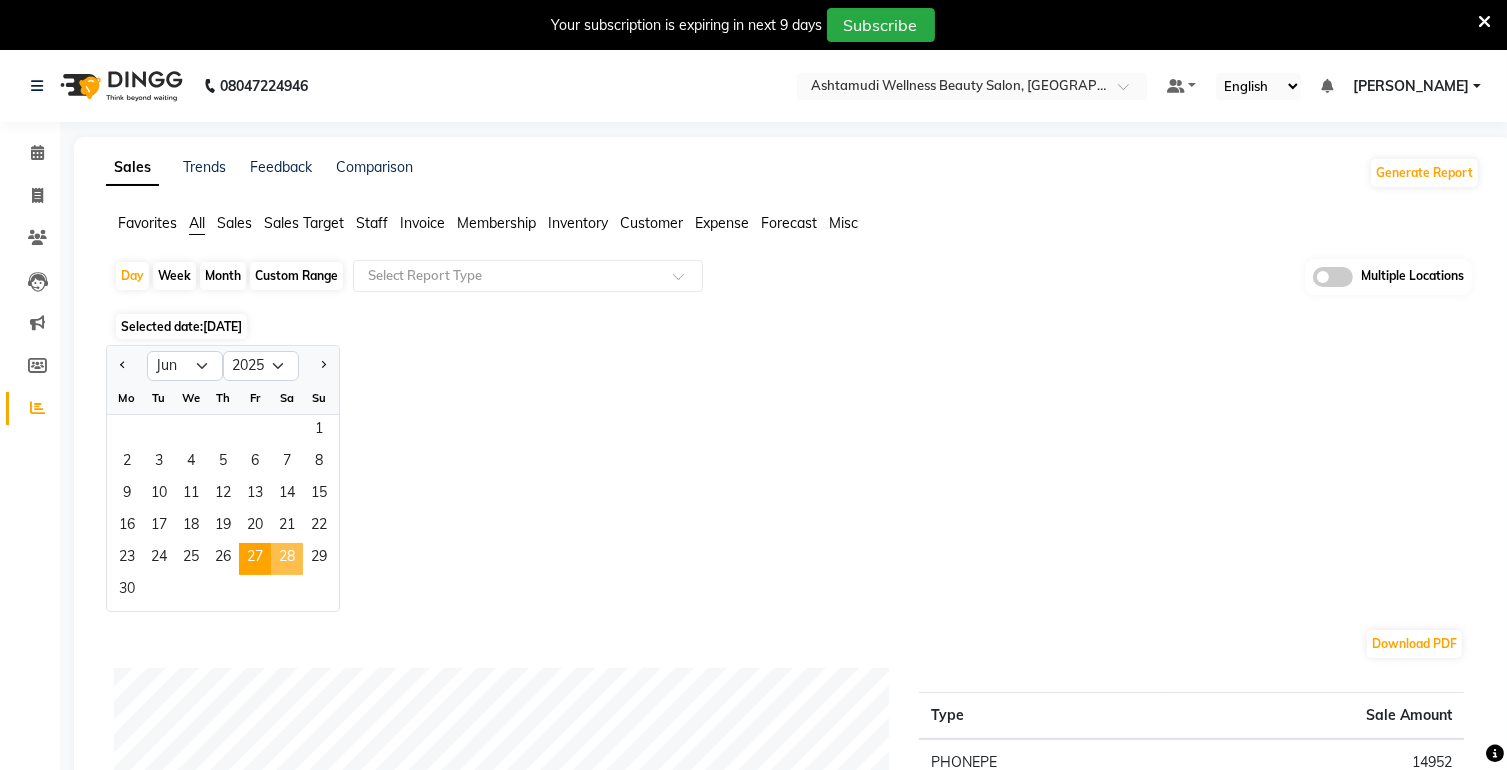 click on "28" 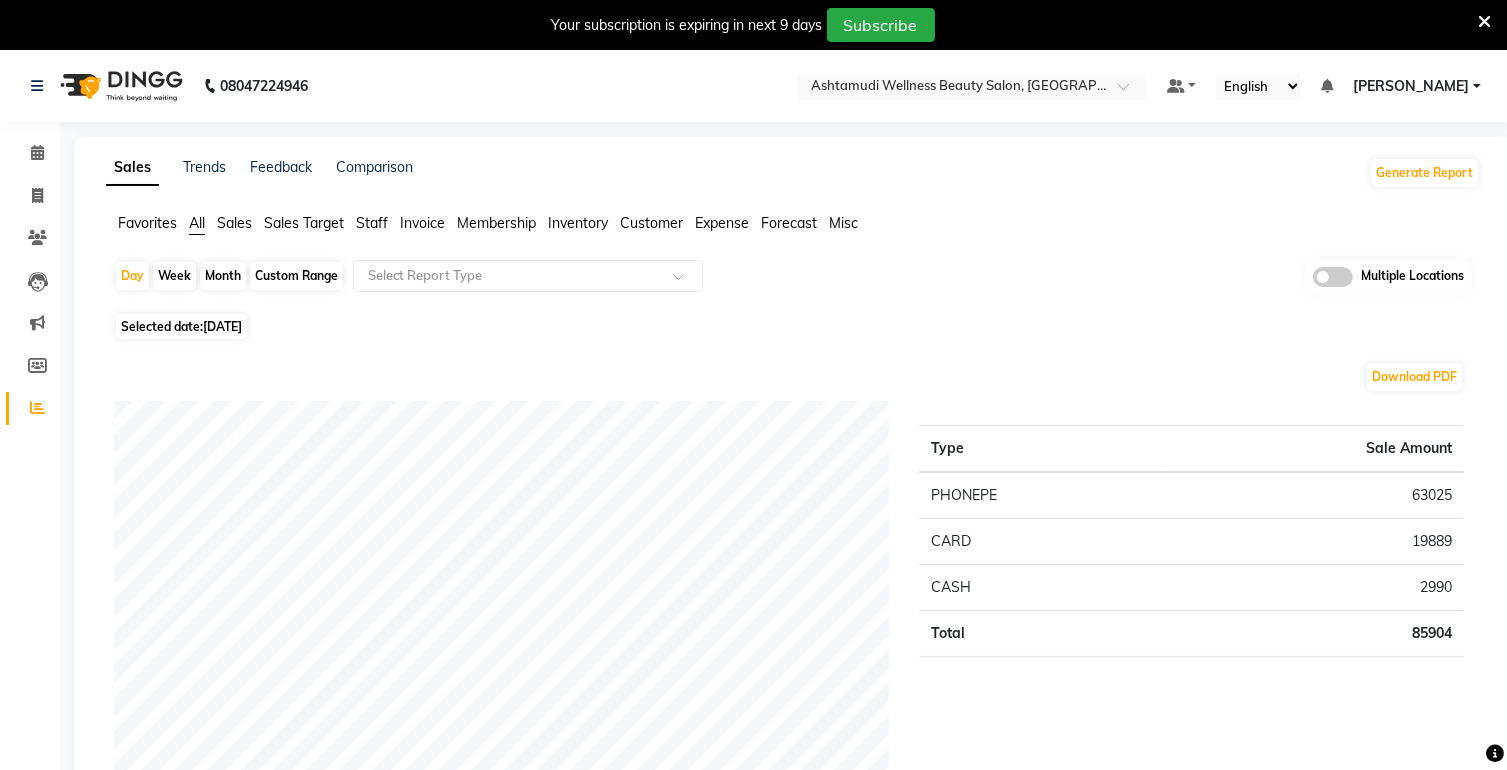 click on "Selected date:  [DATE]" 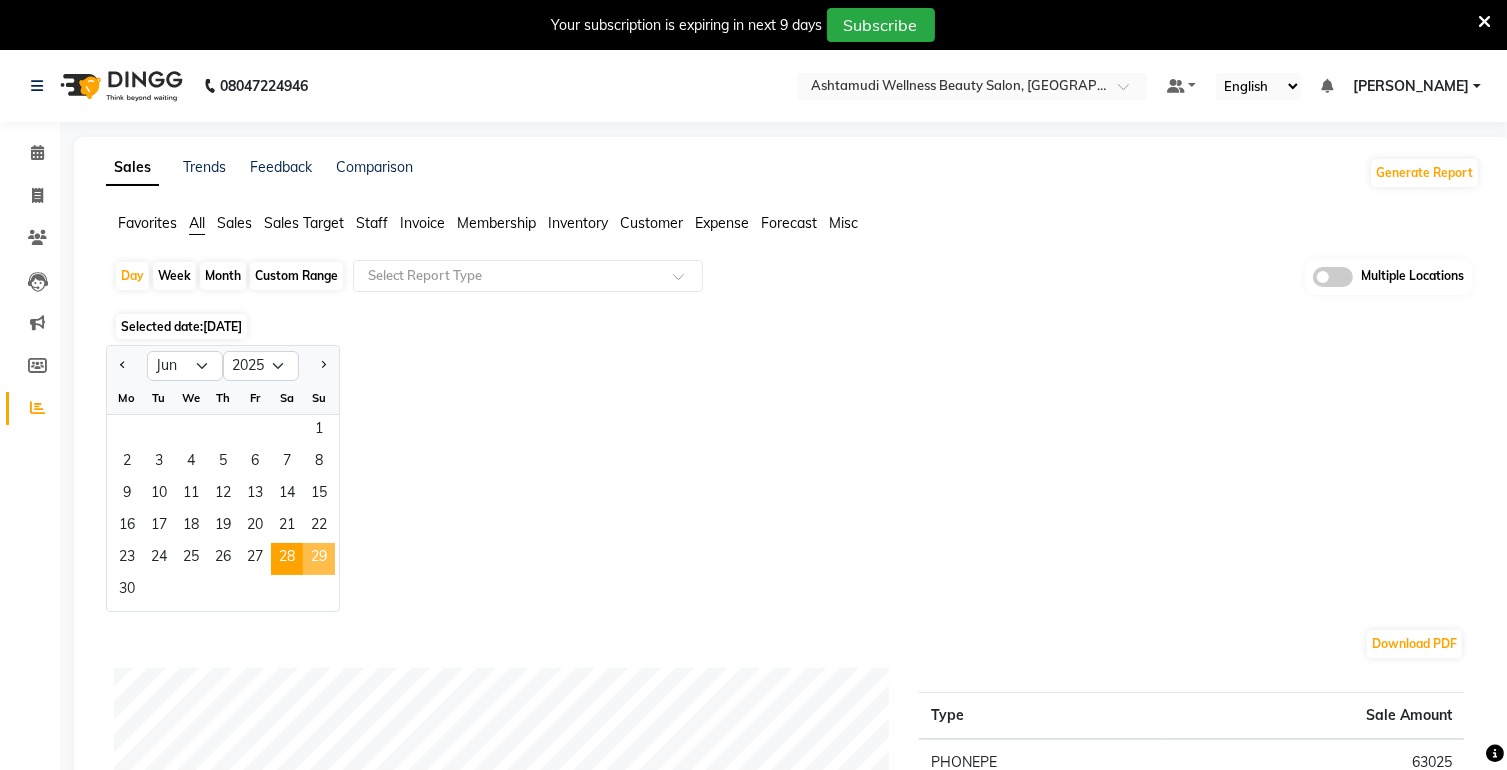 click on "29" 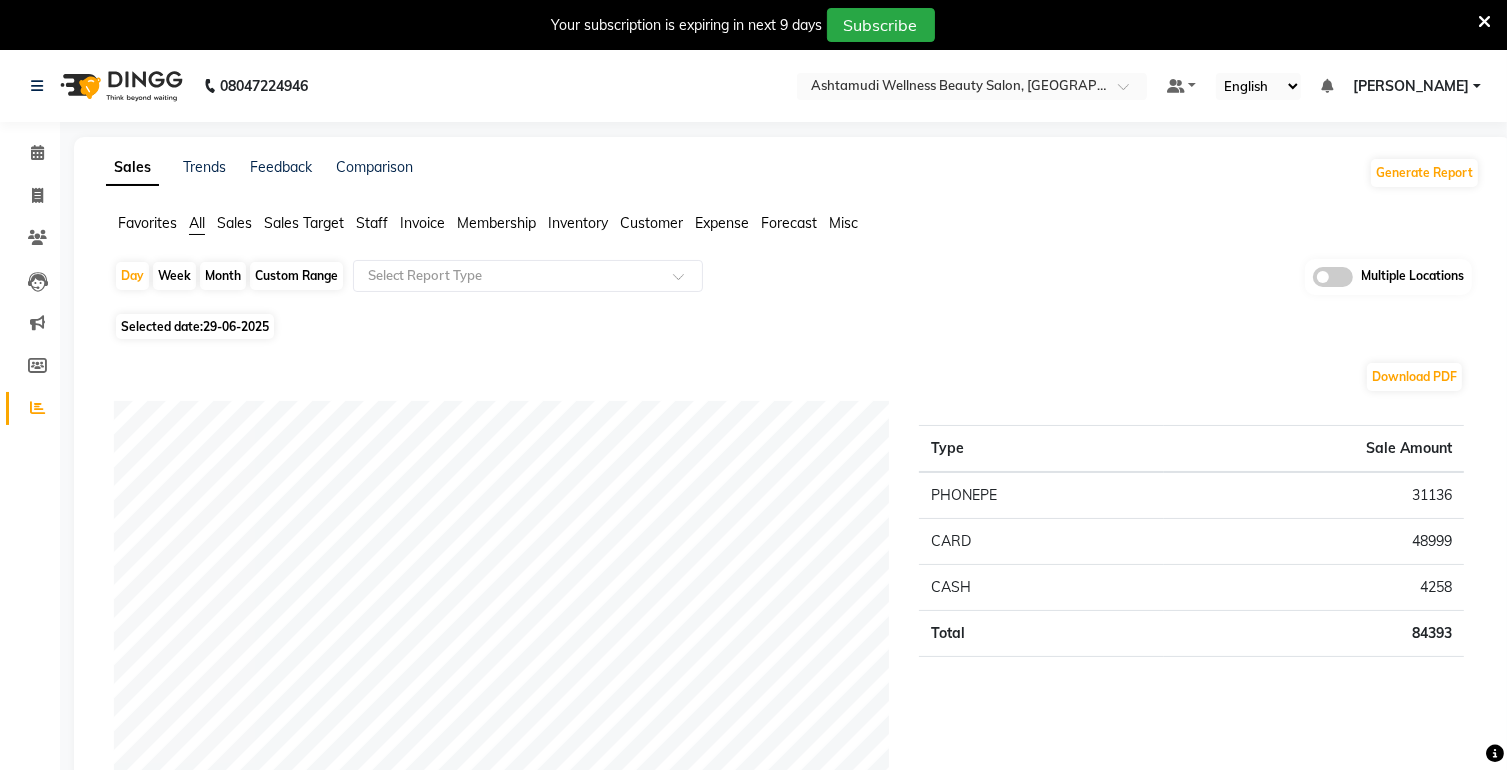 click on "29-06-2025" 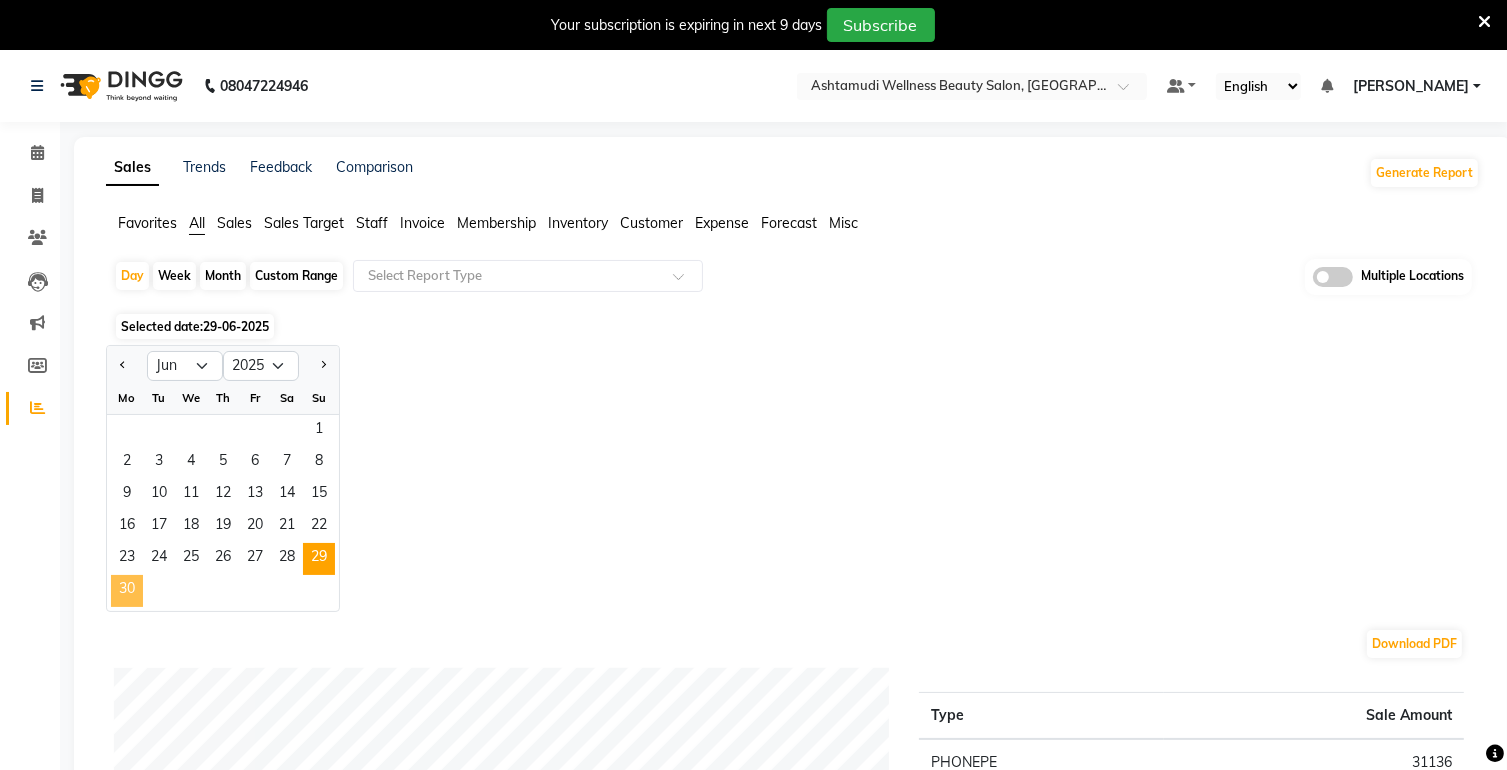 click on "30" 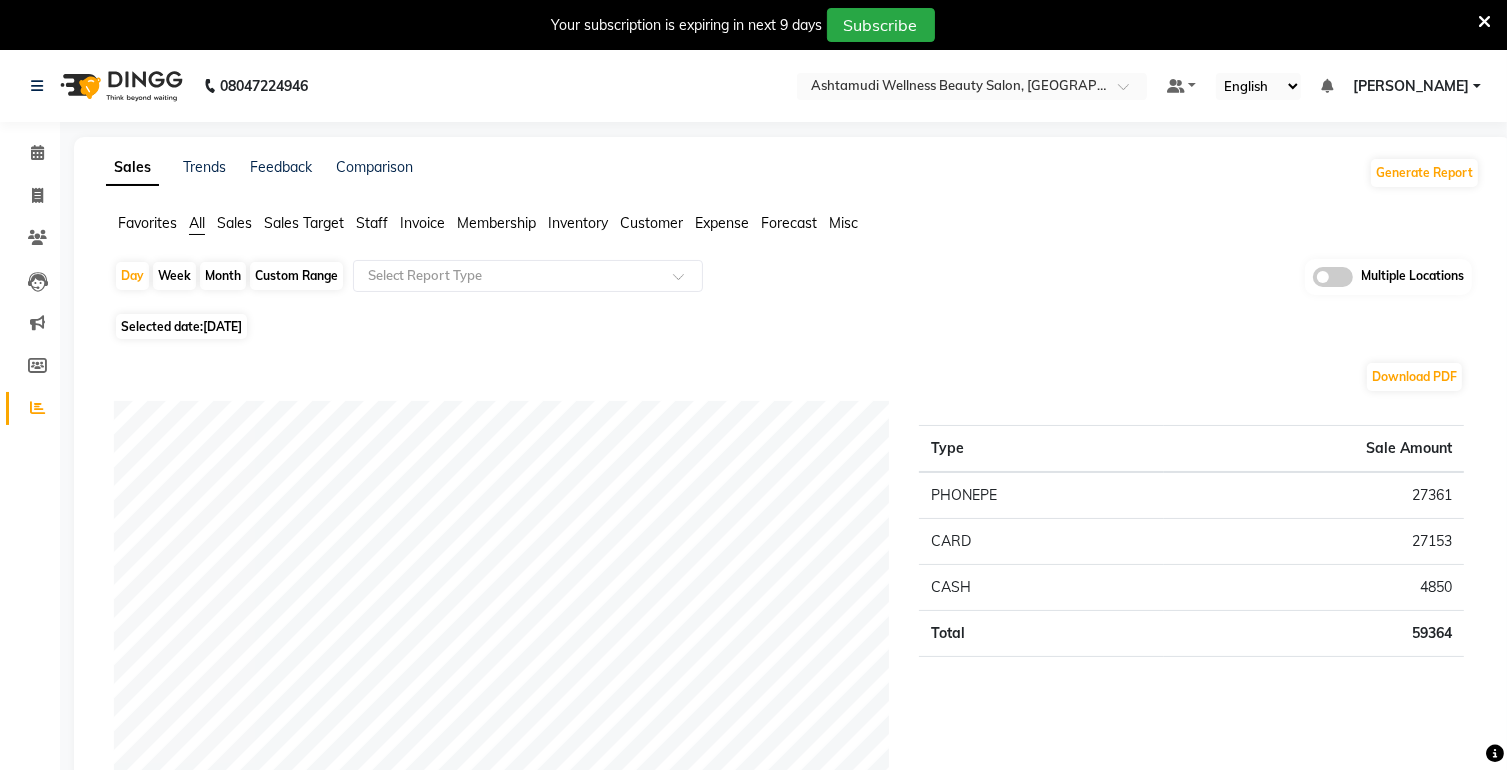 click on "[DATE]" 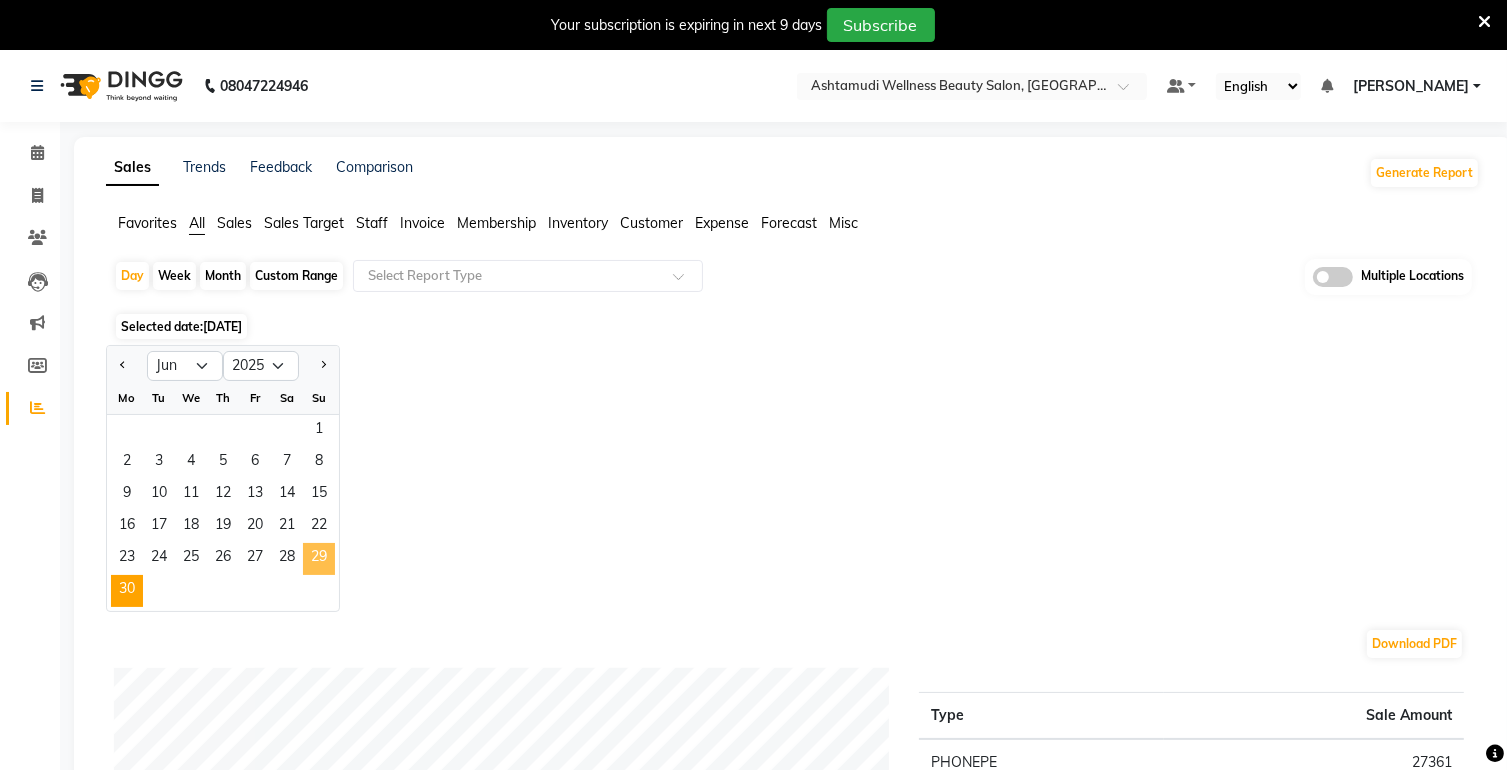 click on "29" 